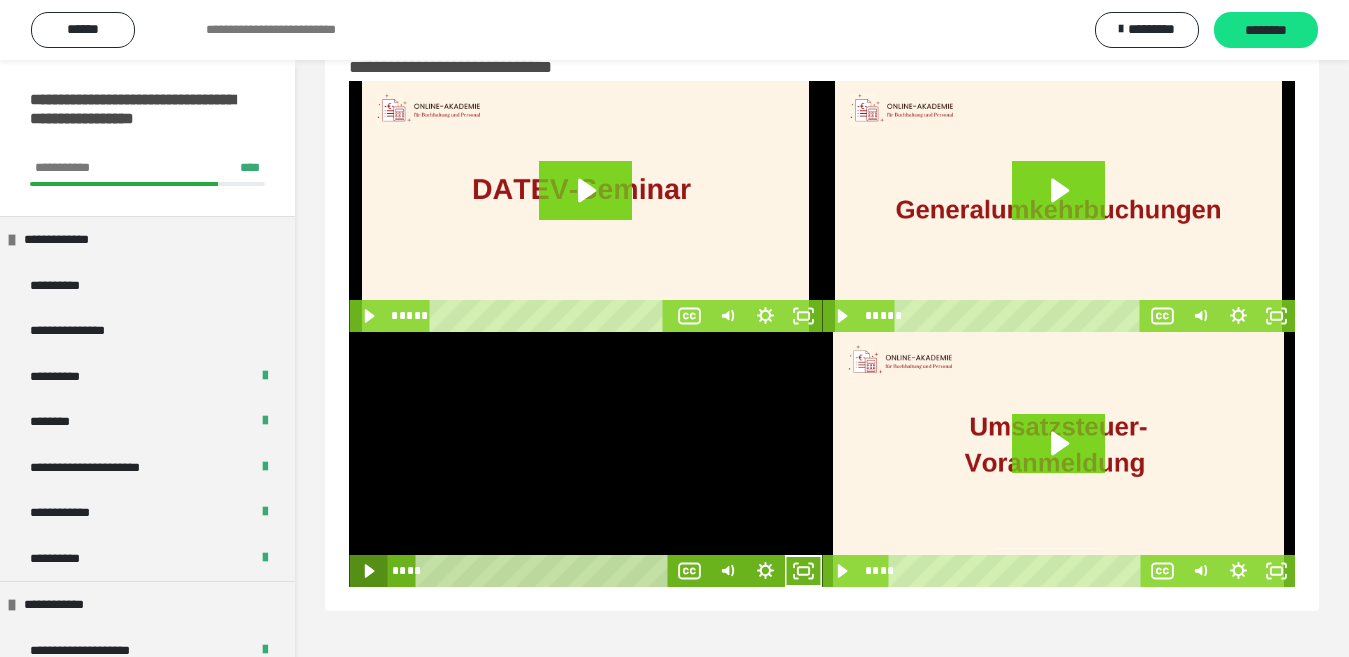 scroll, scrollTop: 60, scrollLeft: 0, axis: vertical 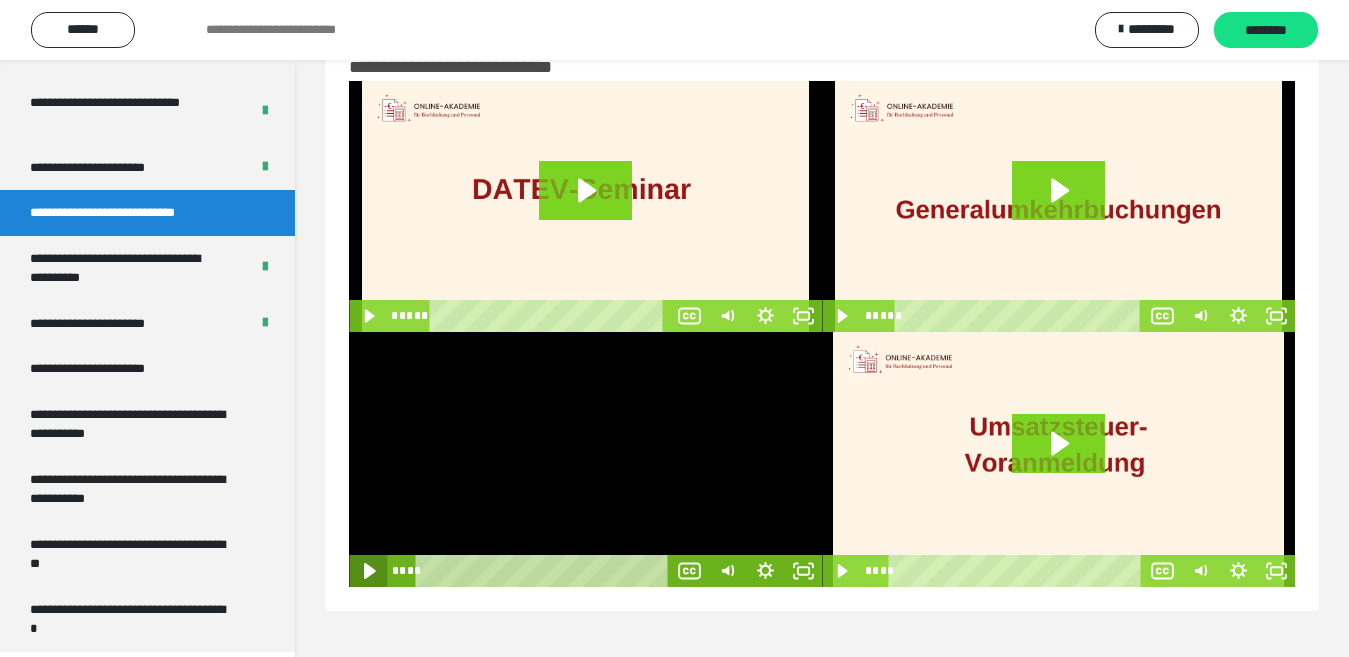 click 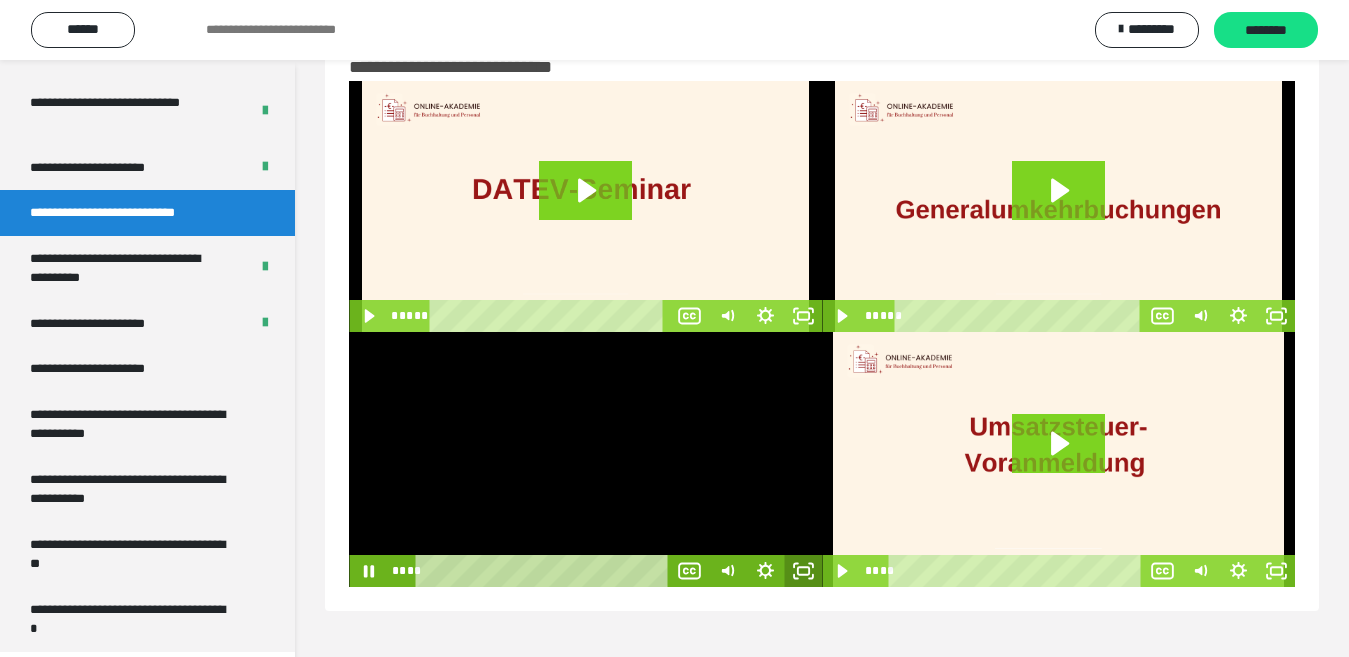 click 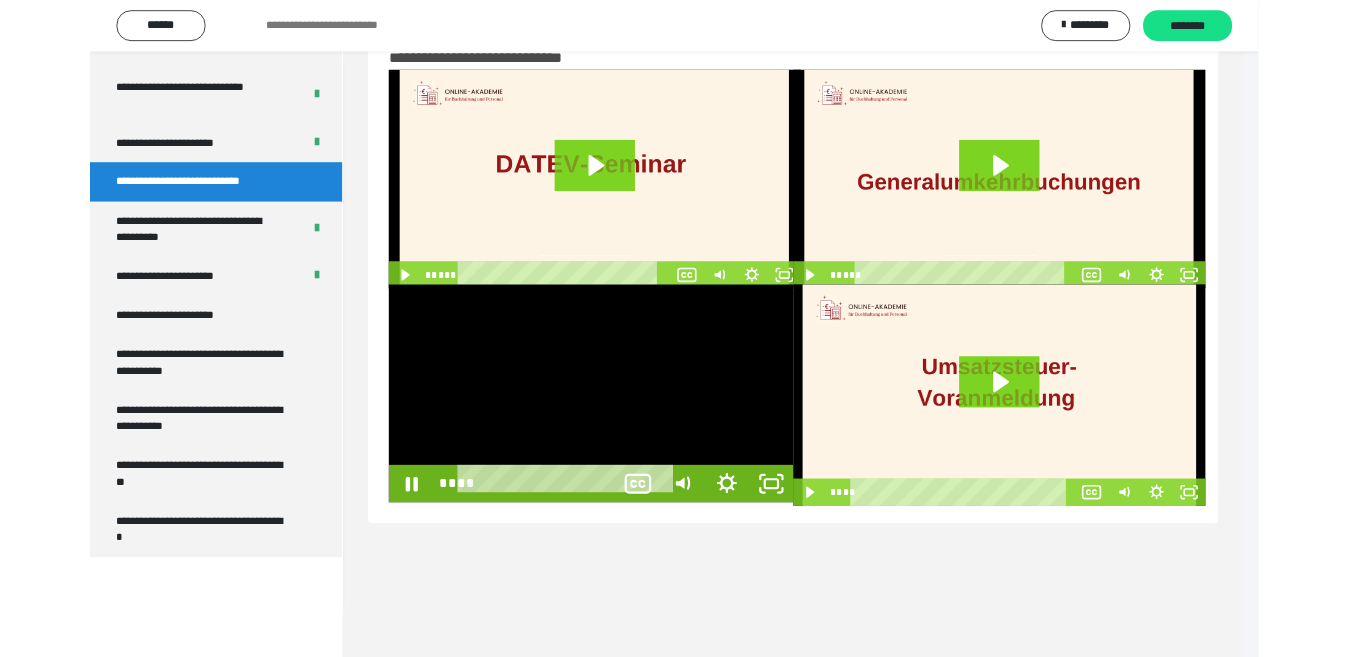 scroll, scrollTop: 3902, scrollLeft: 0, axis: vertical 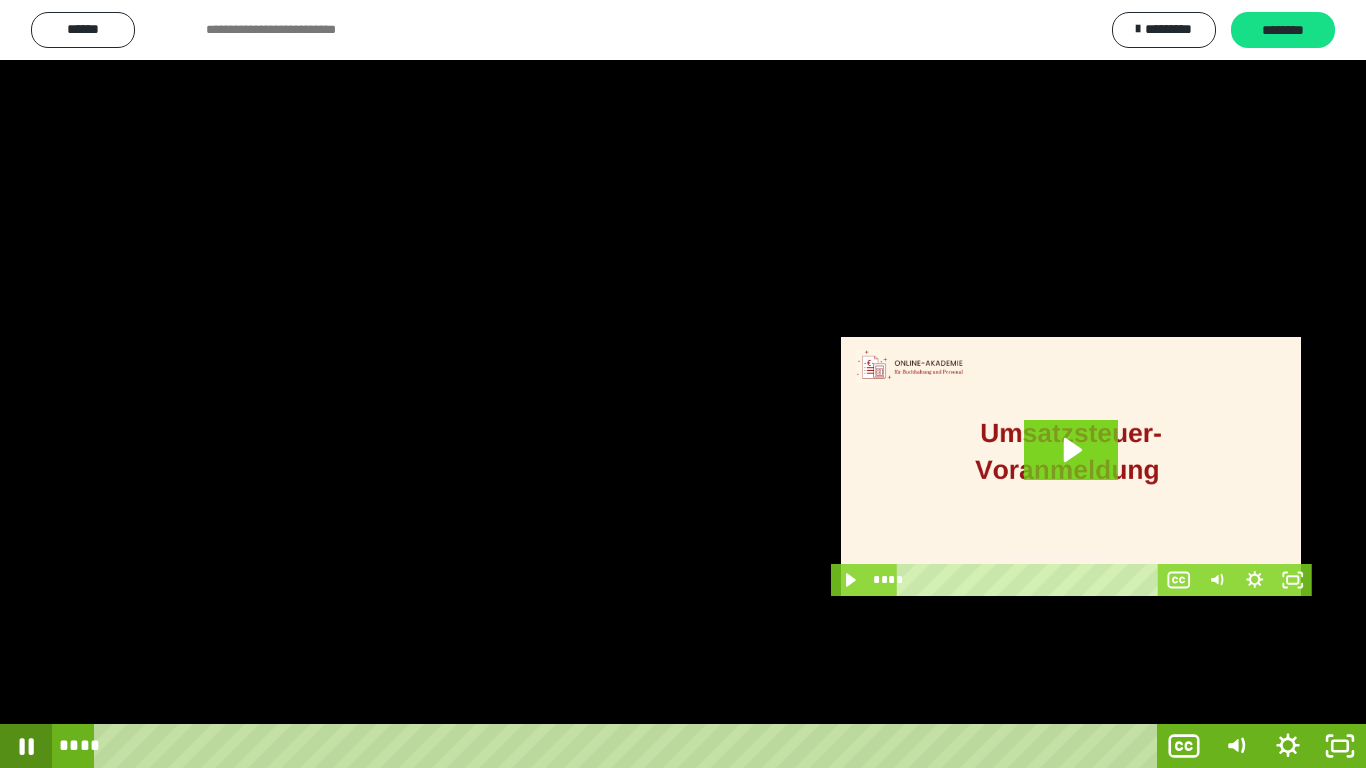 click 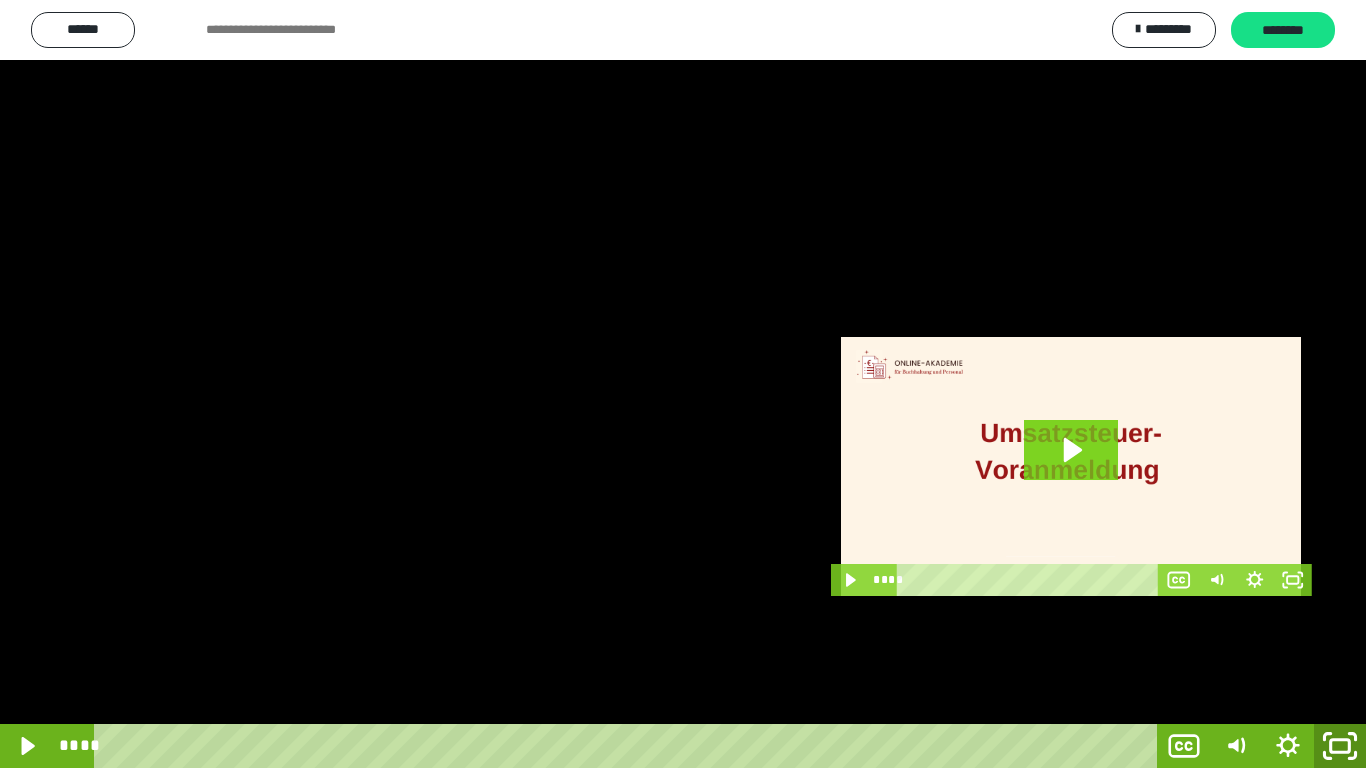 click 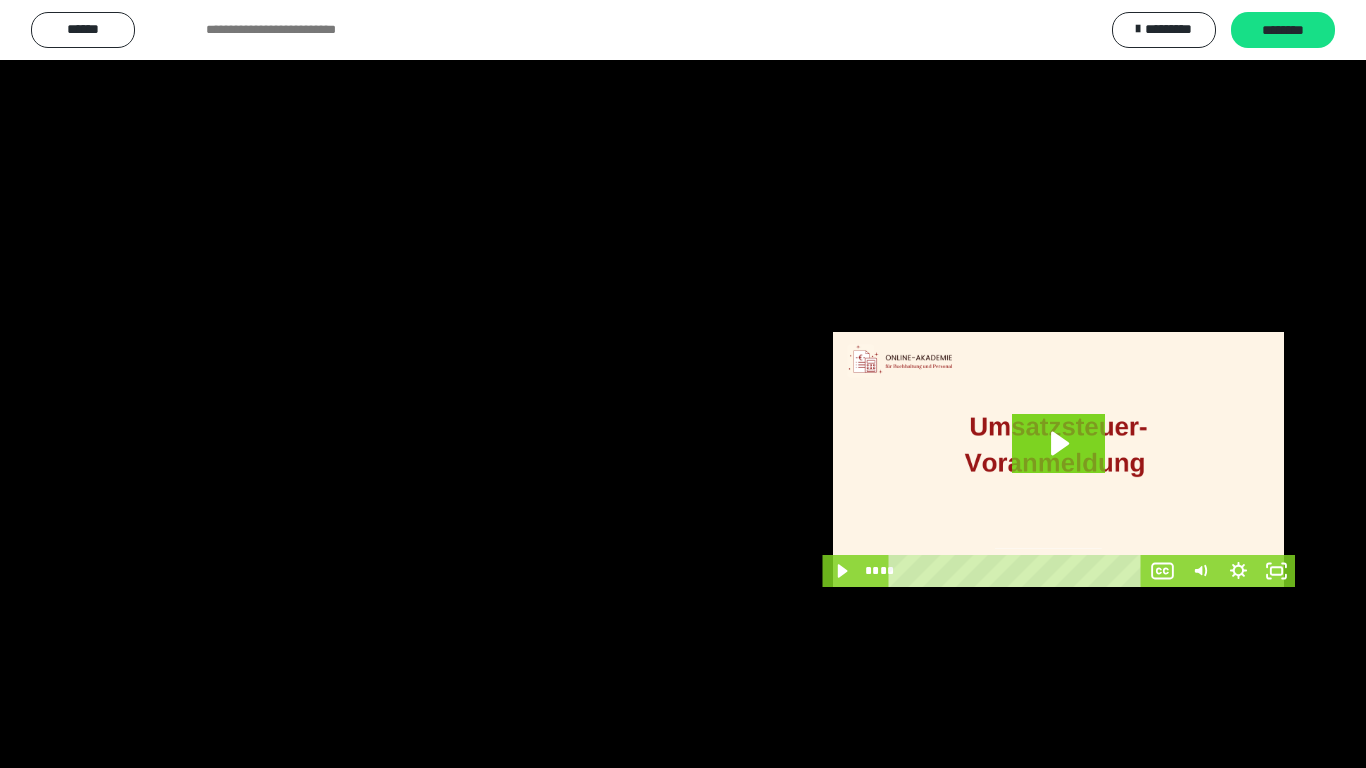 scroll, scrollTop: 4013, scrollLeft: 0, axis: vertical 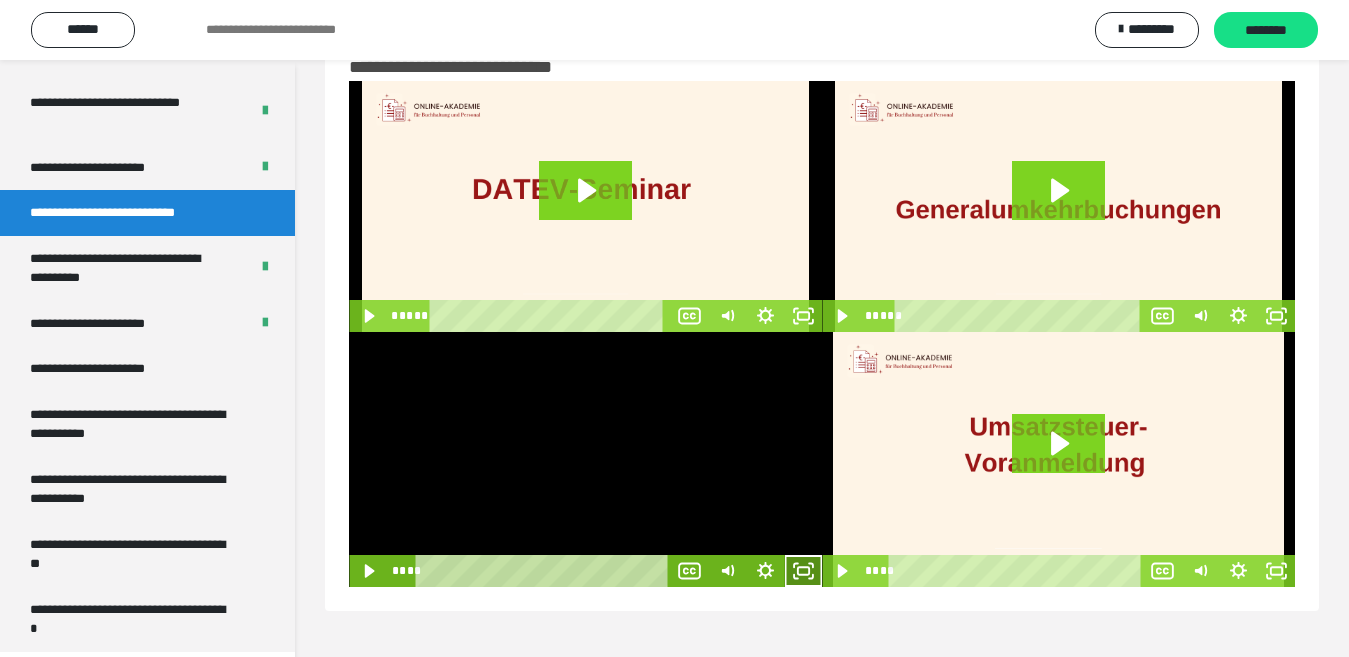 click 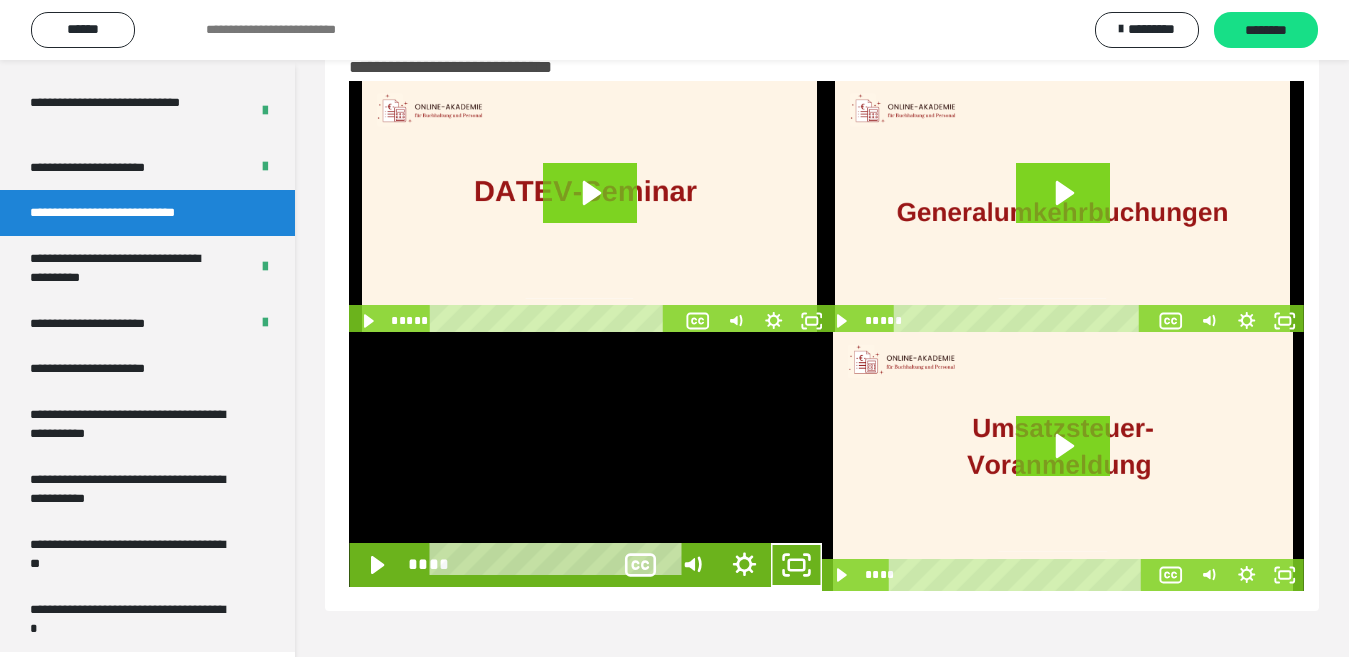 scroll, scrollTop: 3902, scrollLeft: 0, axis: vertical 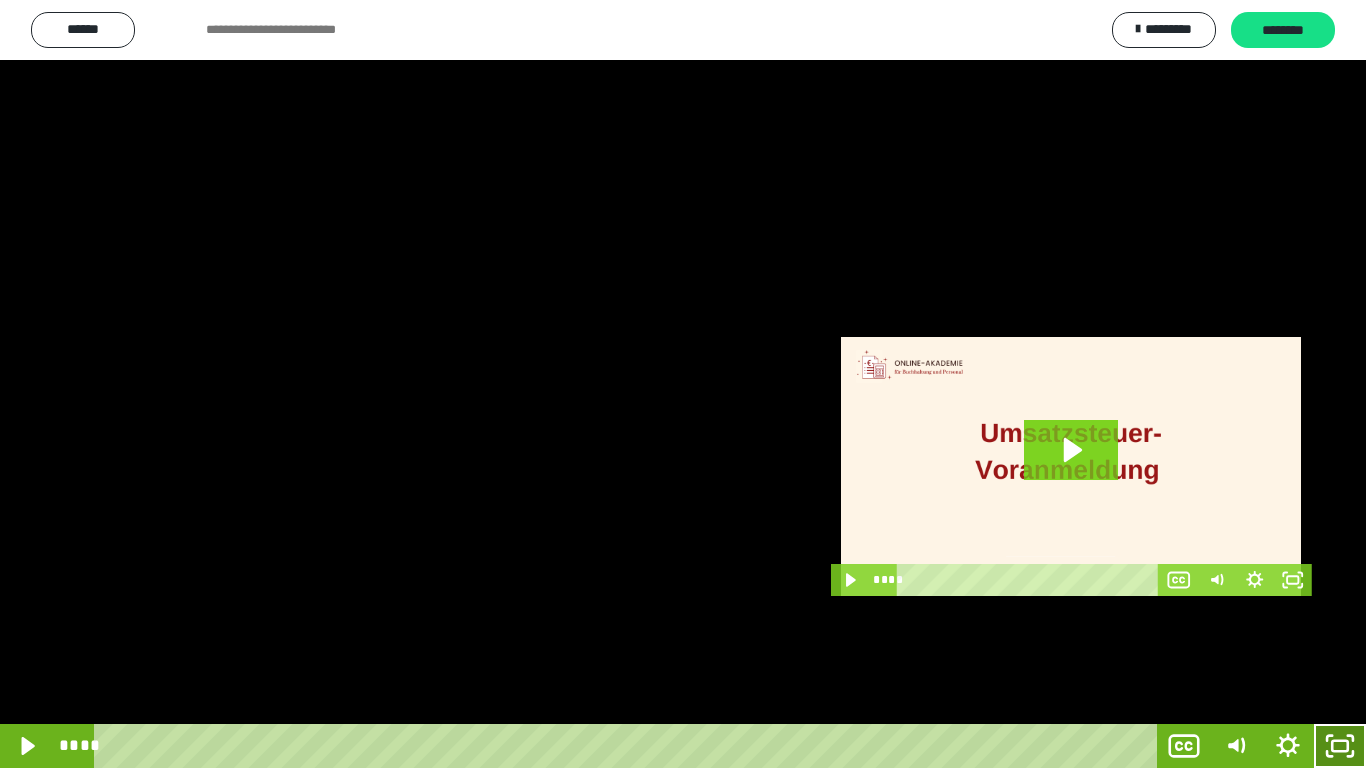 click 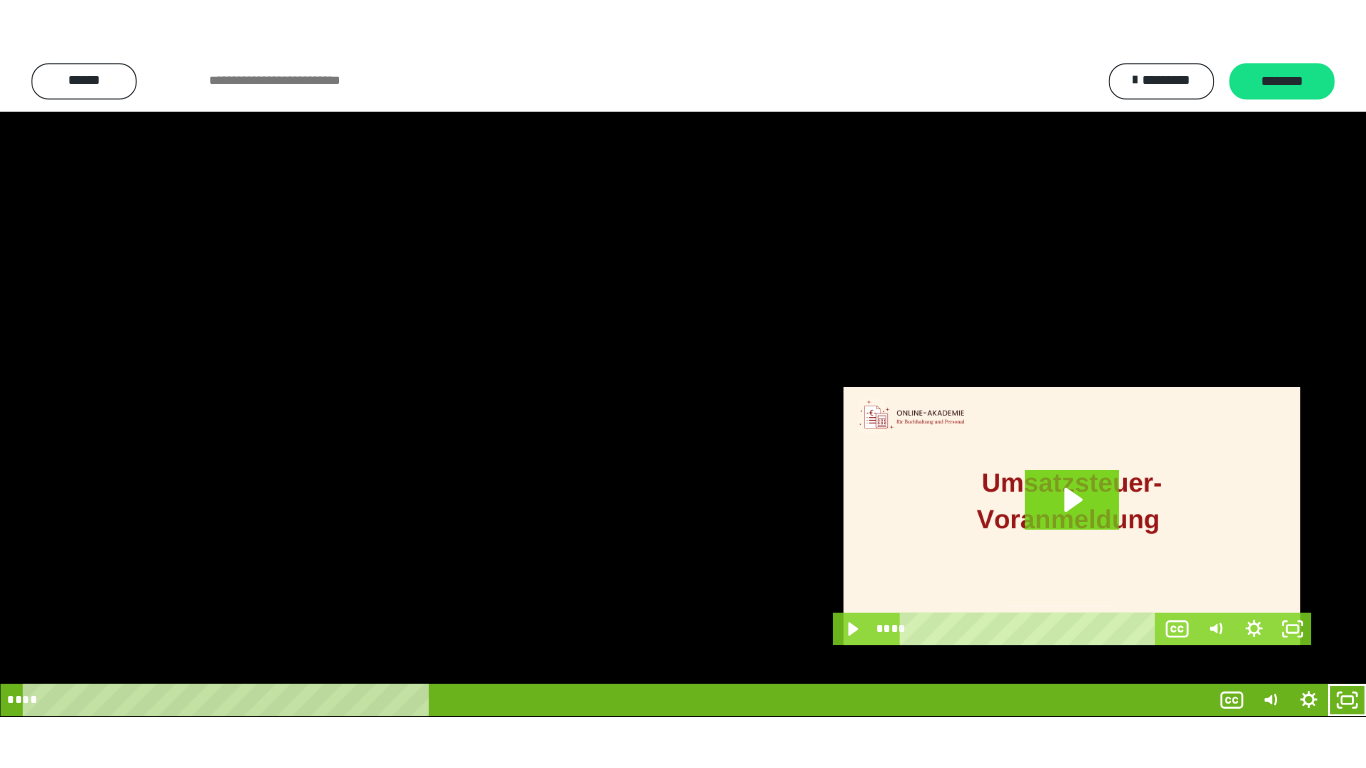 scroll, scrollTop: 4013, scrollLeft: 0, axis: vertical 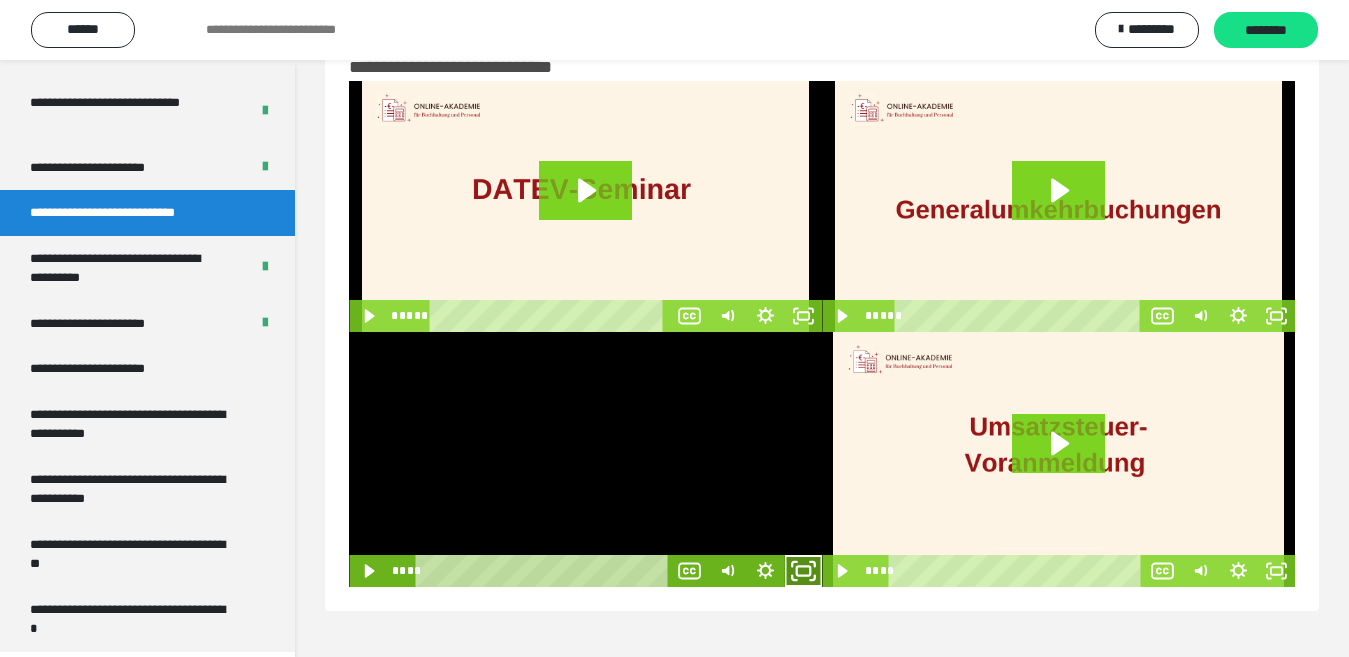 click 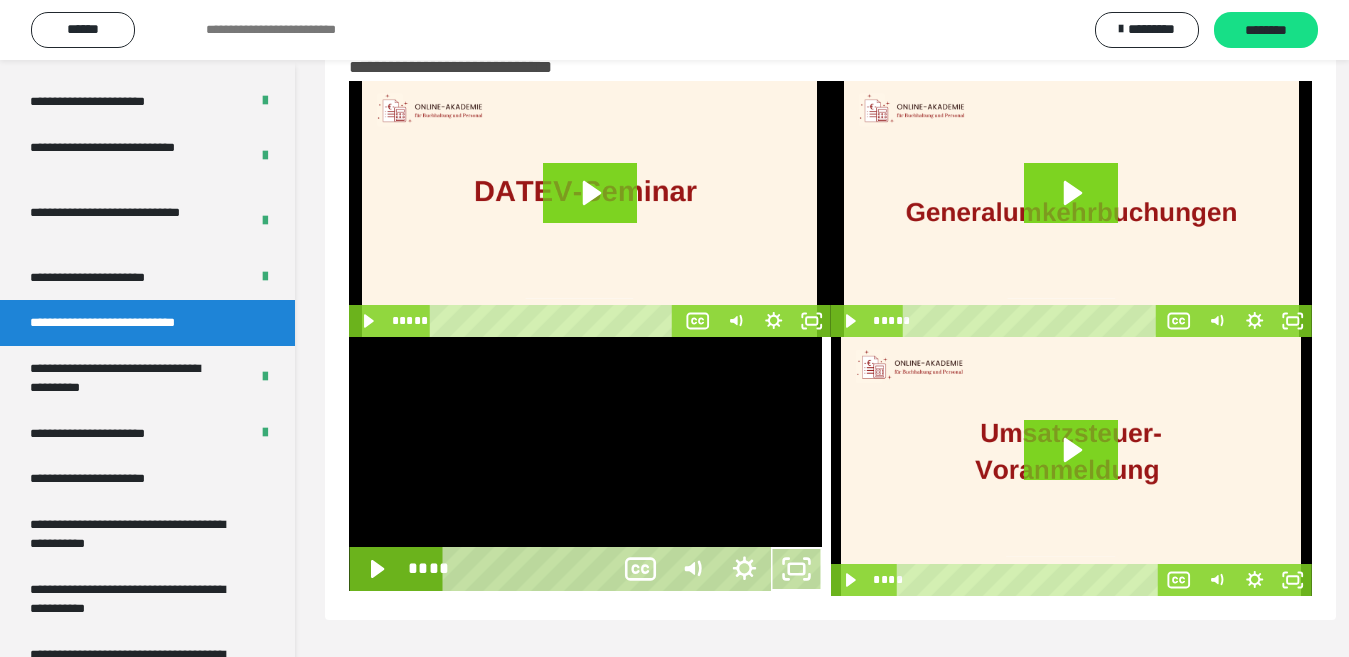 scroll, scrollTop: 3902, scrollLeft: 0, axis: vertical 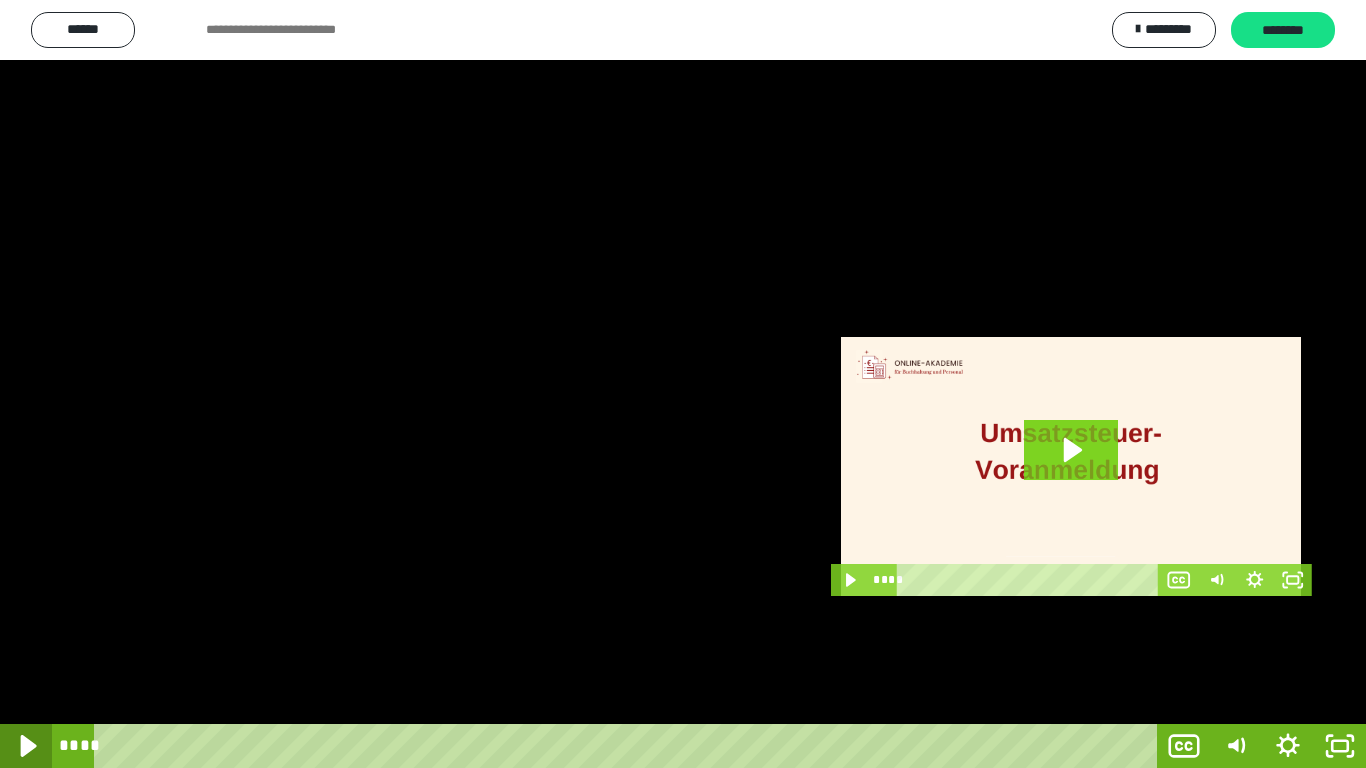 click 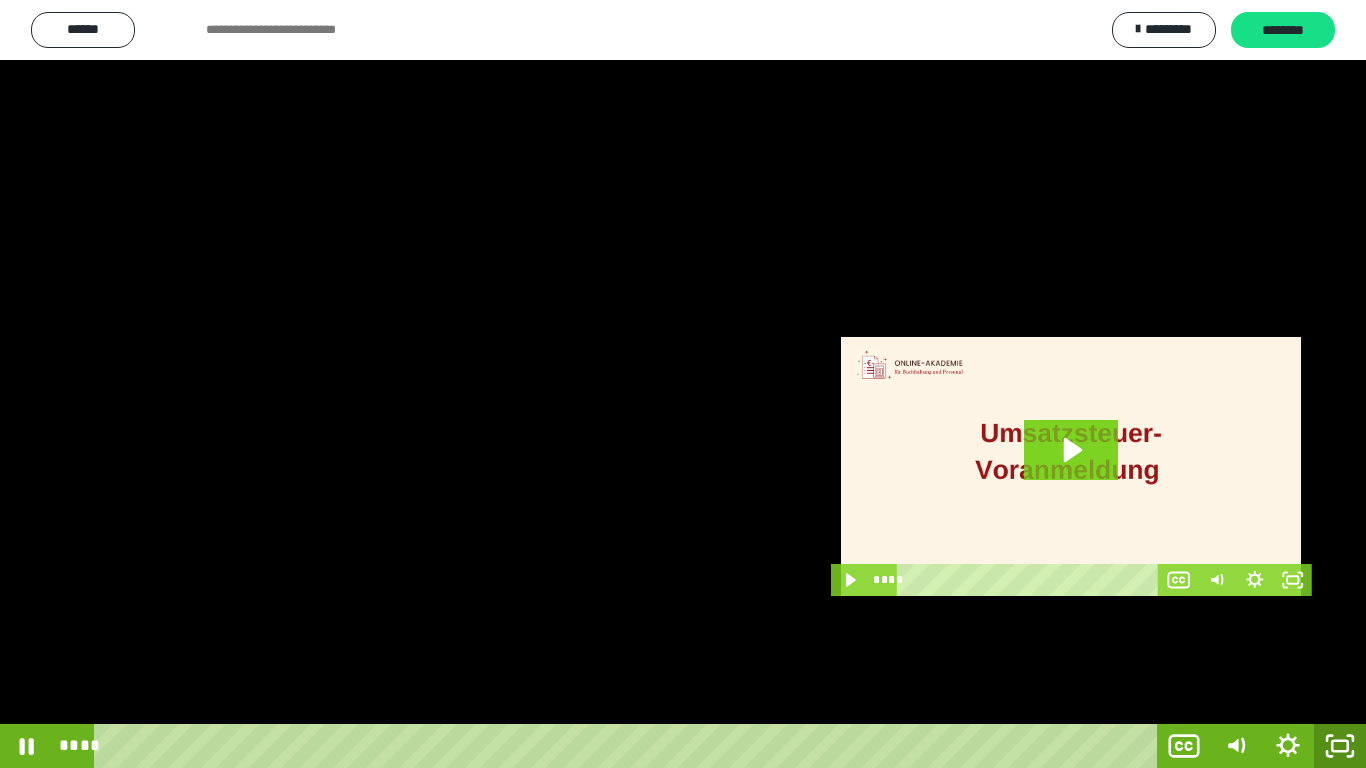 click 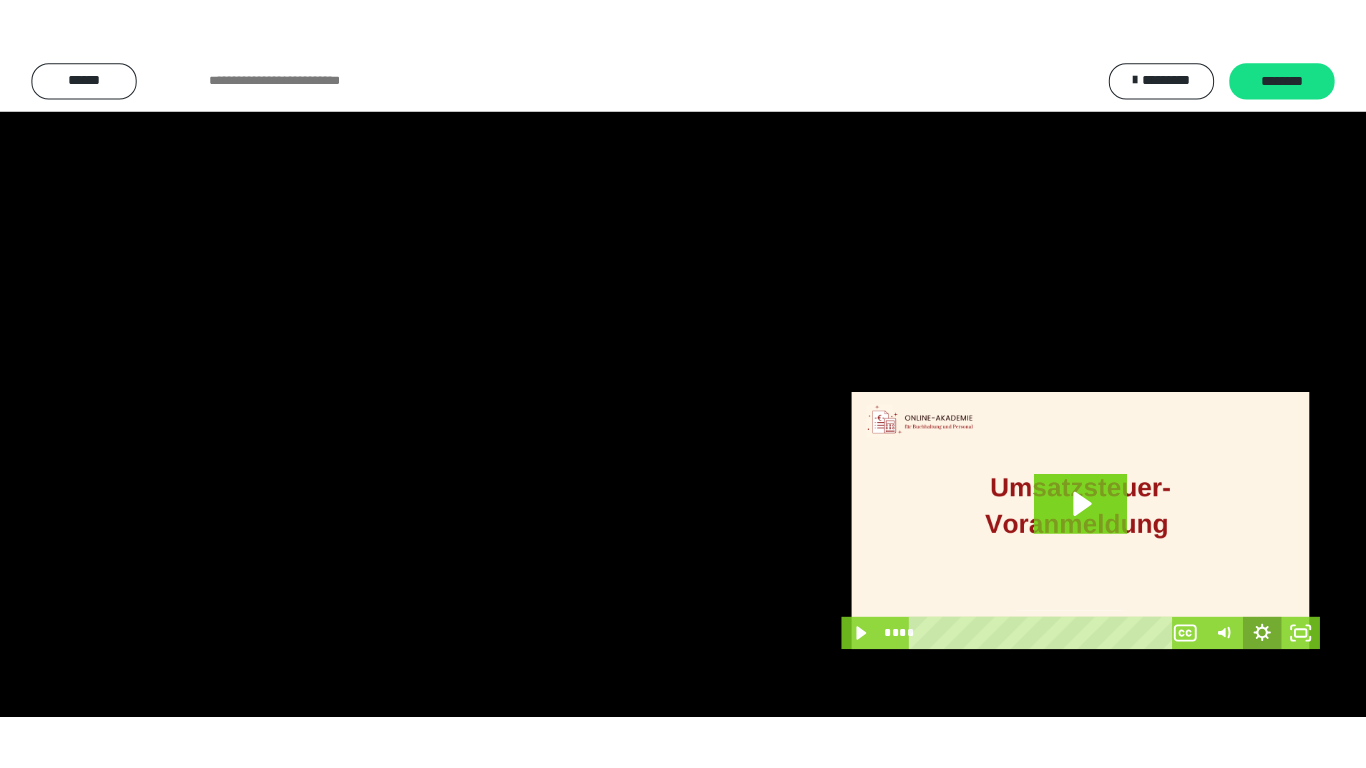 scroll, scrollTop: 4013, scrollLeft: 0, axis: vertical 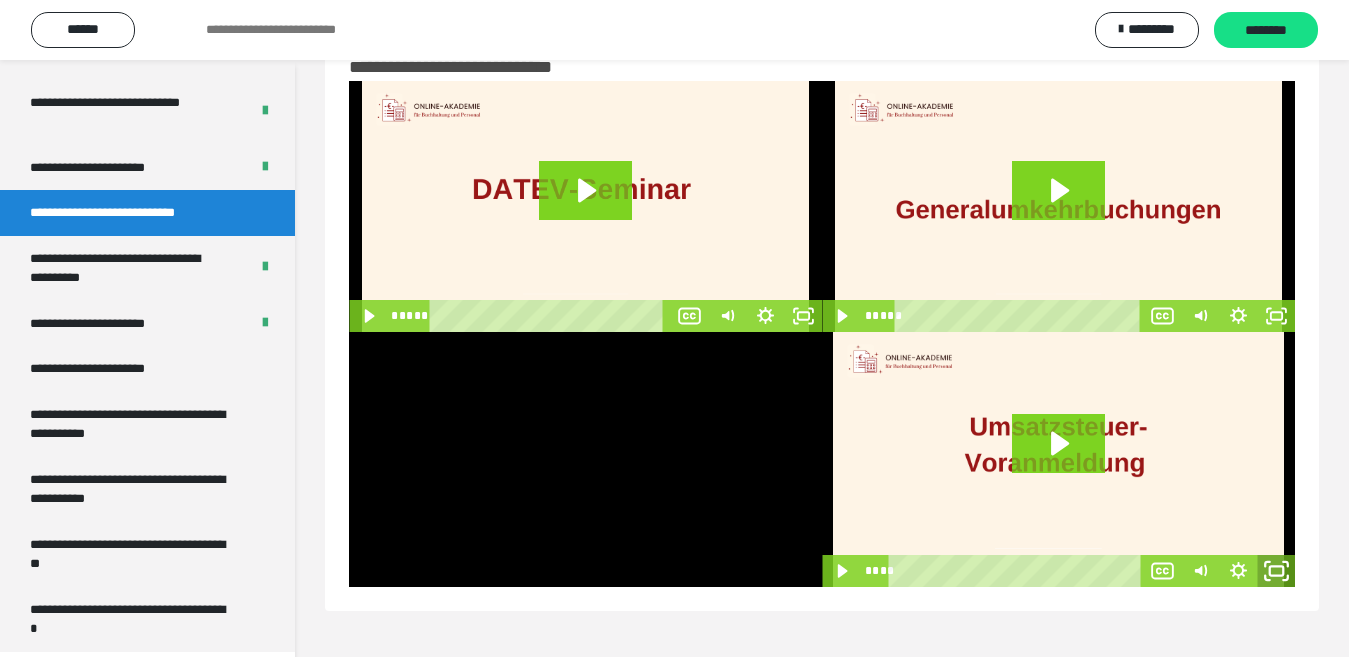 click 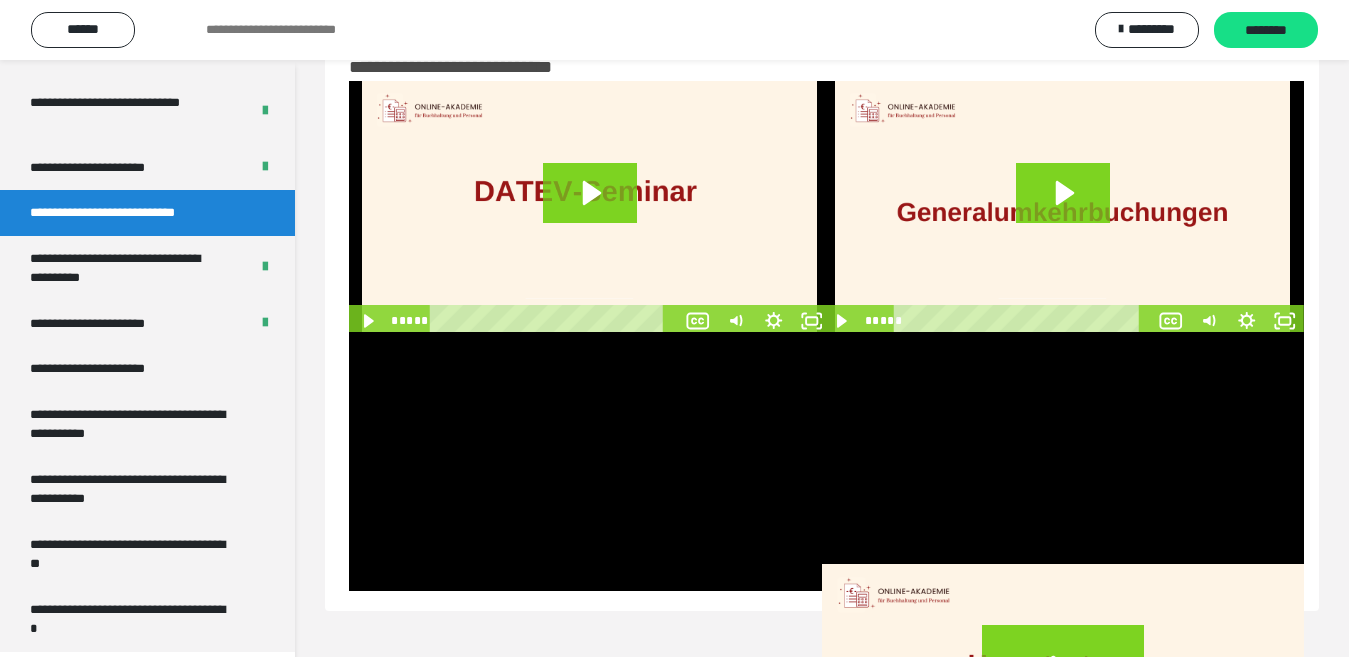 scroll, scrollTop: 3902, scrollLeft: 0, axis: vertical 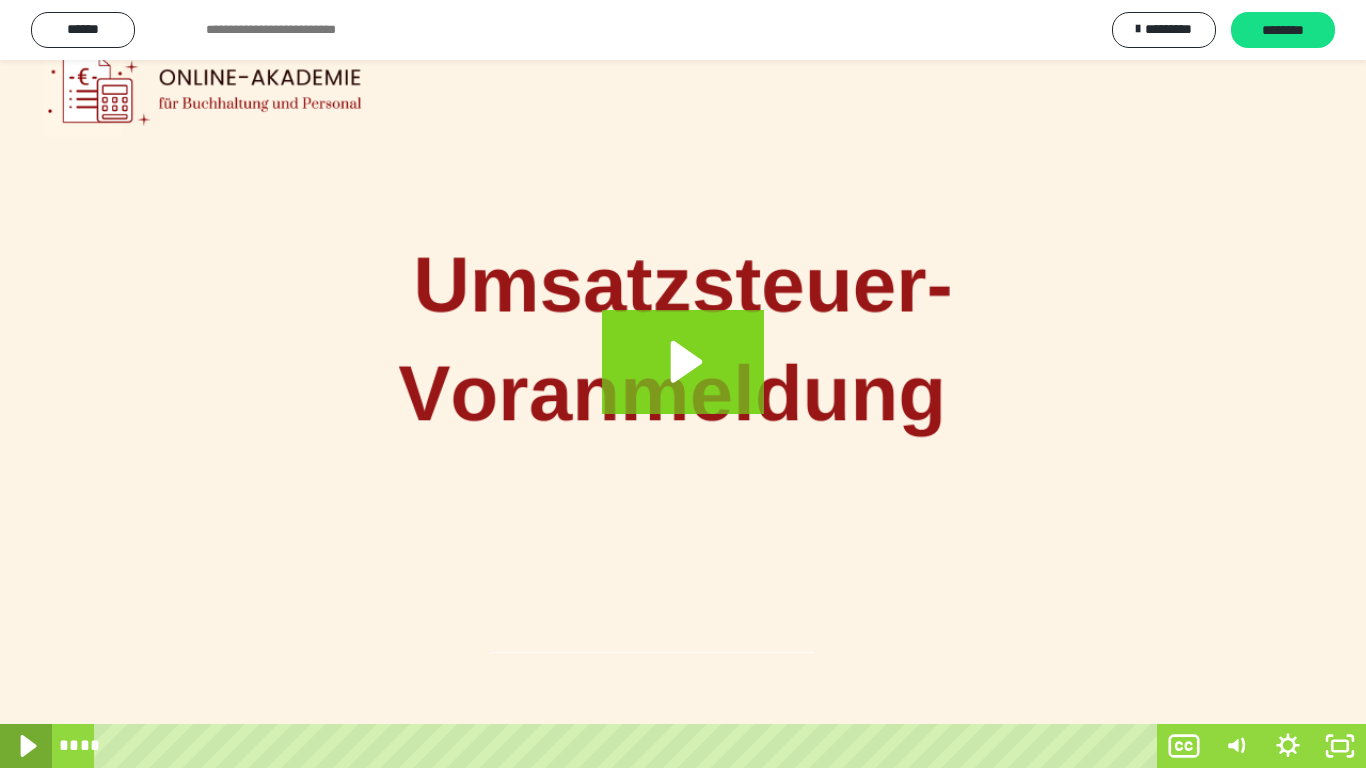 click 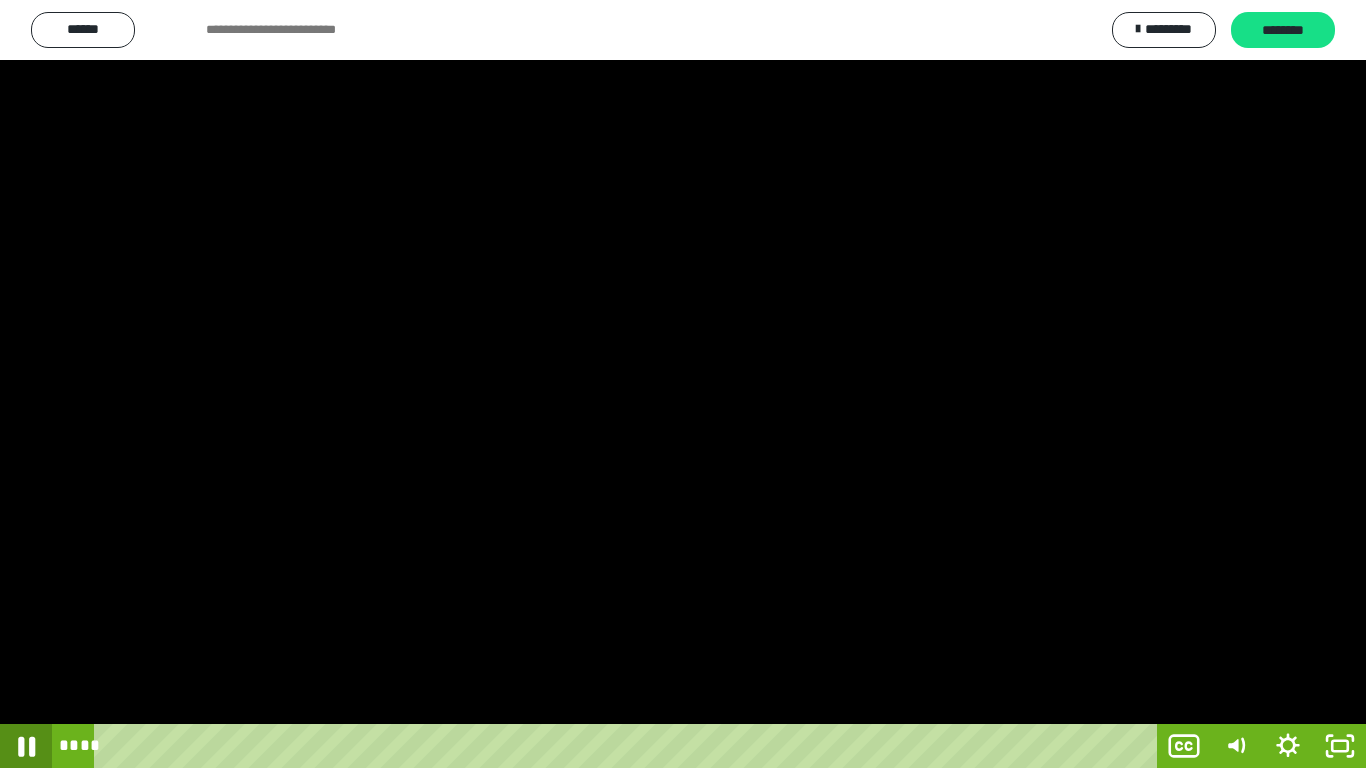 click 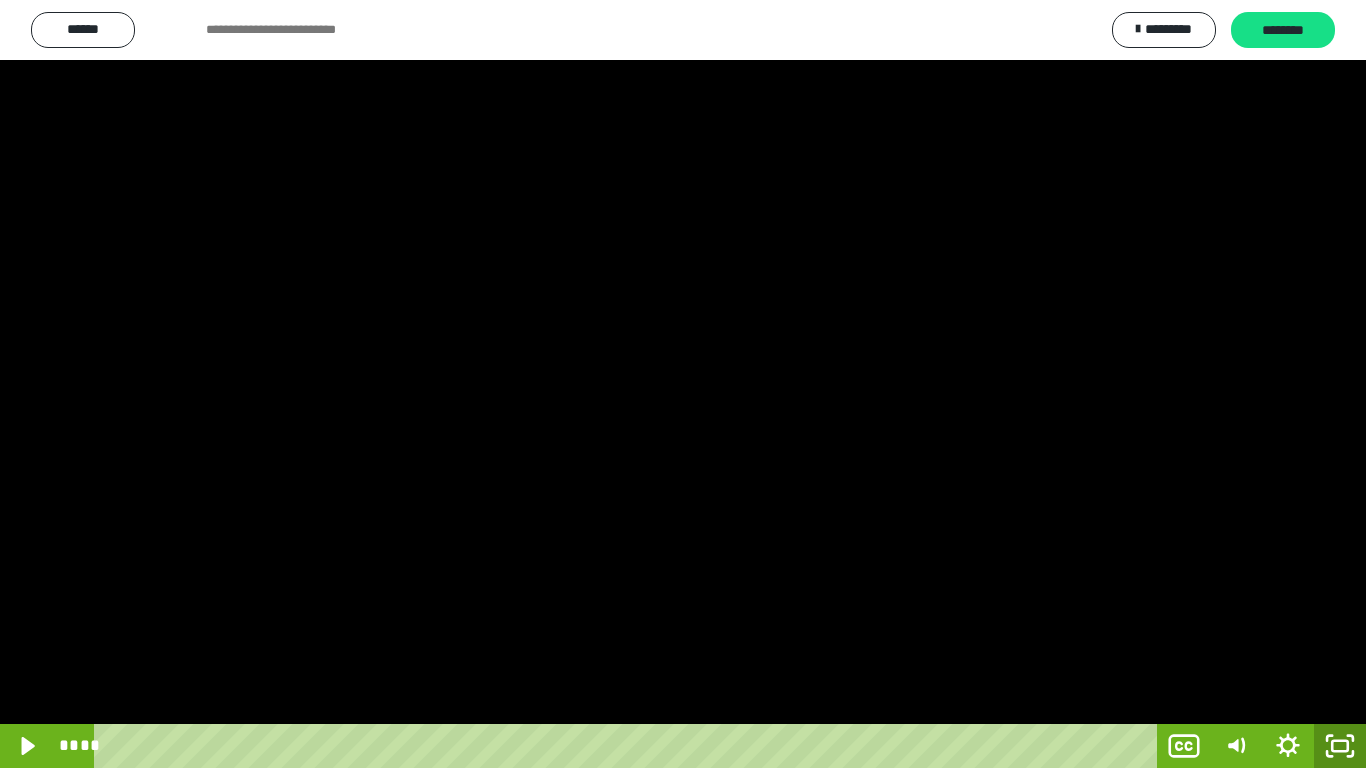 click 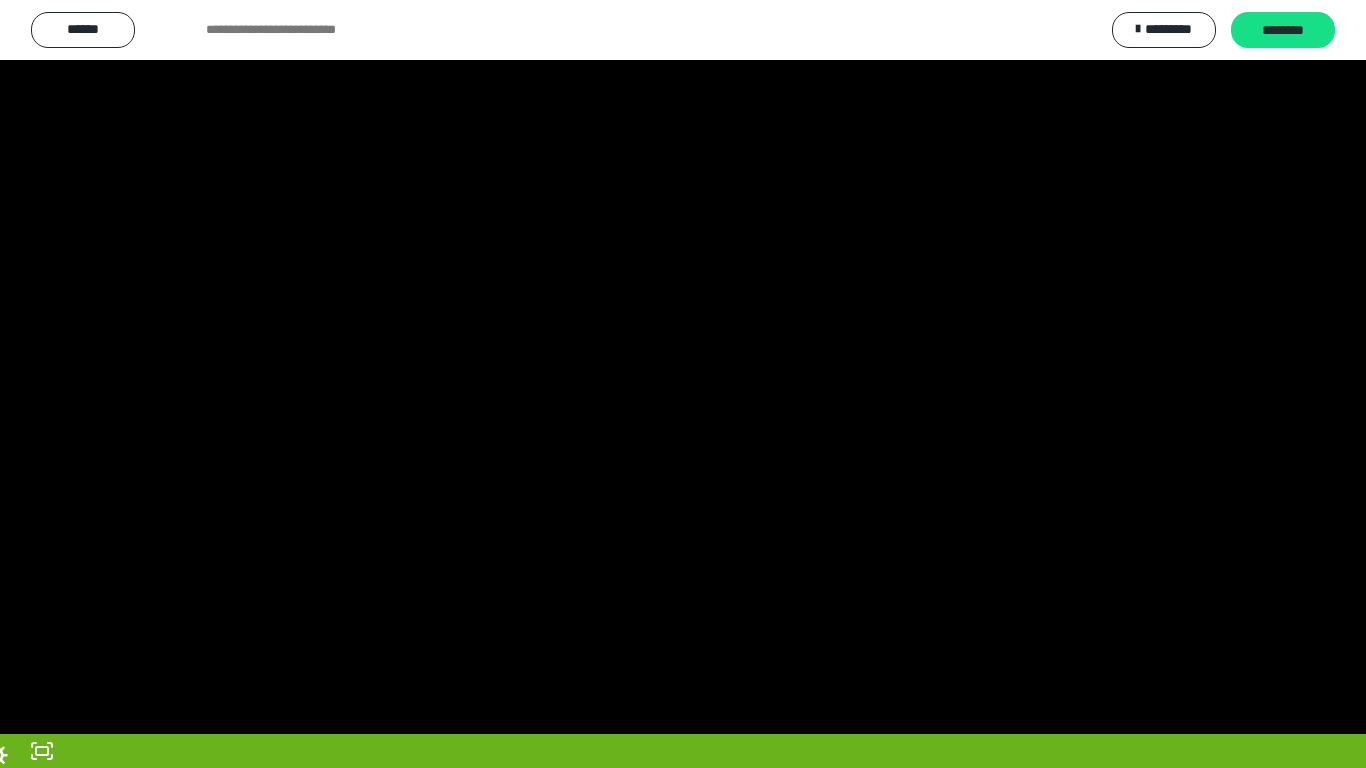 scroll, scrollTop: 4013, scrollLeft: 0, axis: vertical 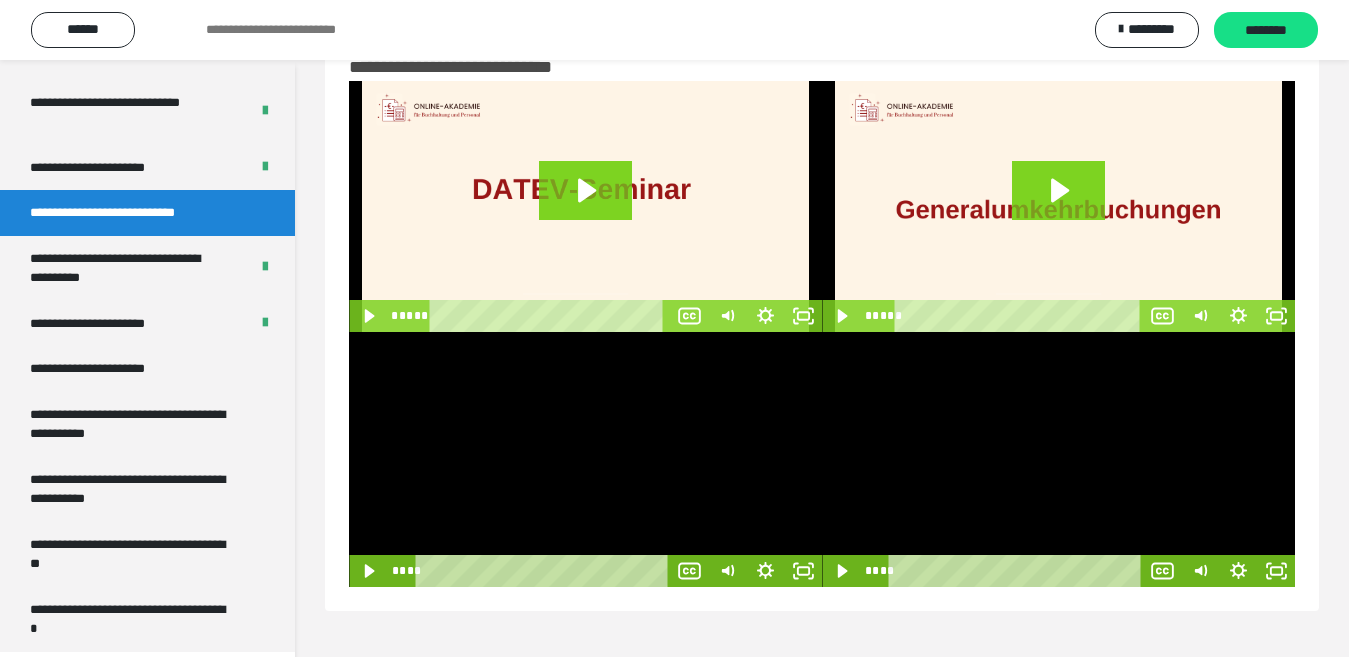 click at bounding box center [585, 459] 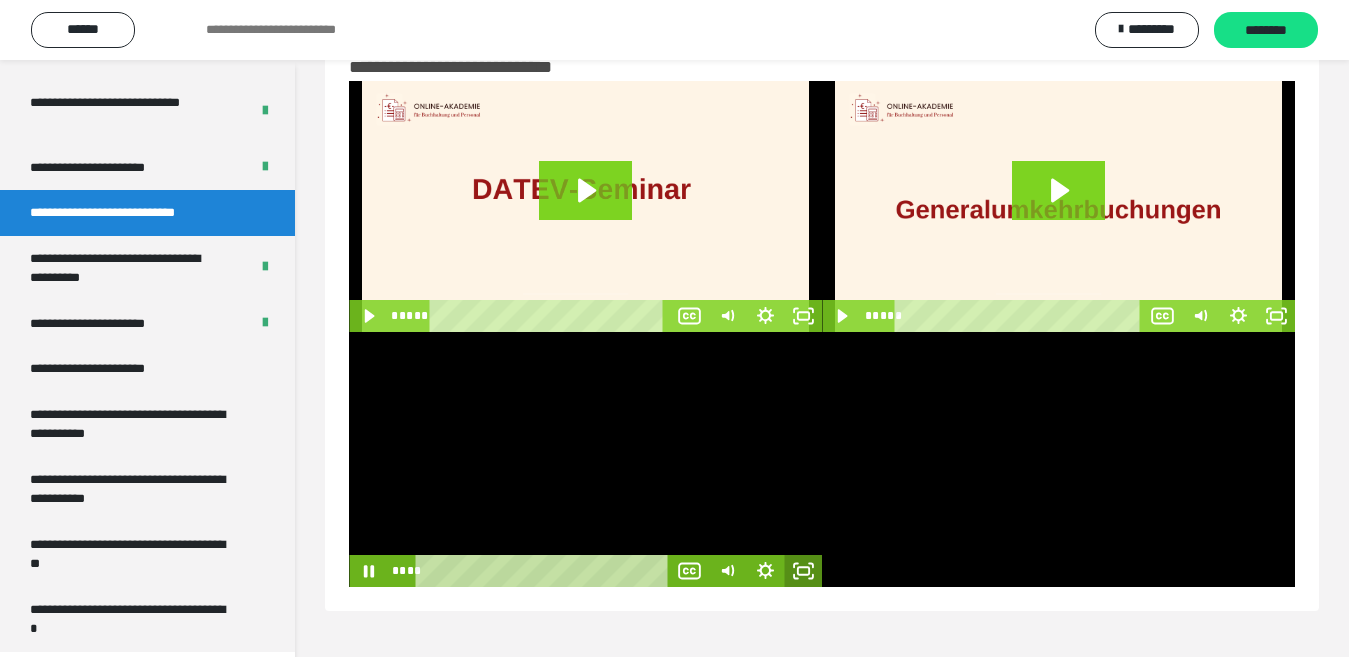 click 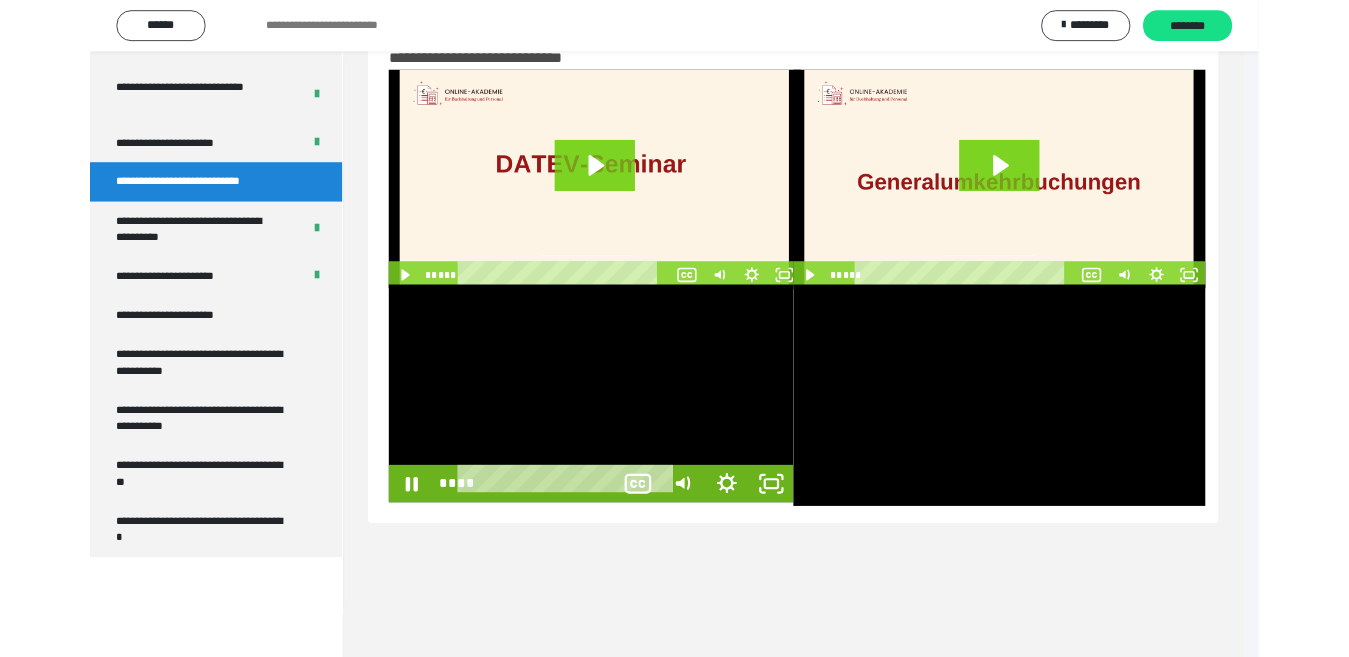 scroll, scrollTop: 3902, scrollLeft: 0, axis: vertical 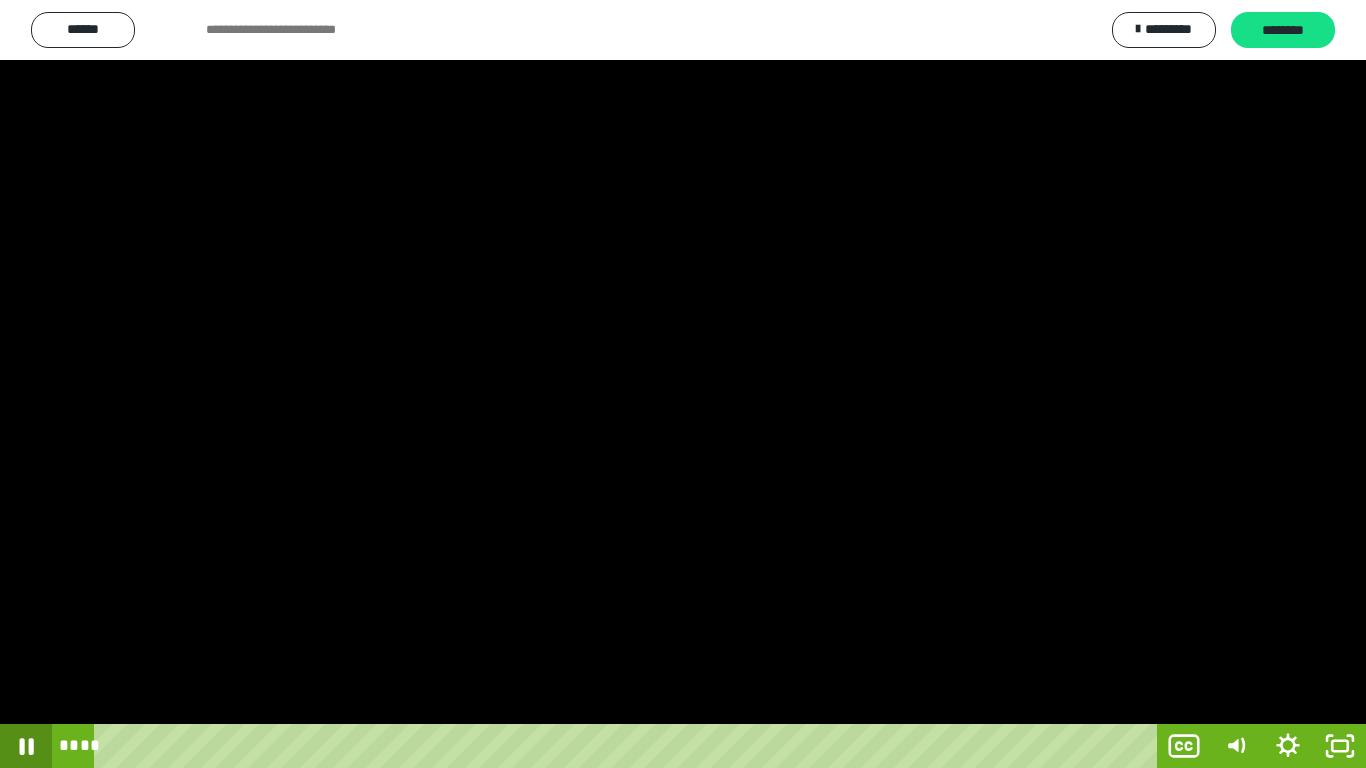 click 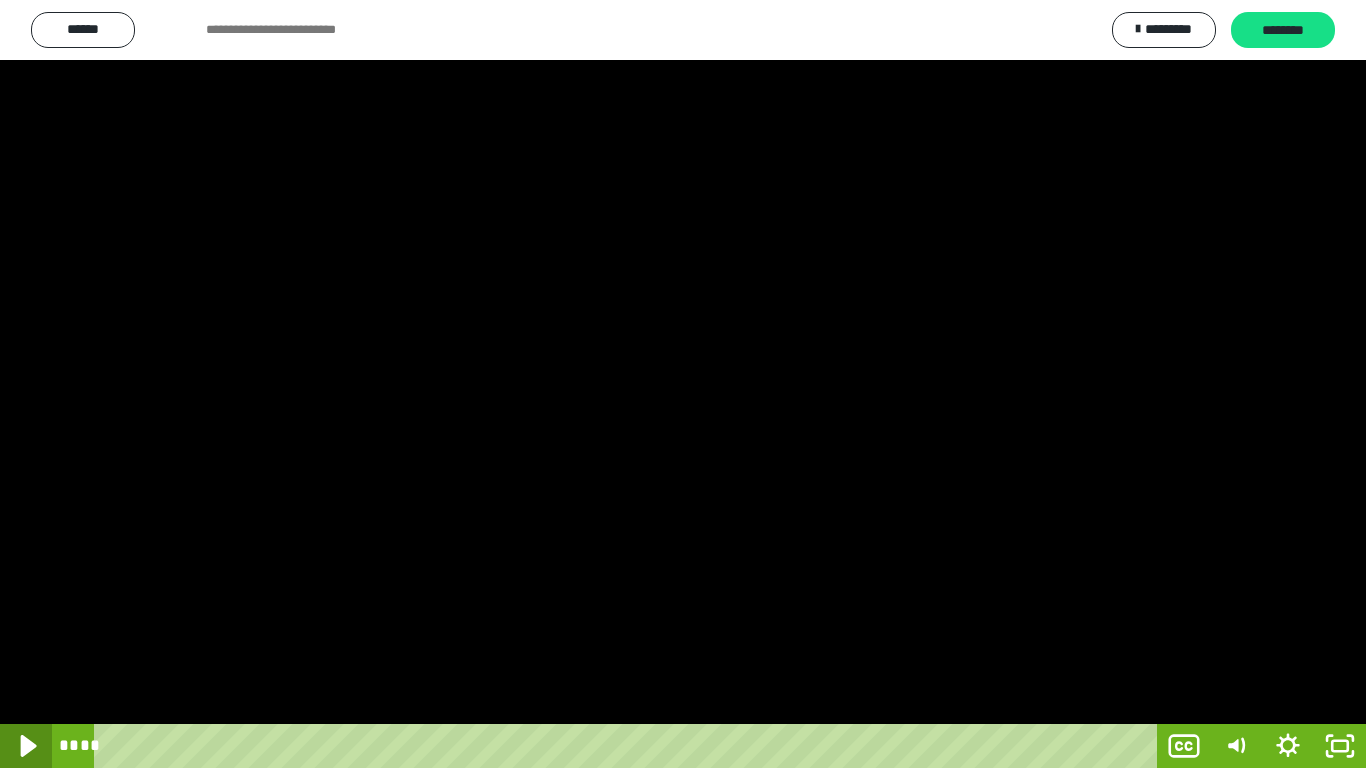 click 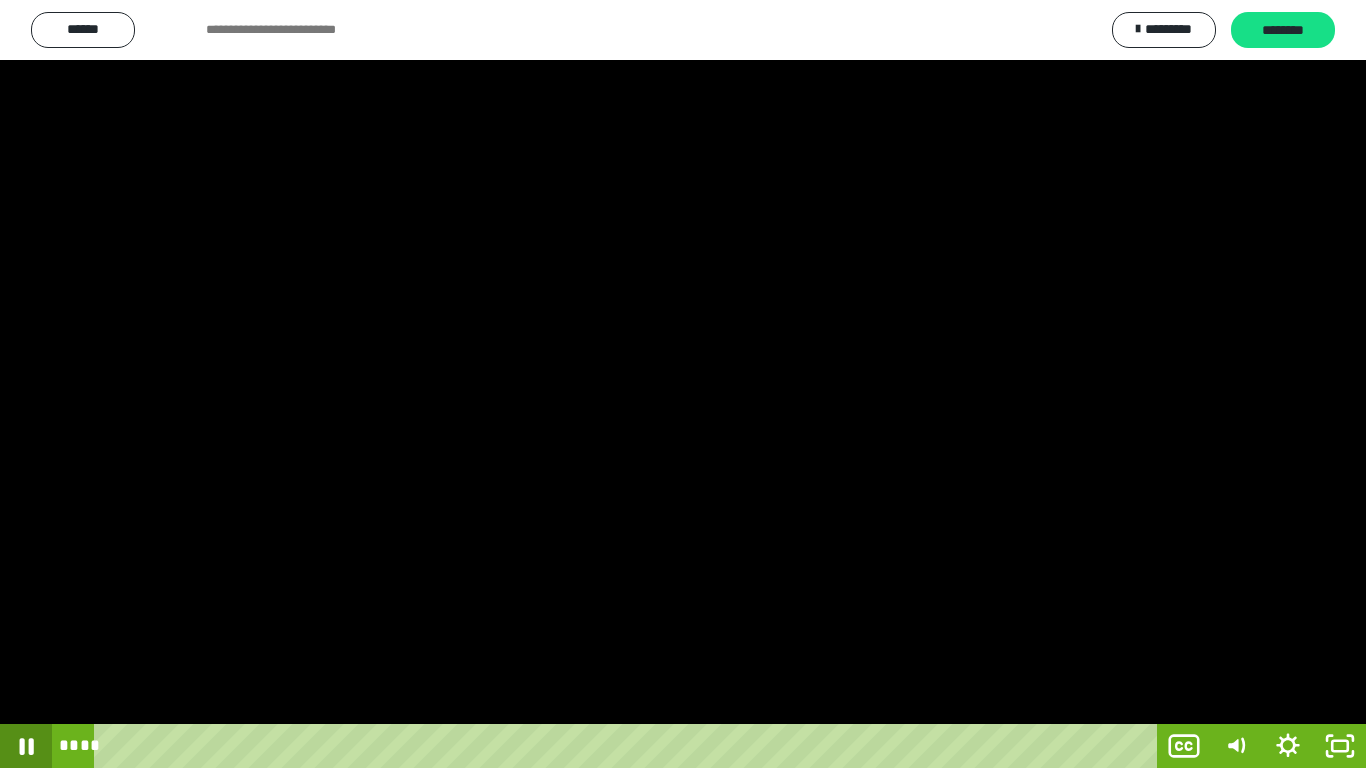 click 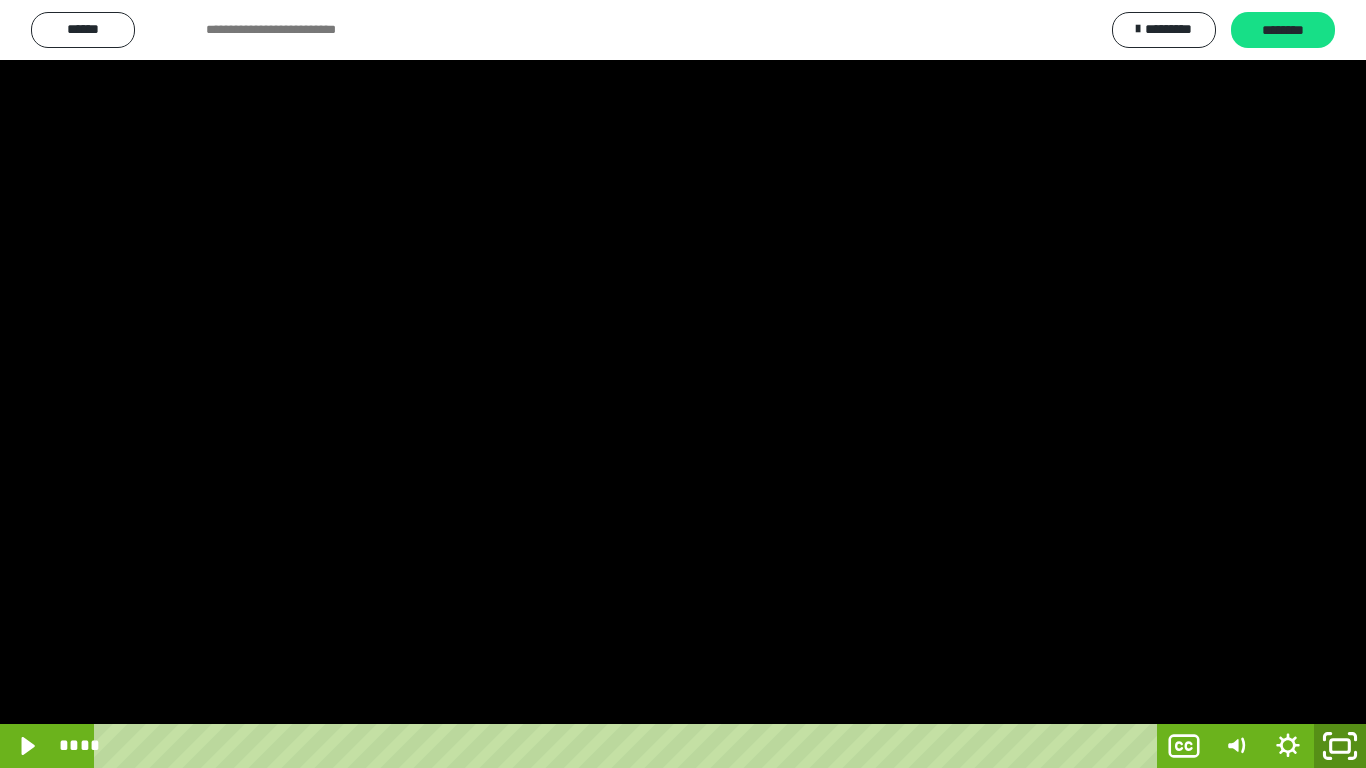 click 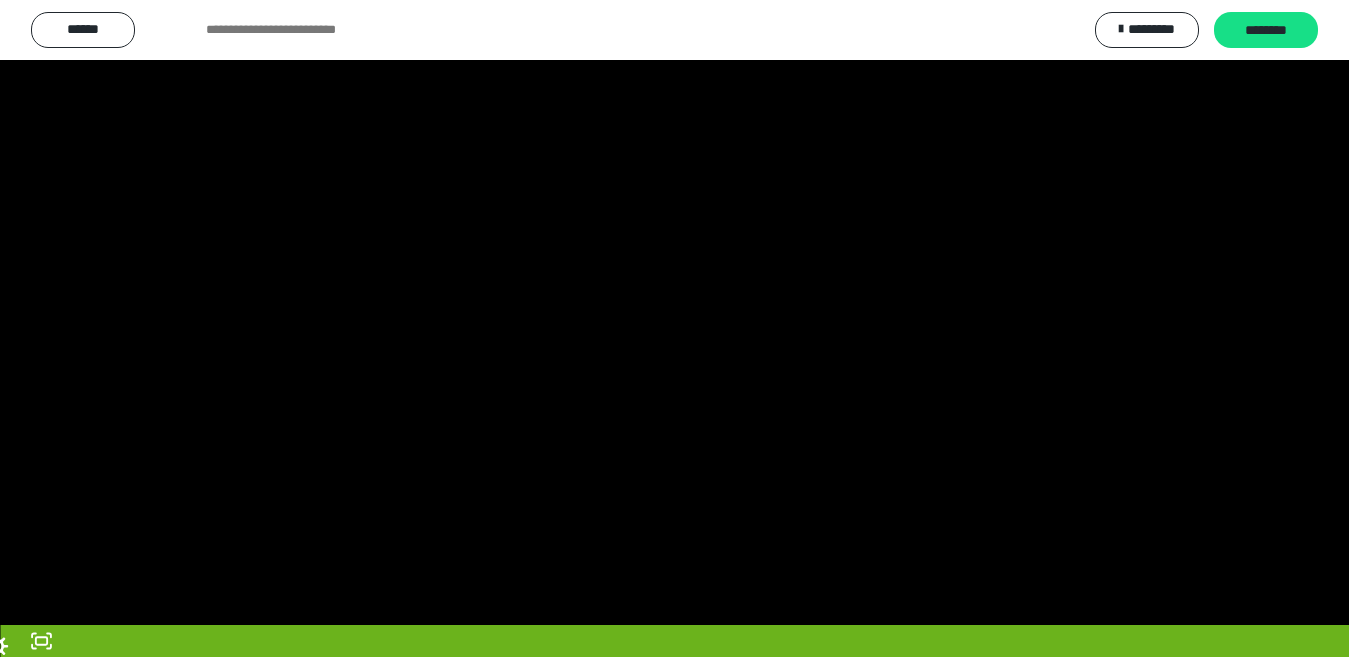 scroll, scrollTop: 4013, scrollLeft: 0, axis: vertical 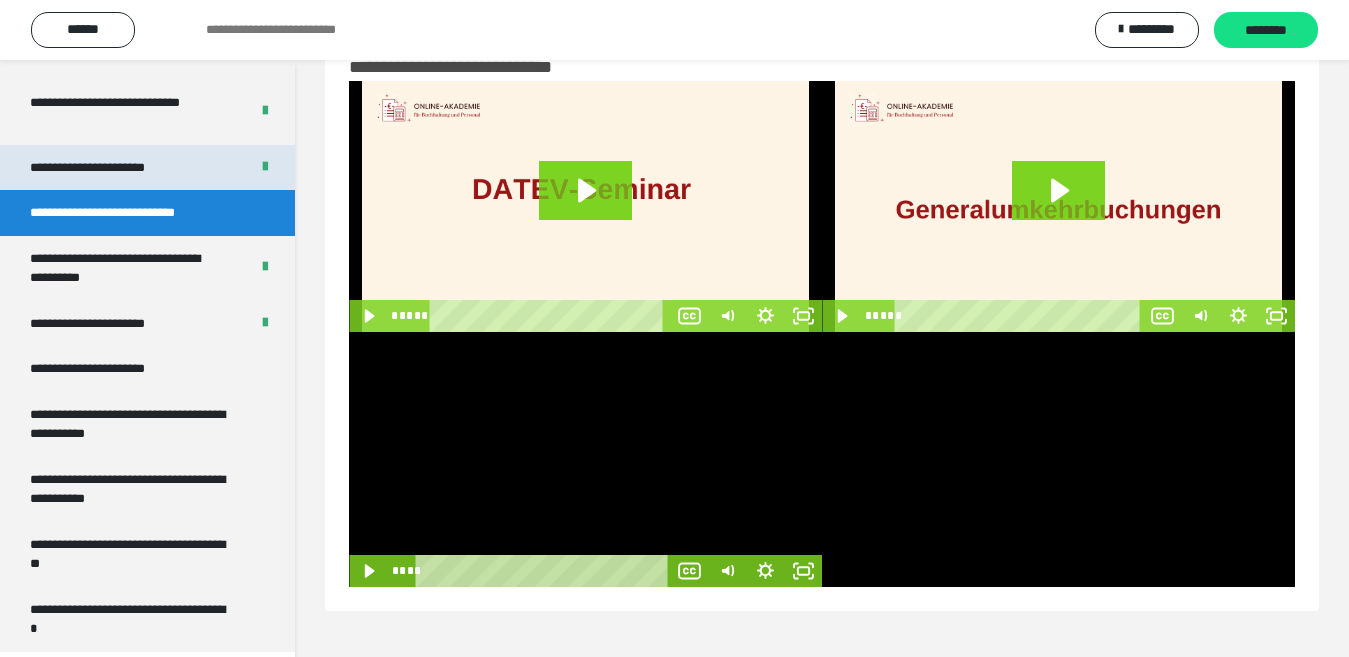 click on "**********" at bounding box center [109, 168] 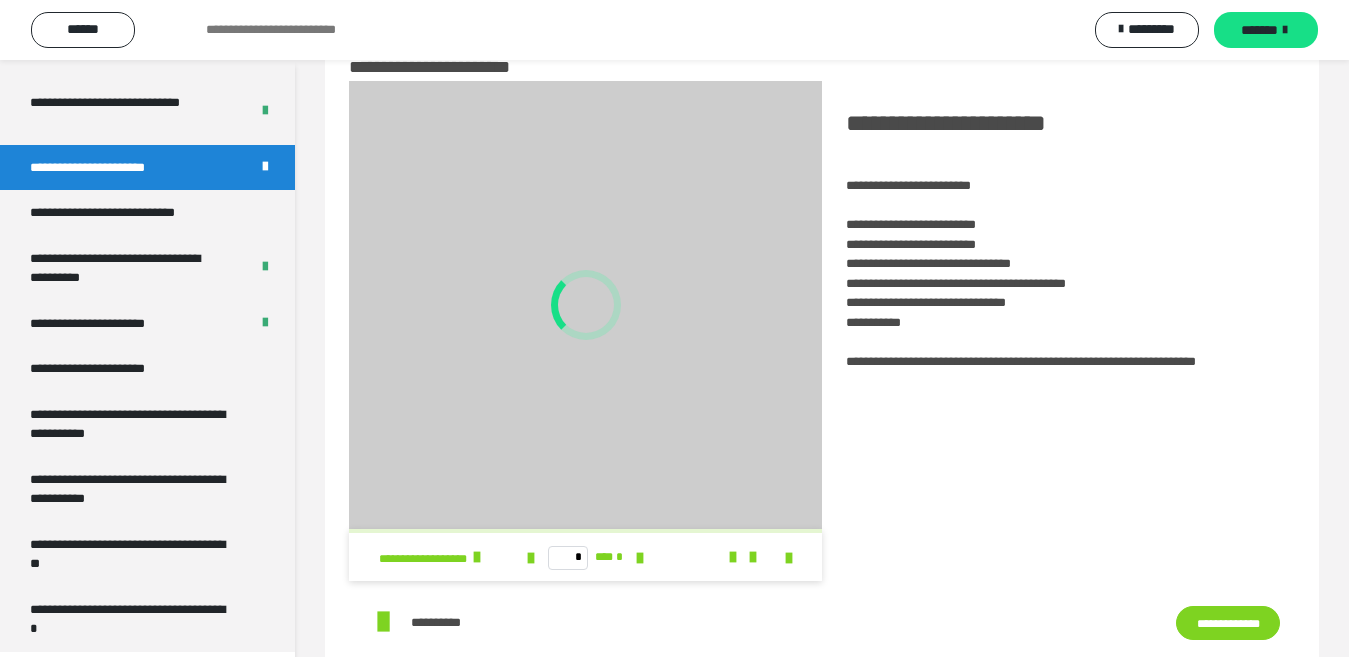 scroll, scrollTop: 0, scrollLeft: 0, axis: both 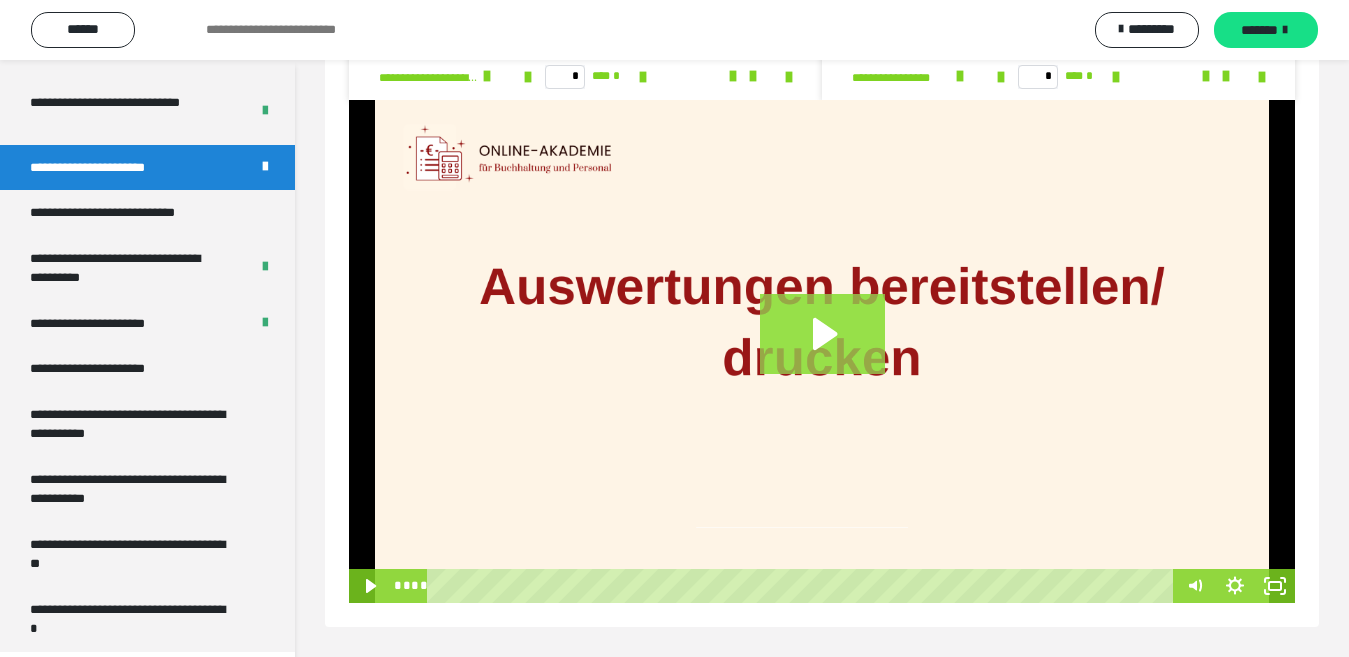 click 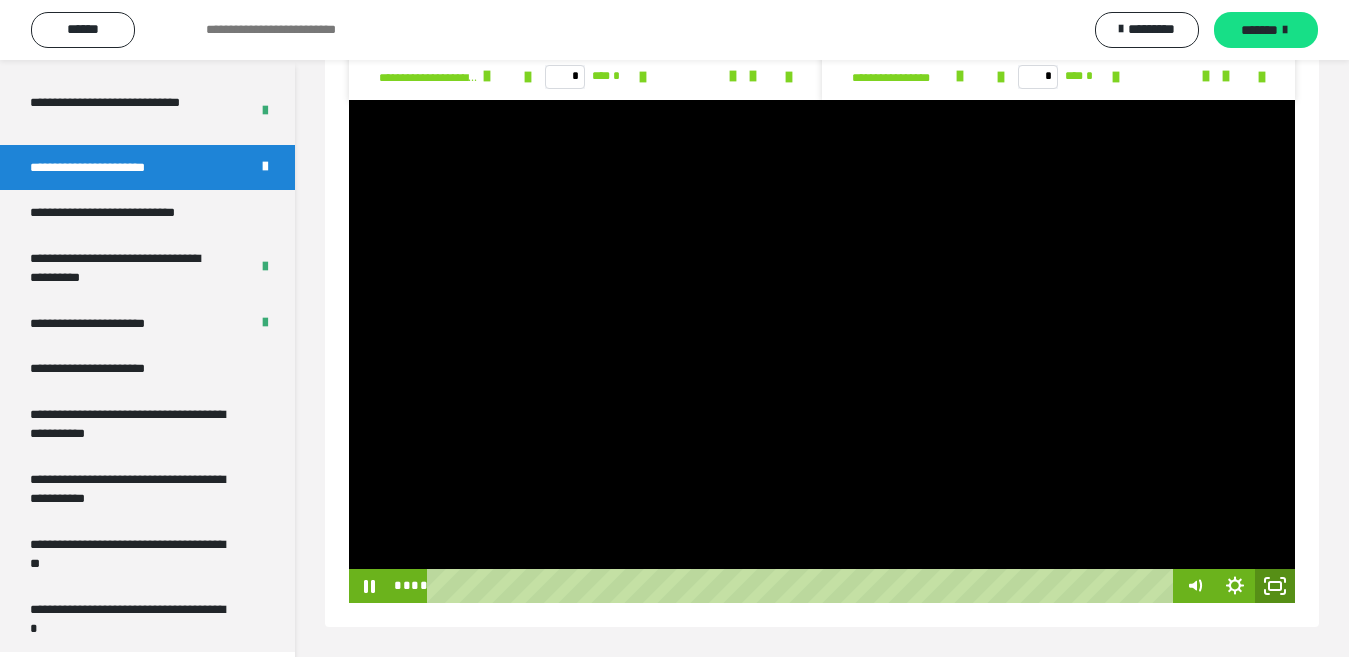 click 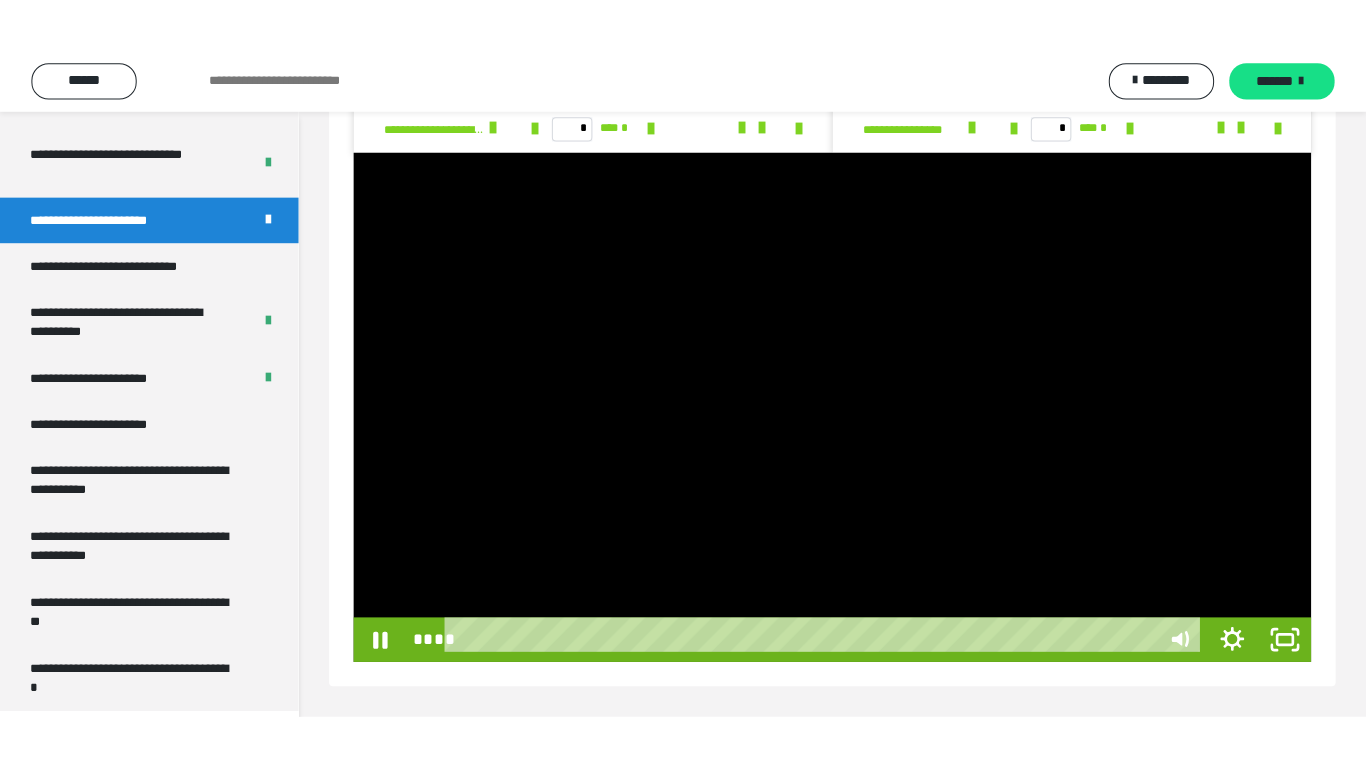 scroll, scrollTop: 1354, scrollLeft: 0, axis: vertical 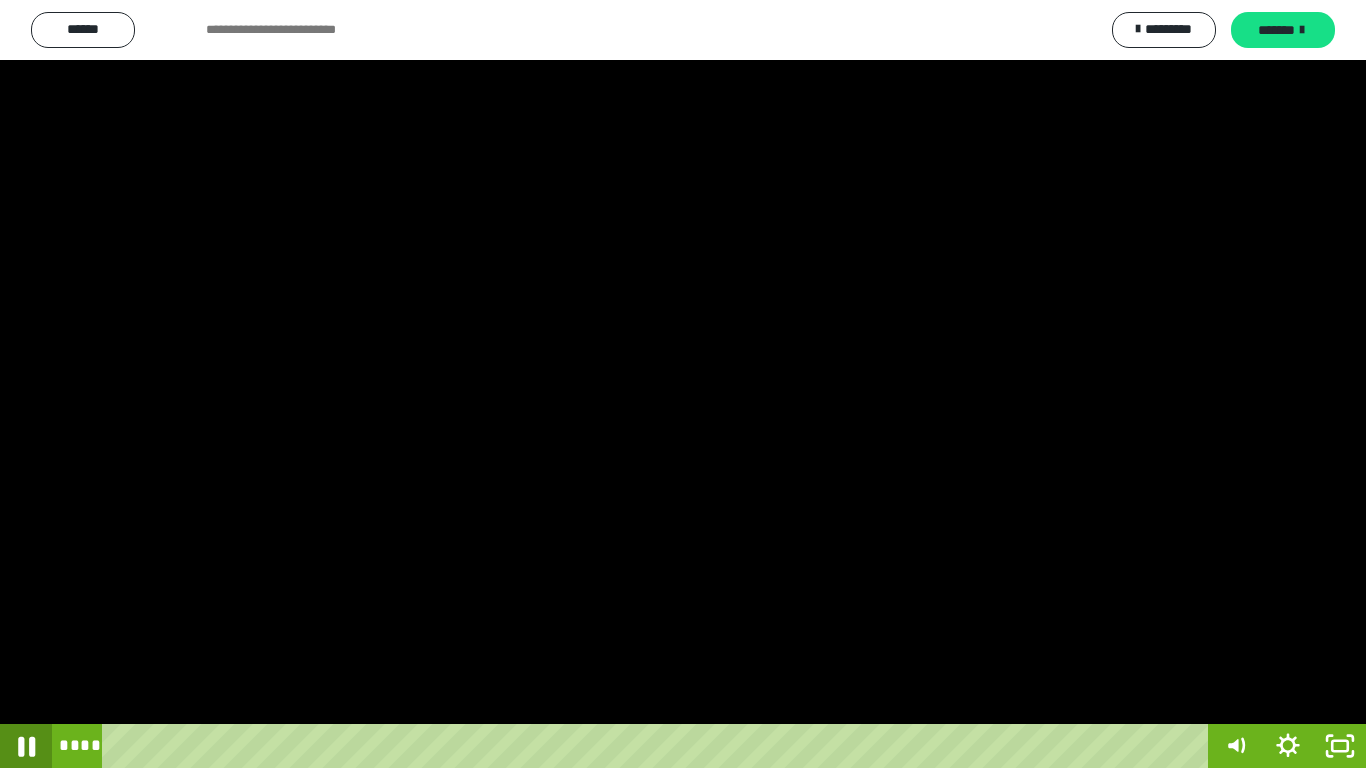 drag, startPoint x: 27, startPoint y: 744, endPoint x: 0, endPoint y: 647, distance: 100.68764 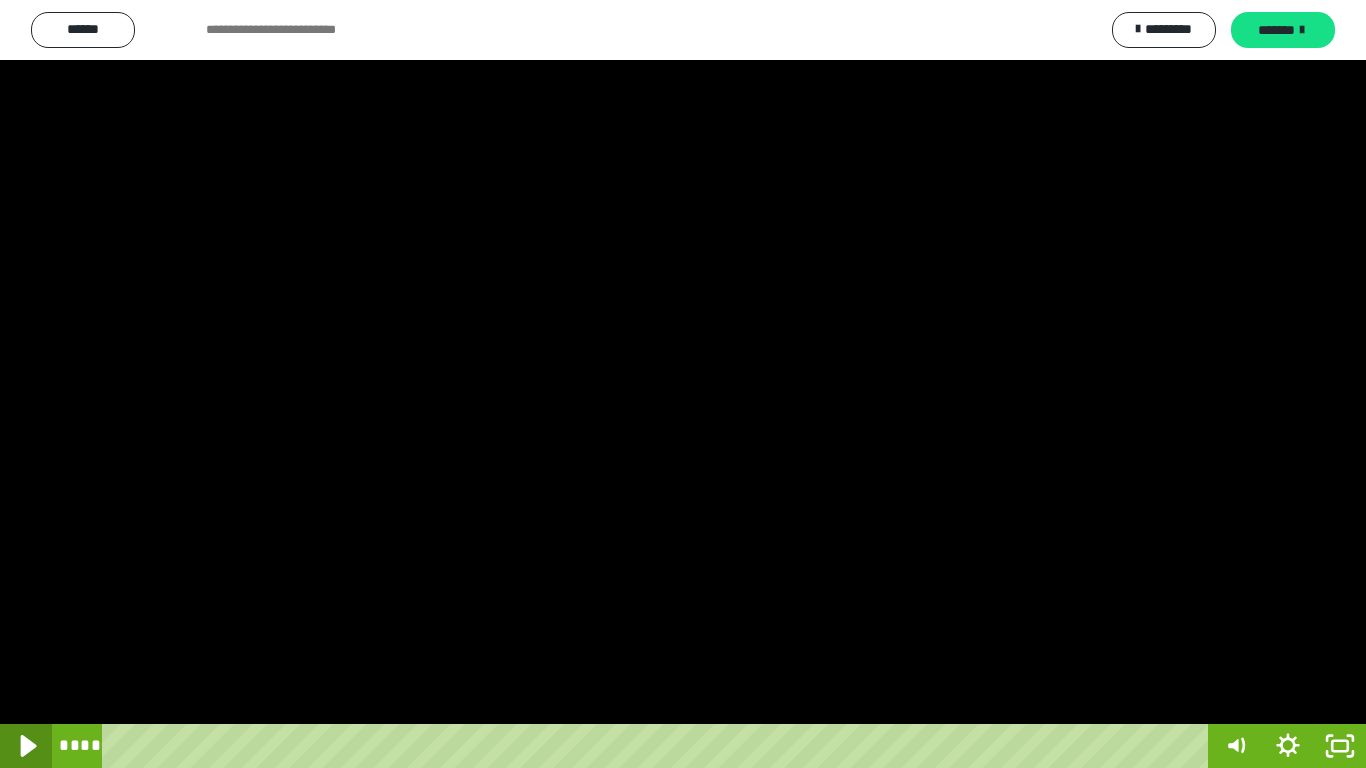 click 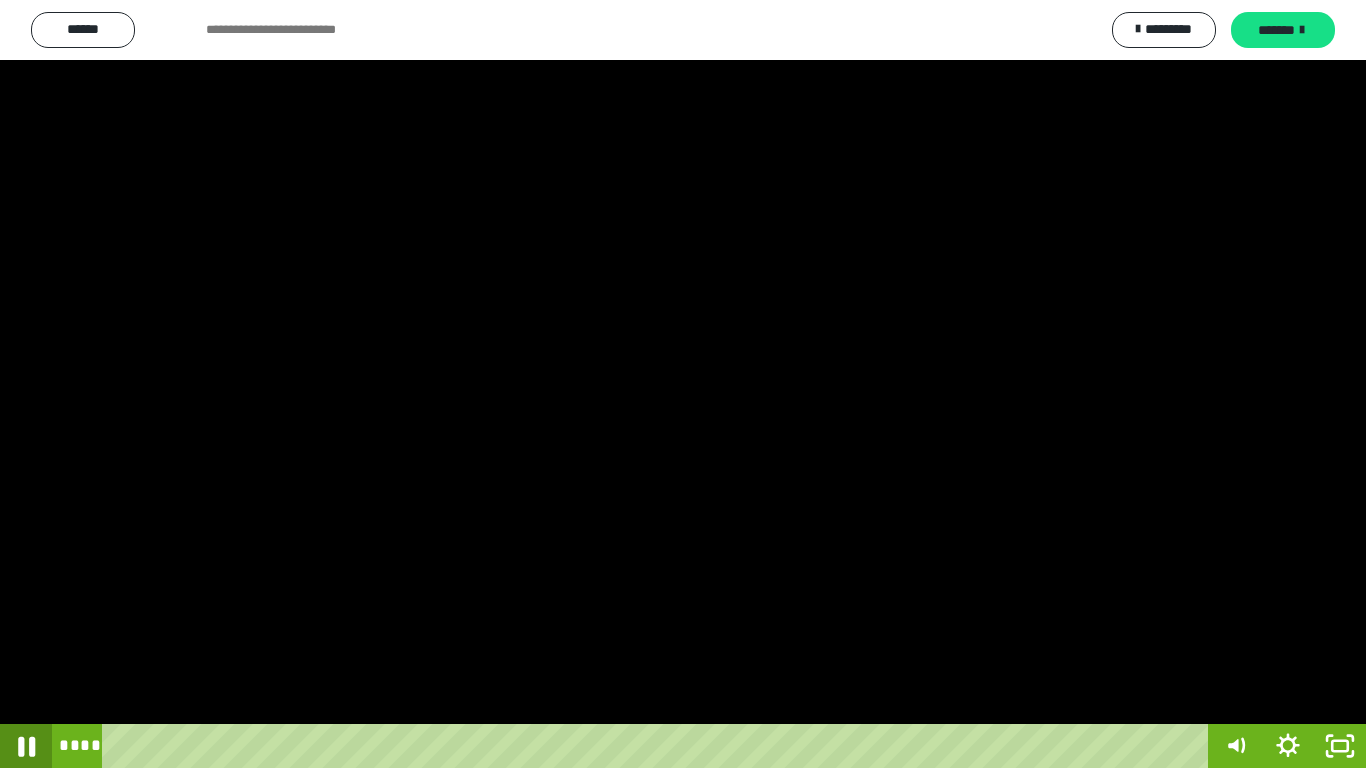 click 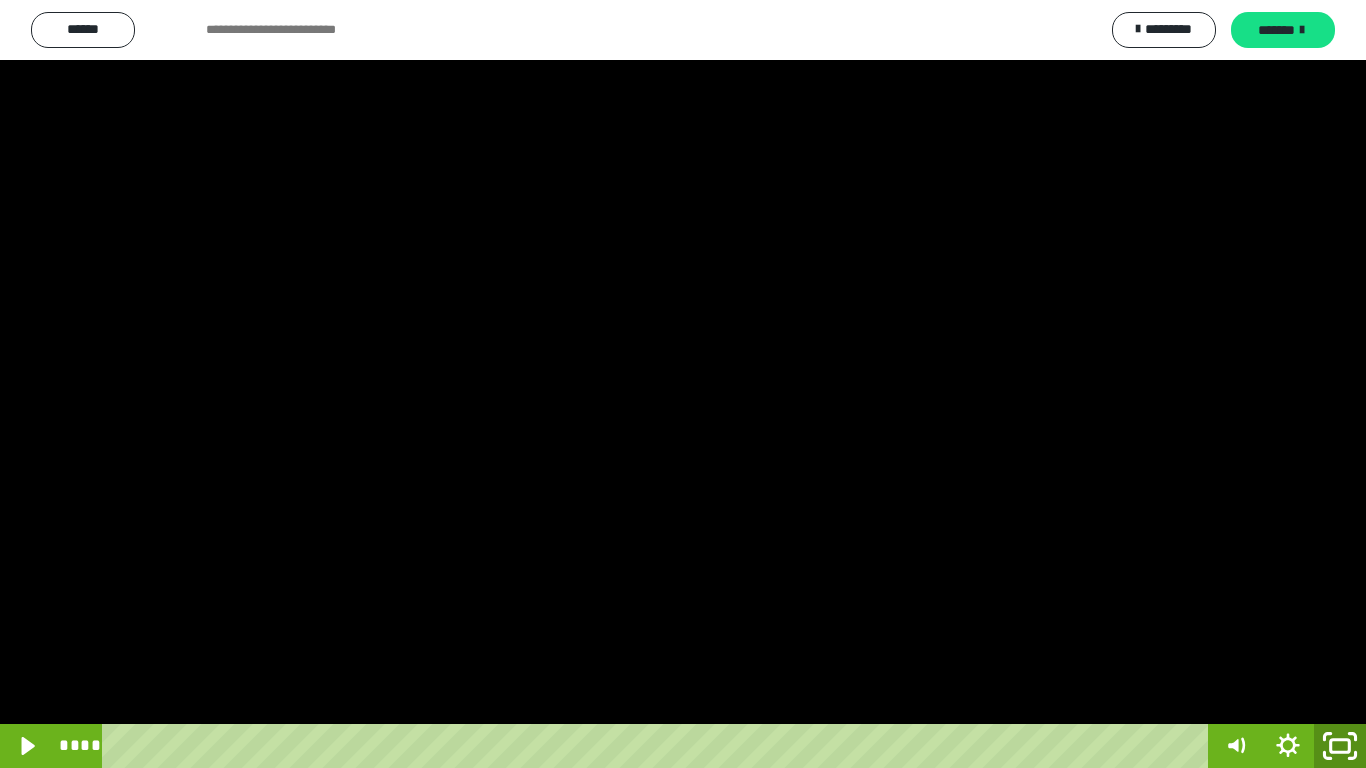 click 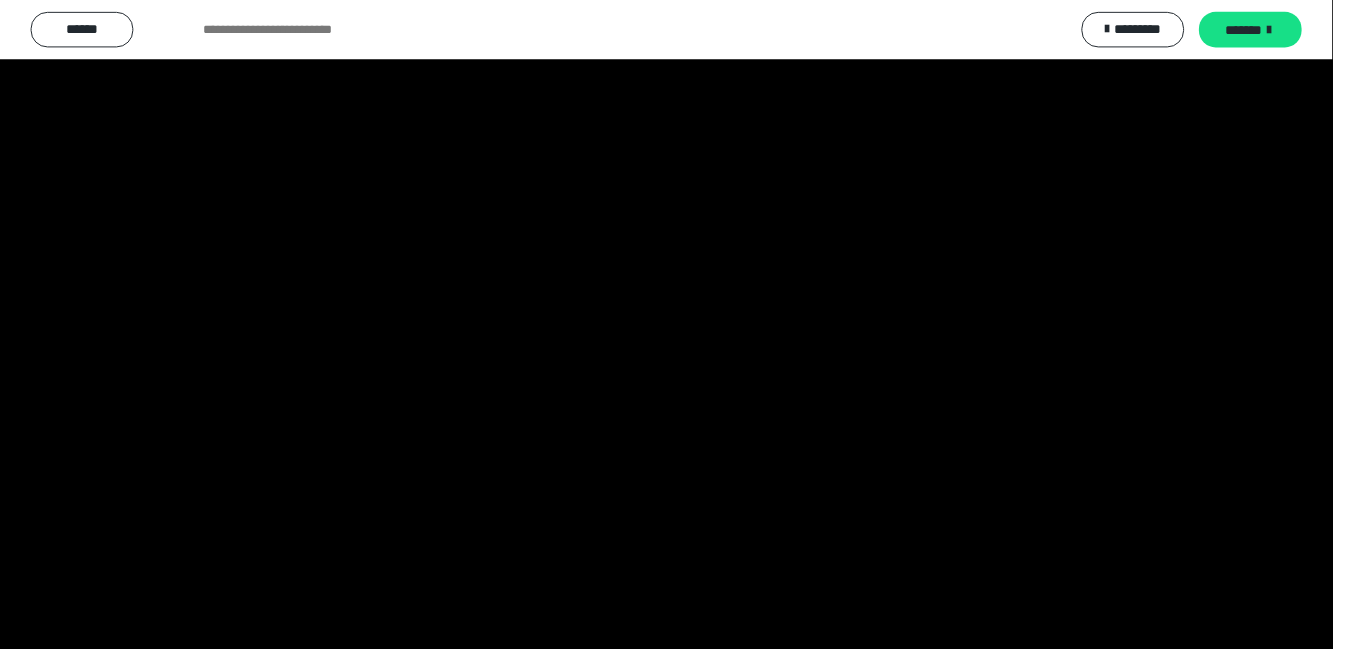 scroll, scrollTop: 4013, scrollLeft: 0, axis: vertical 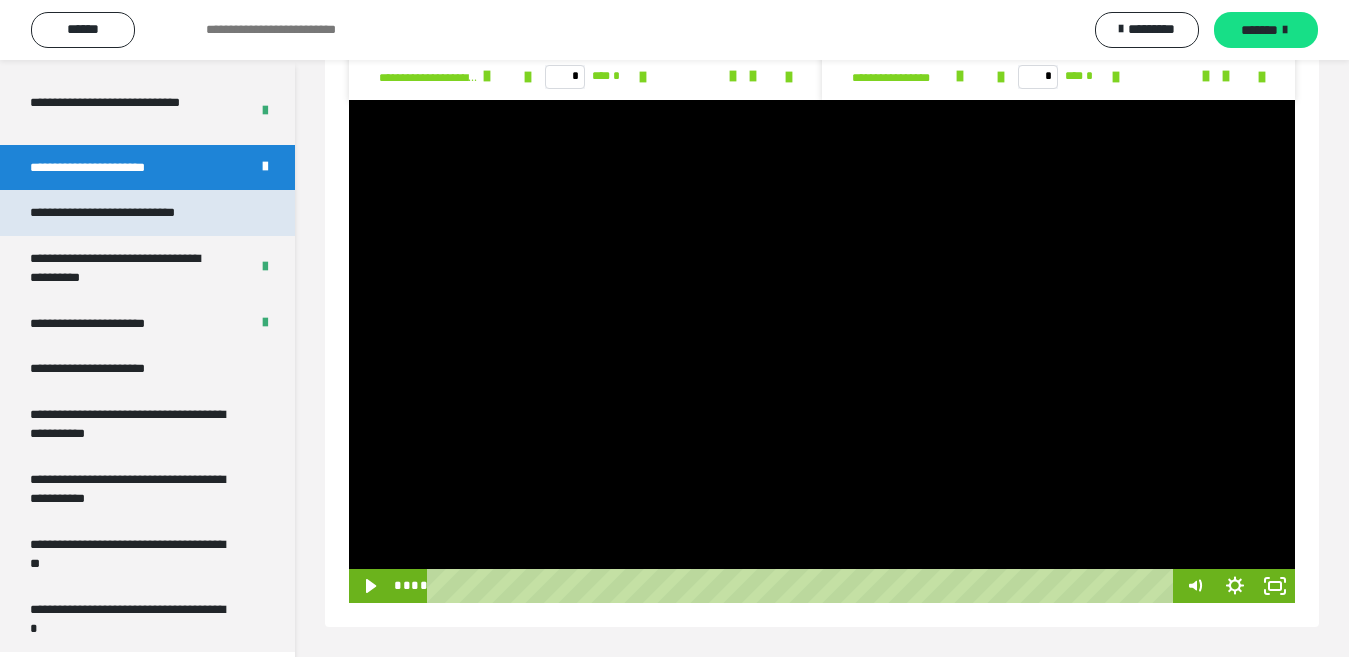 click on "**********" at bounding box center (129, 213) 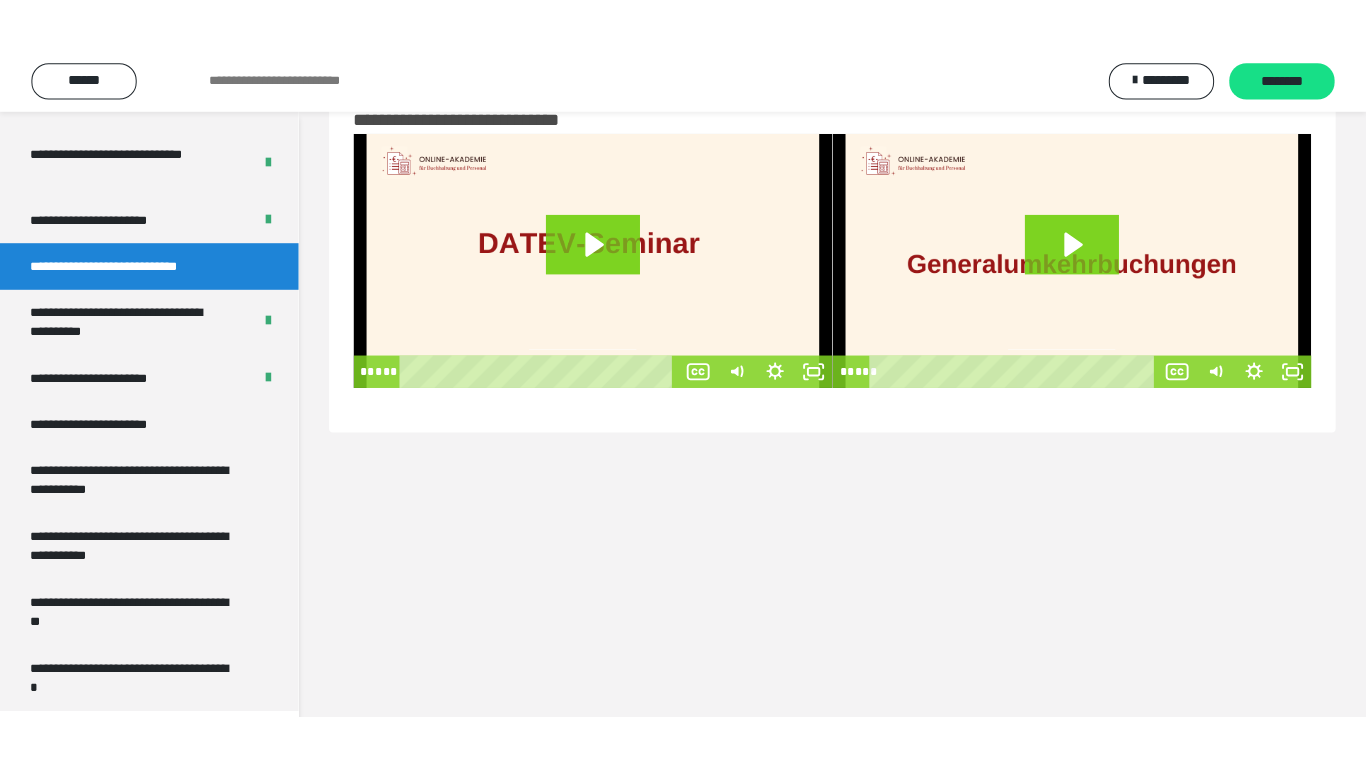 scroll, scrollTop: 60, scrollLeft: 0, axis: vertical 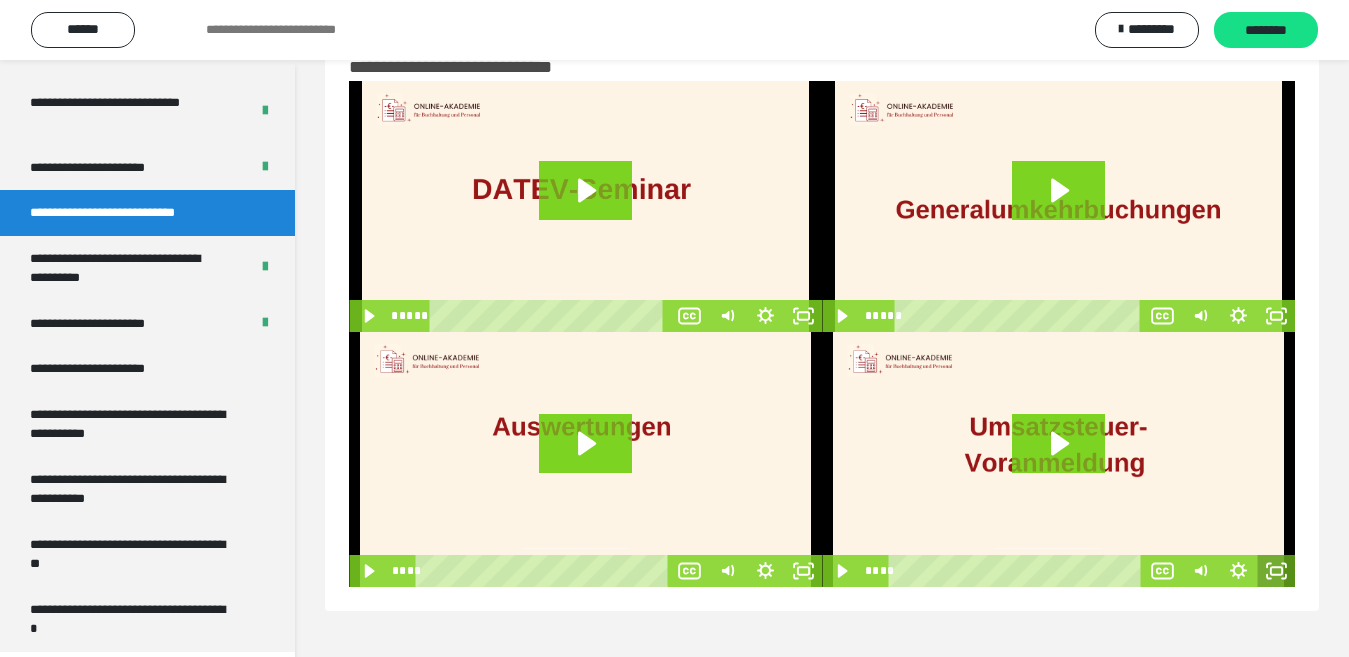 click 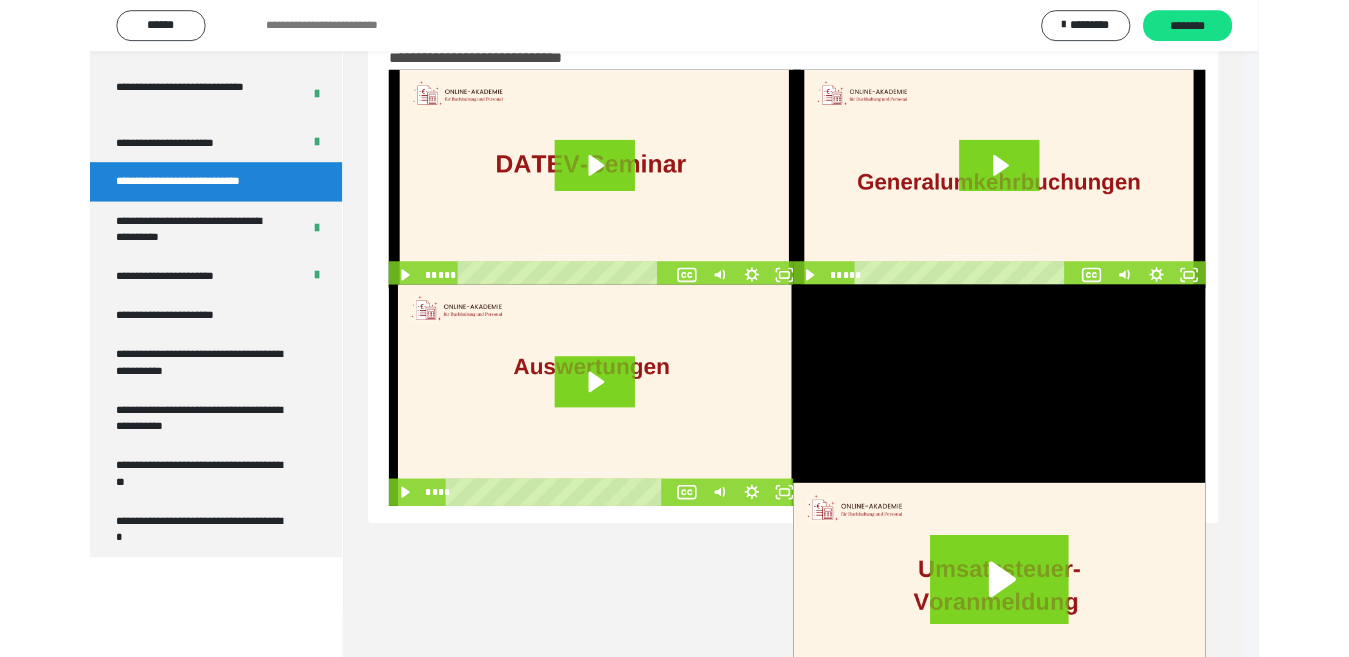 scroll, scrollTop: 3902, scrollLeft: 0, axis: vertical 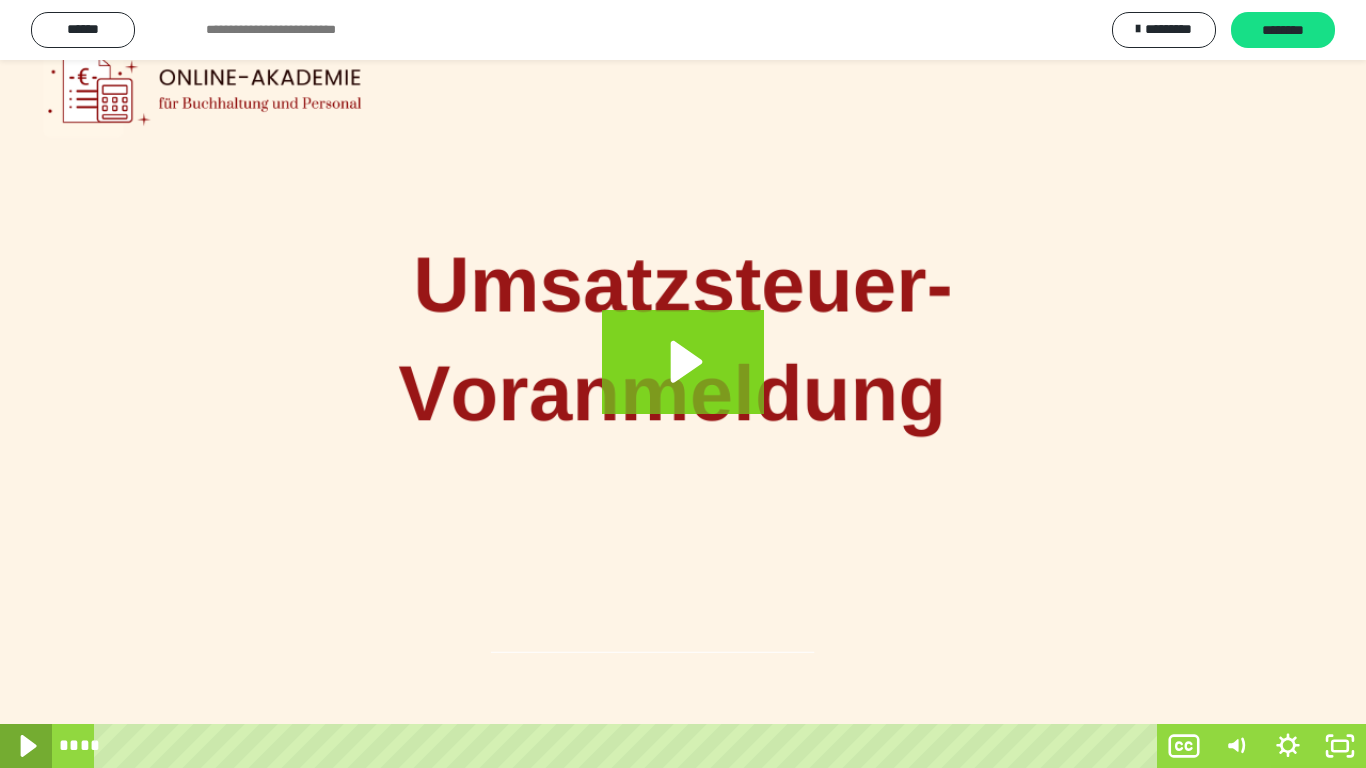 click 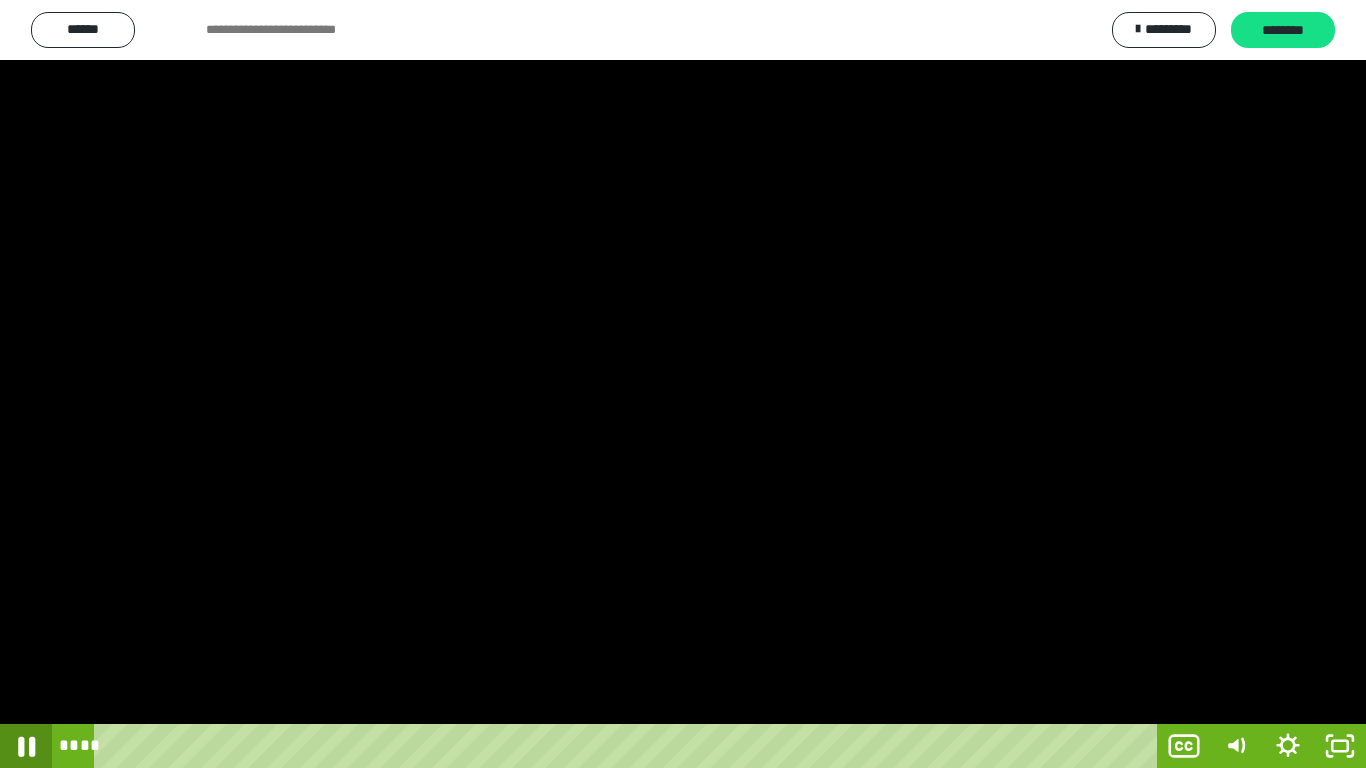 click 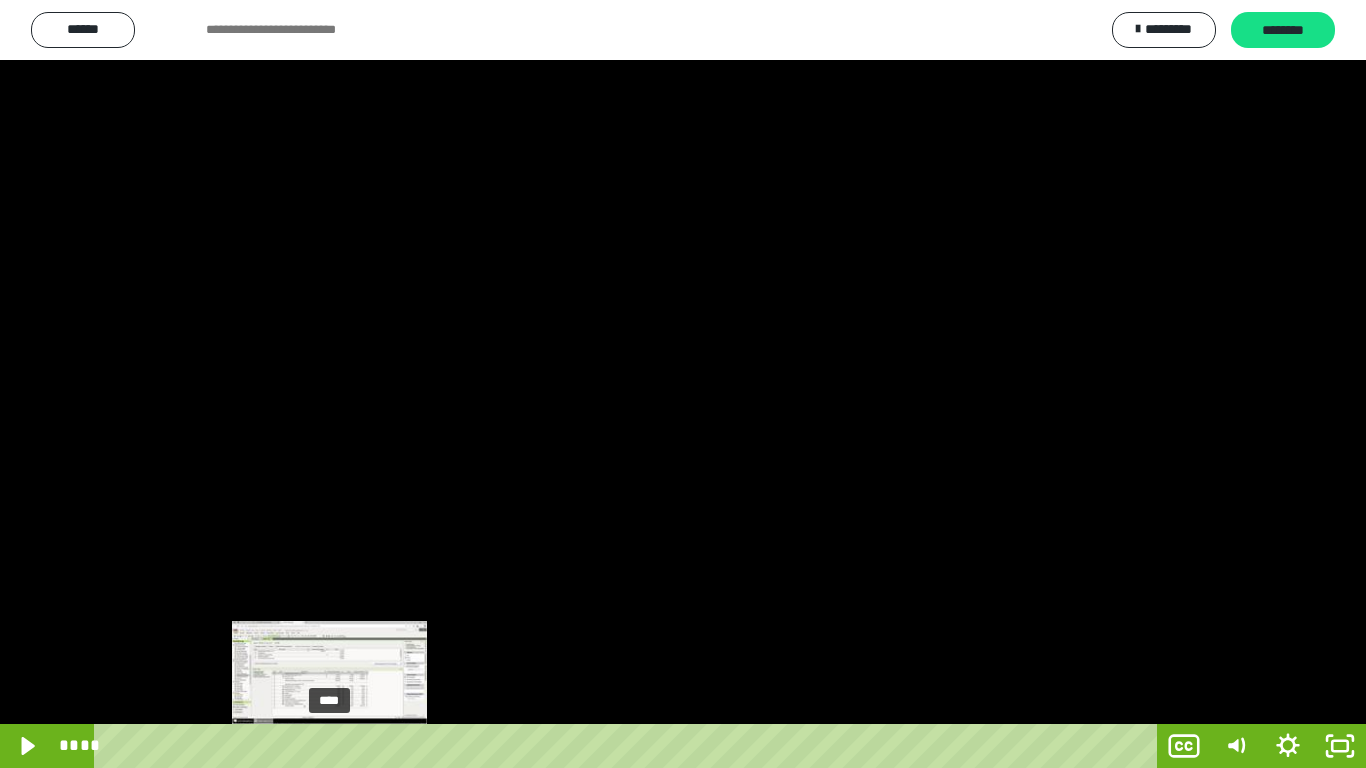 click on "****" at bounding box center [629, 746] 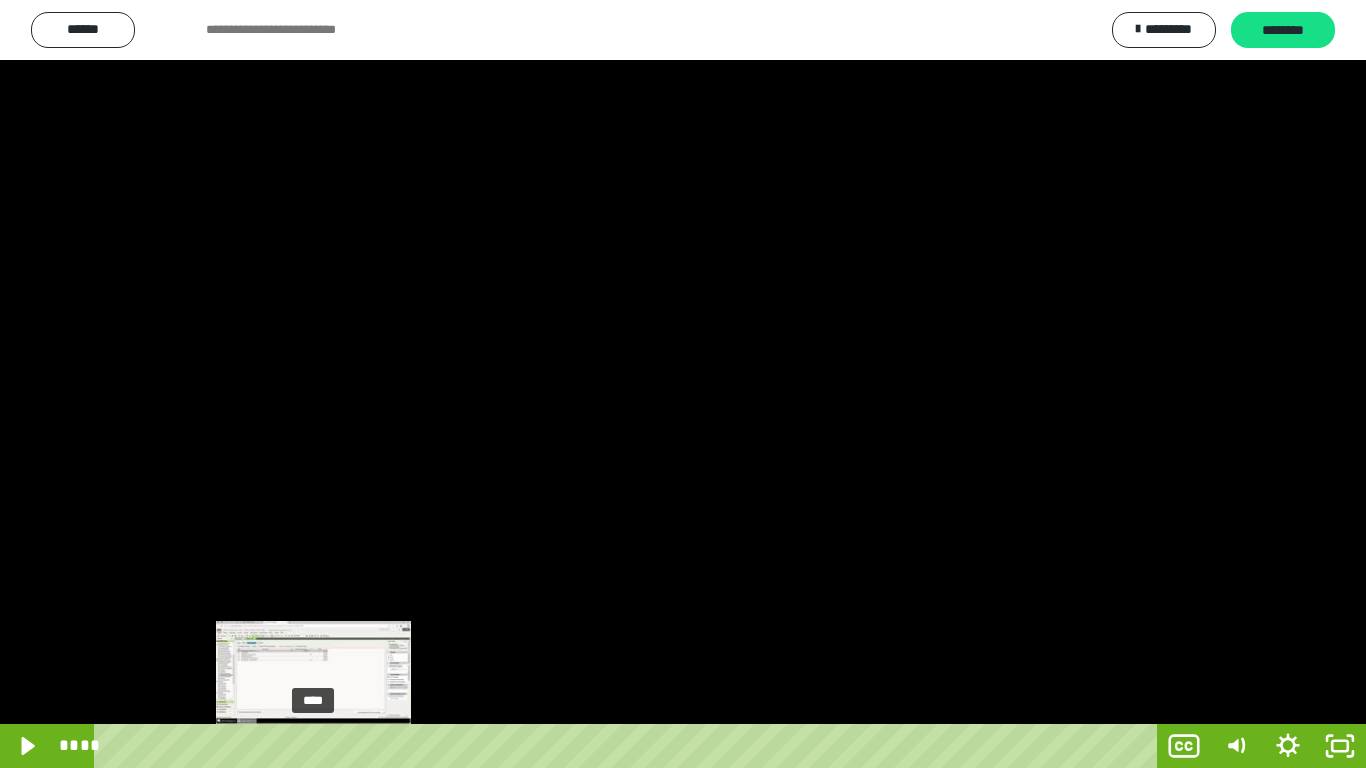 click on "****" at bounding box center (629, 746) 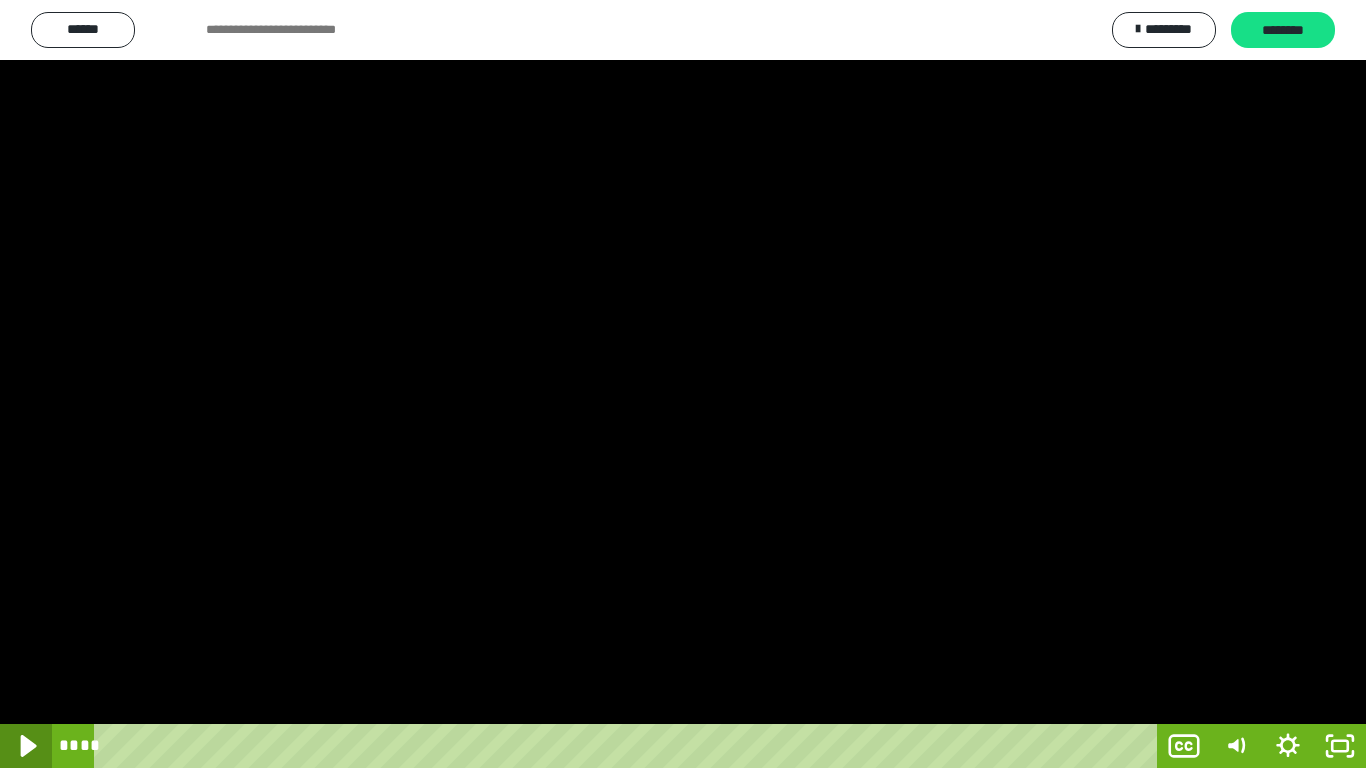 click 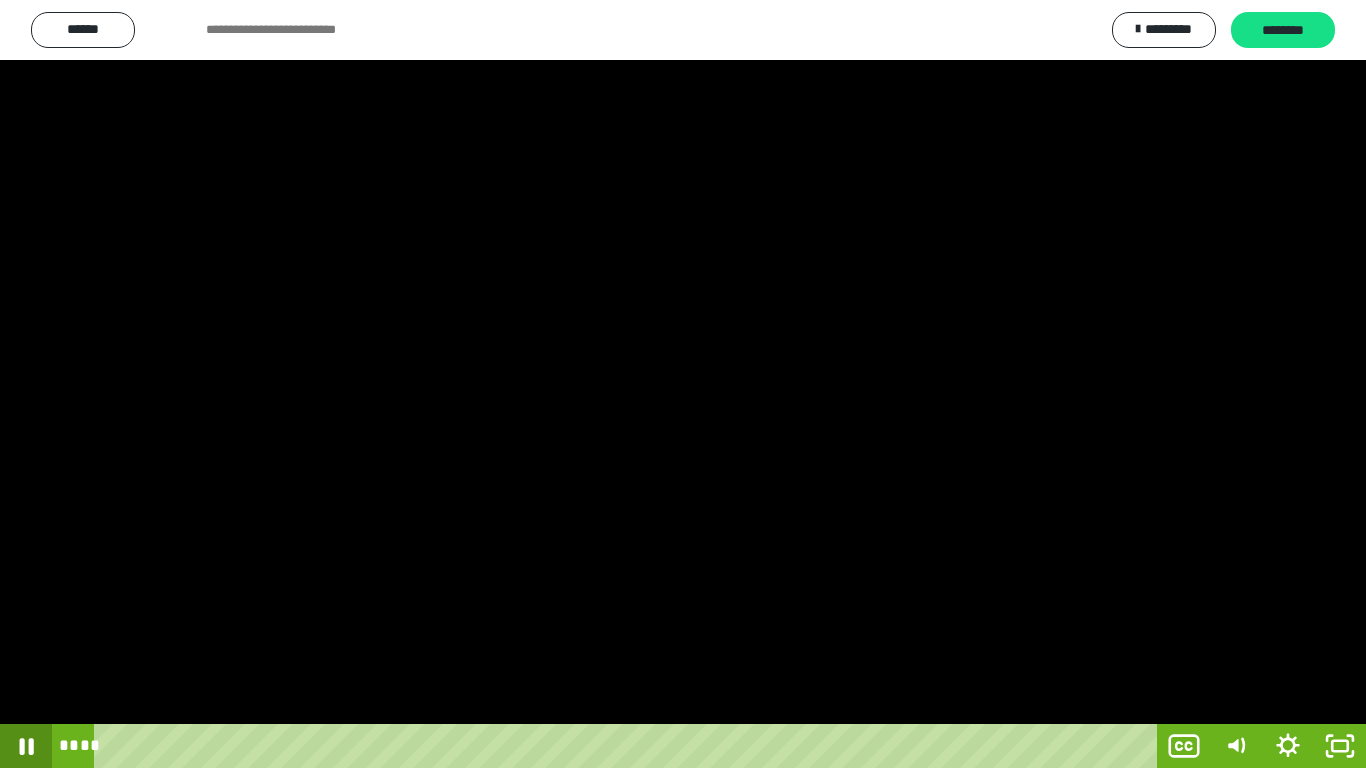 click 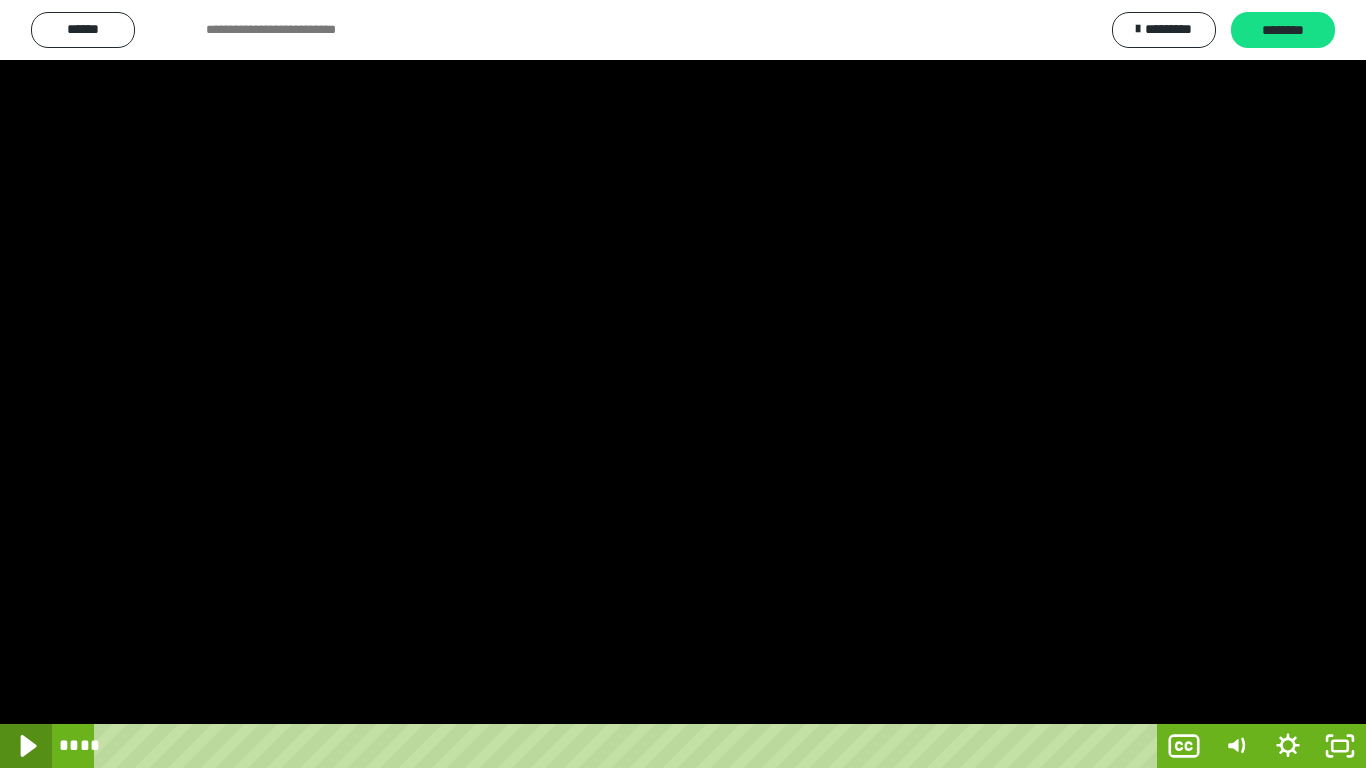 click 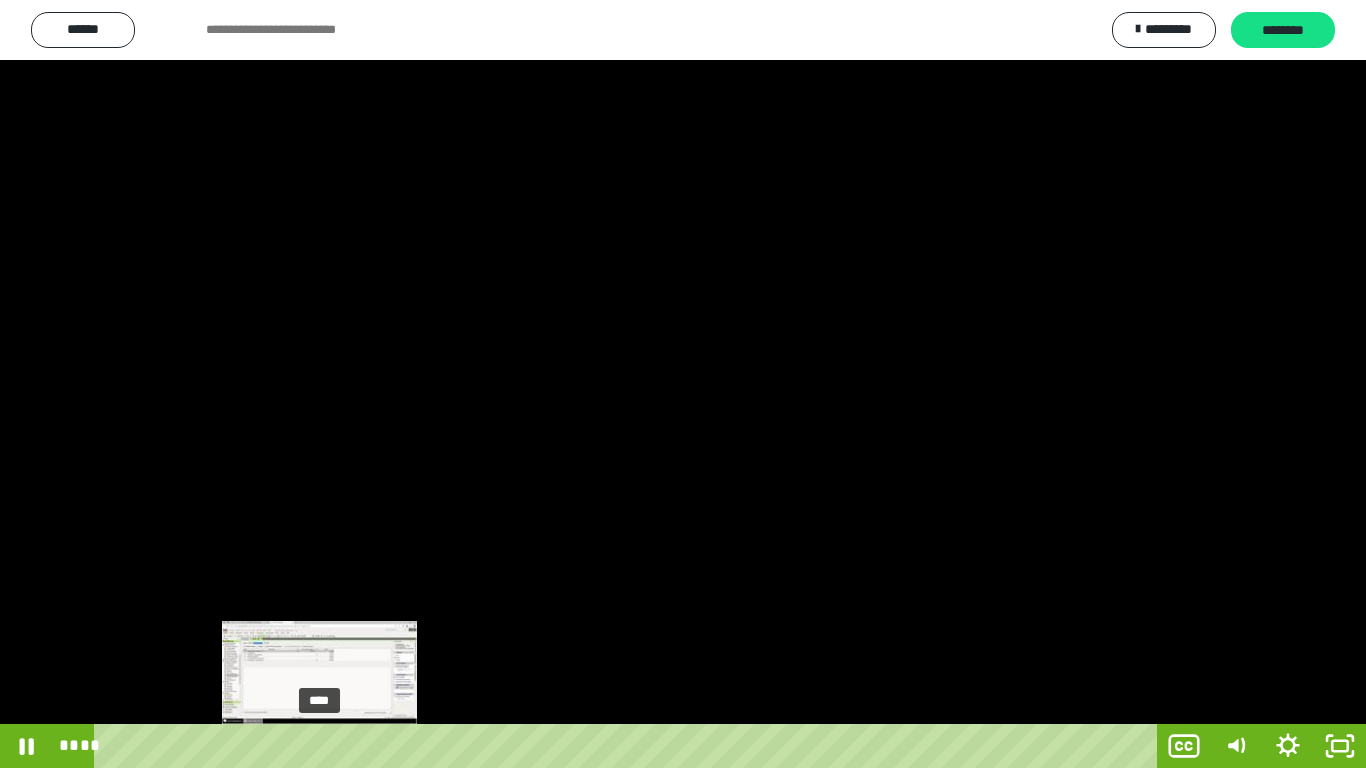 click on "****" at bounding box center (629, 746) 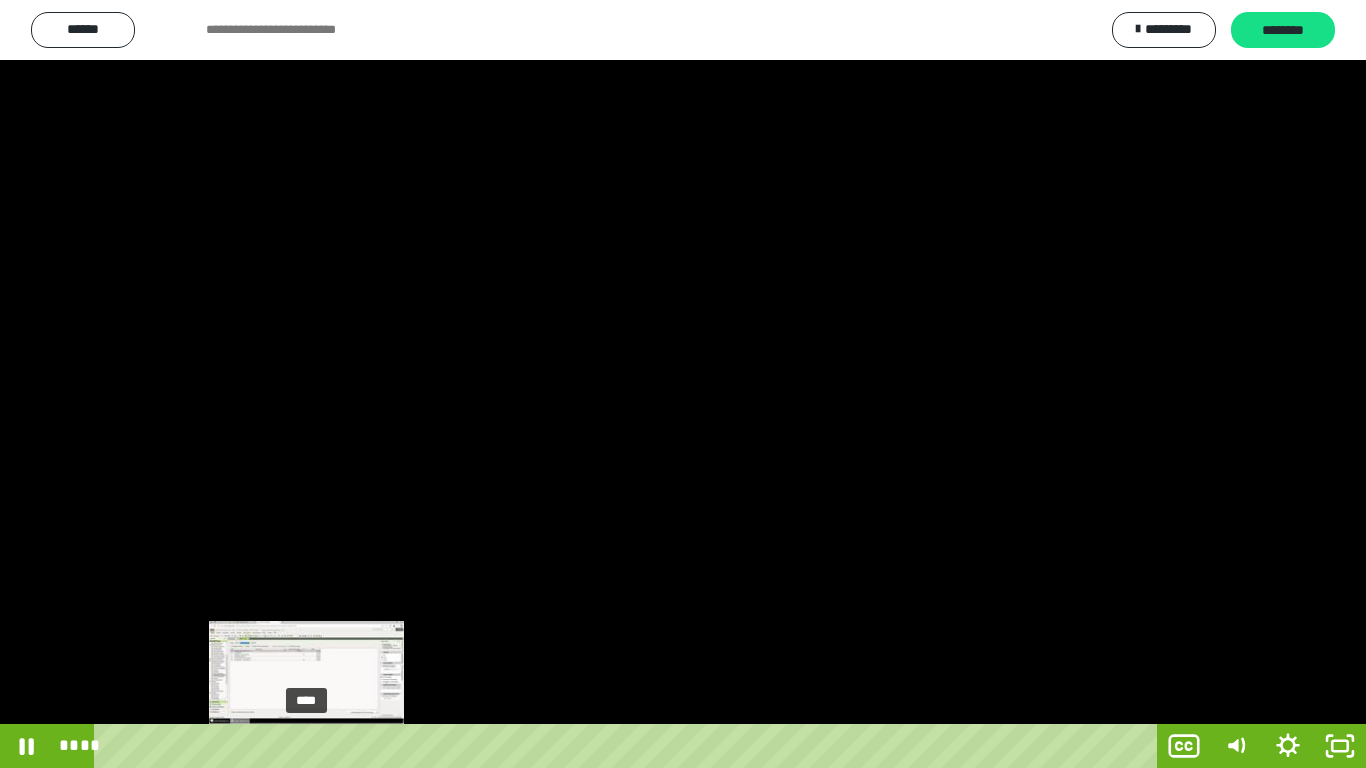 click on "****" at bounding box center (629, 746) 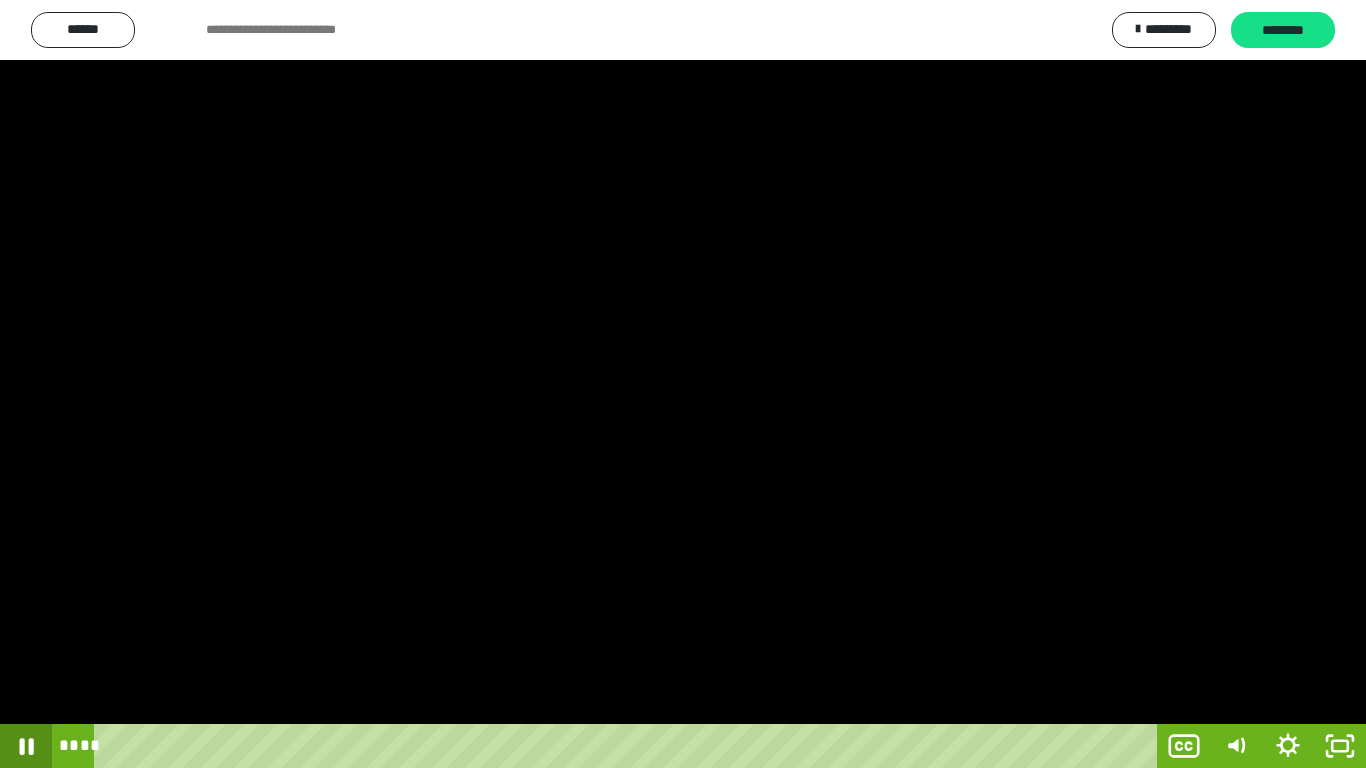 click 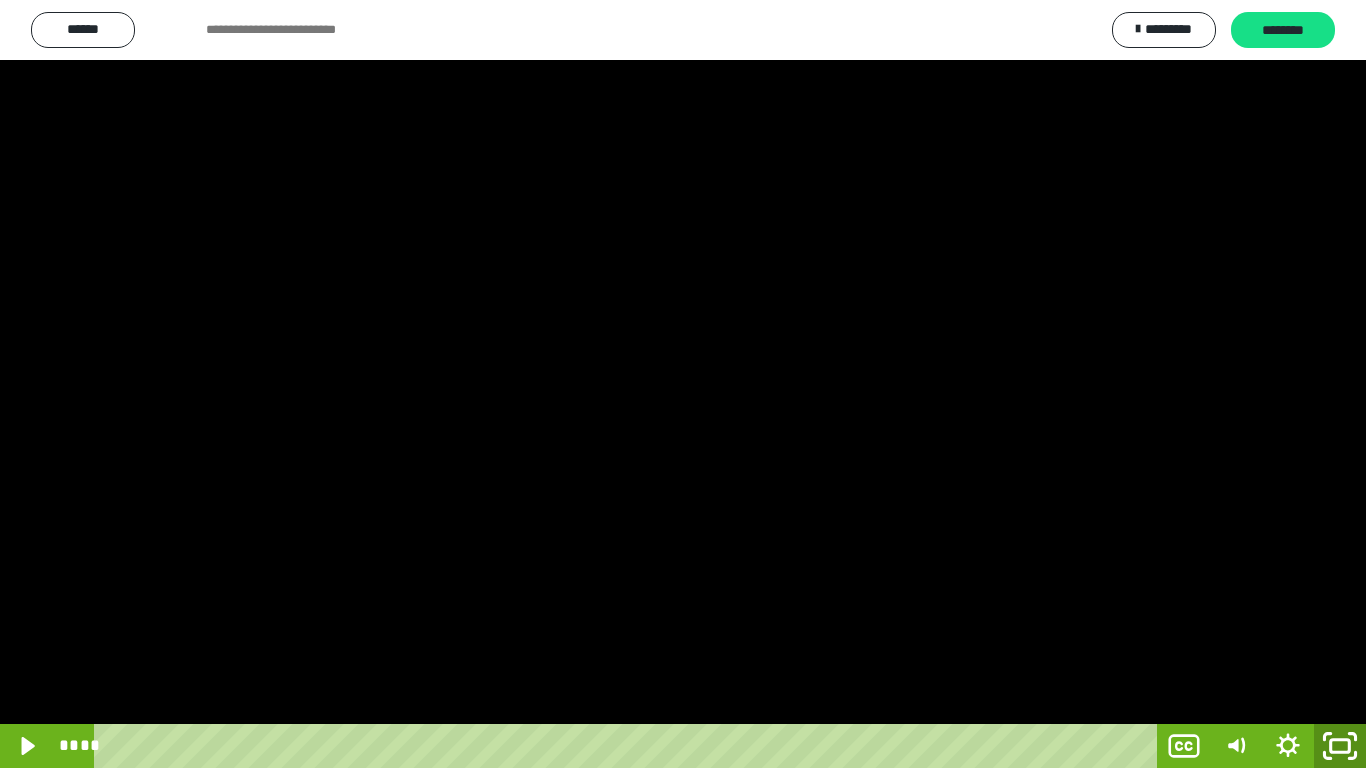 click 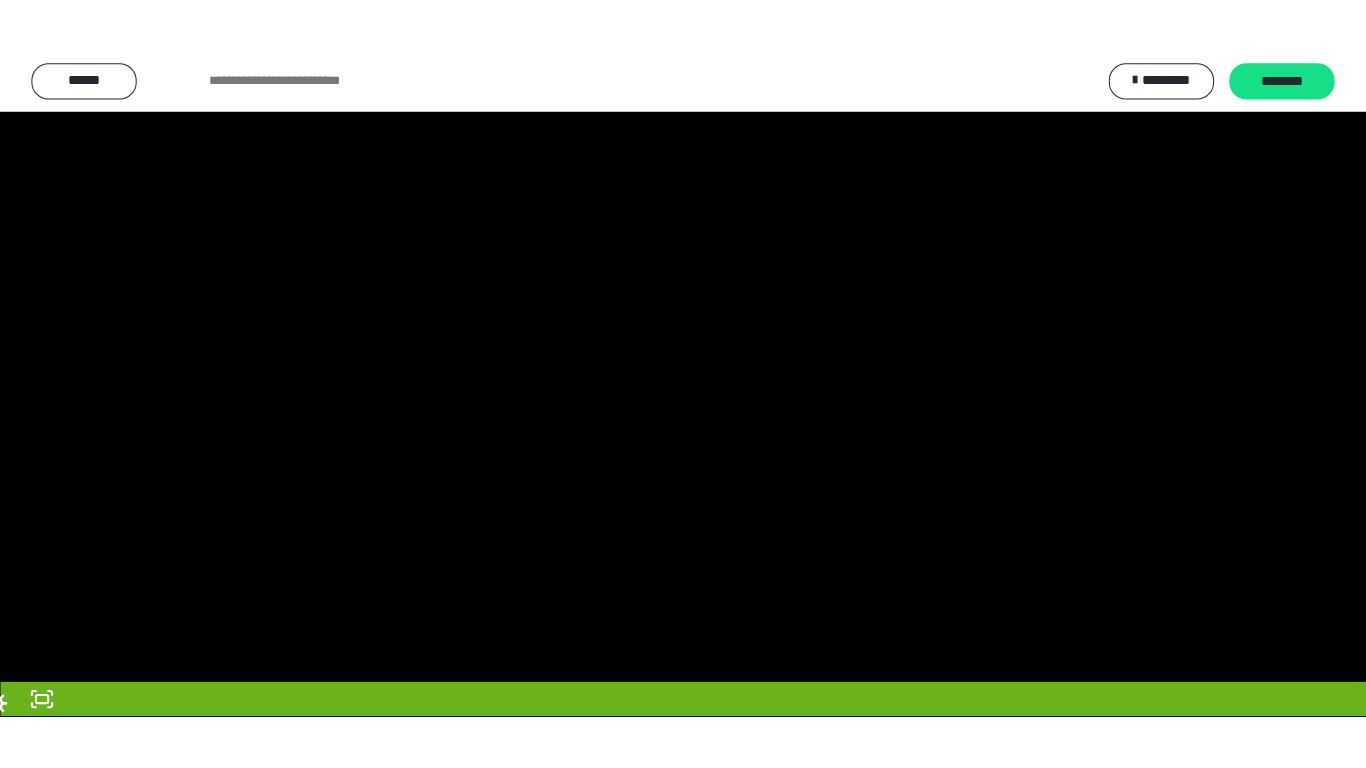 scroll, scrollTop: 4013, scrollLeft: 0, axis: vertical 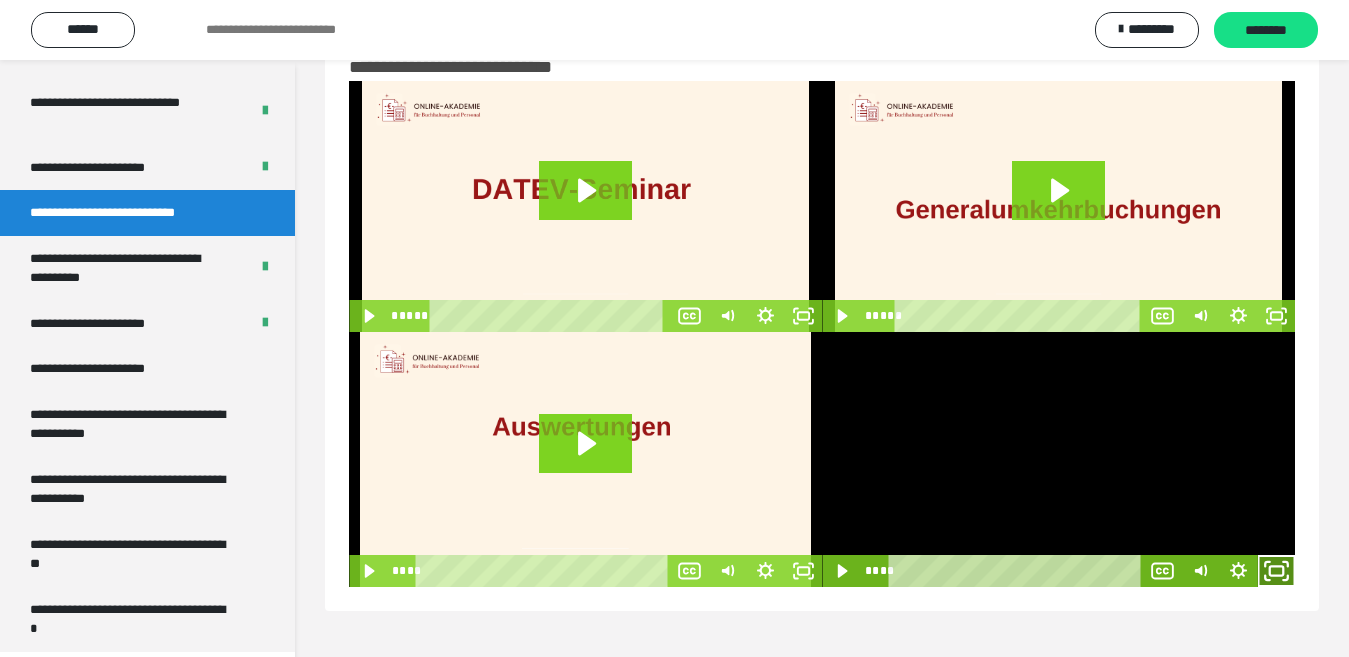 click 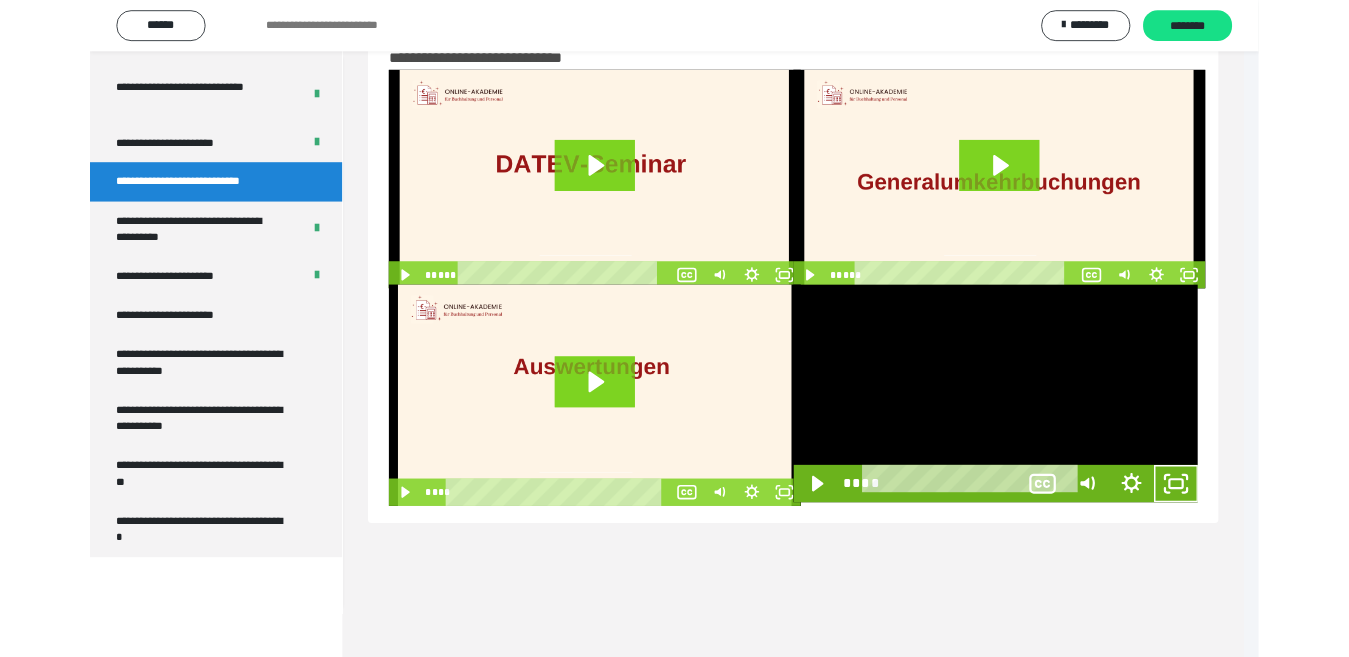 scroll, scrollTop: 3902, scrollLeft: 0, axis: vertical 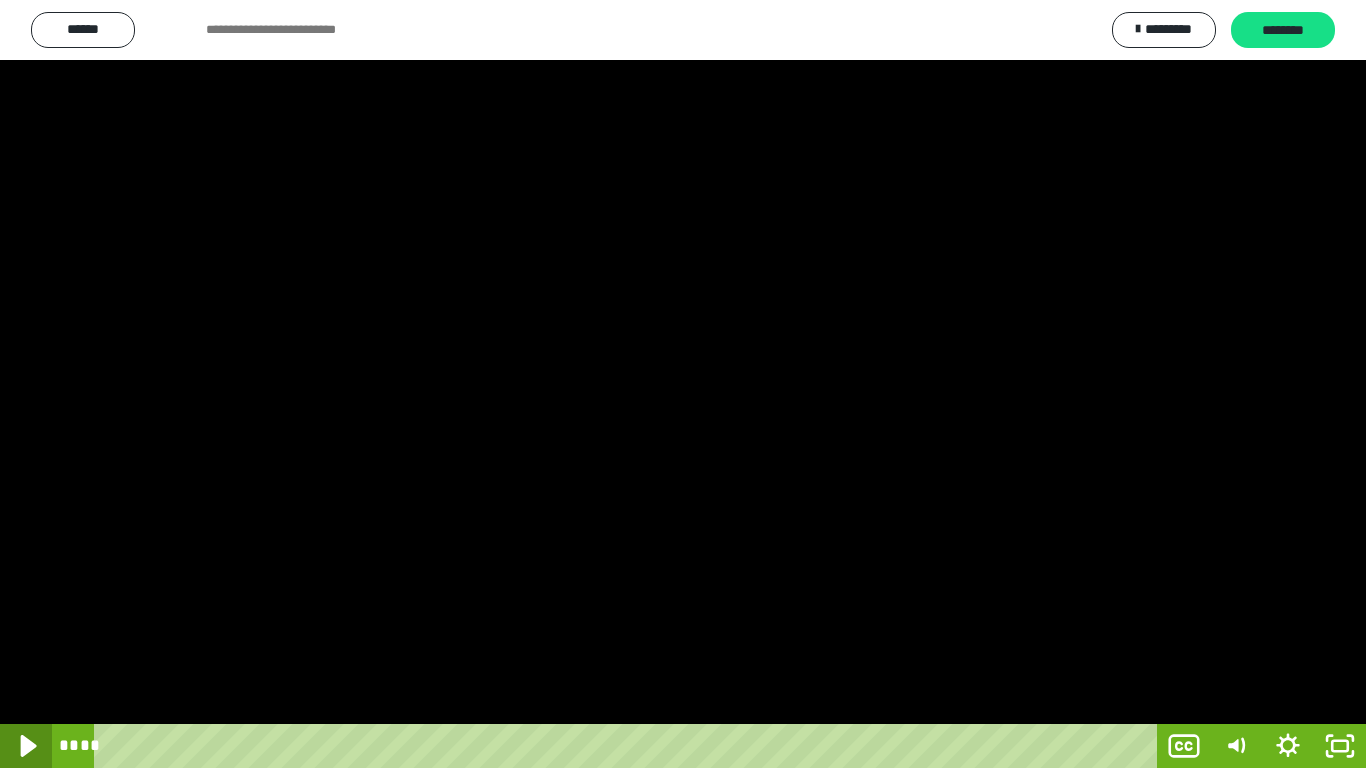 click 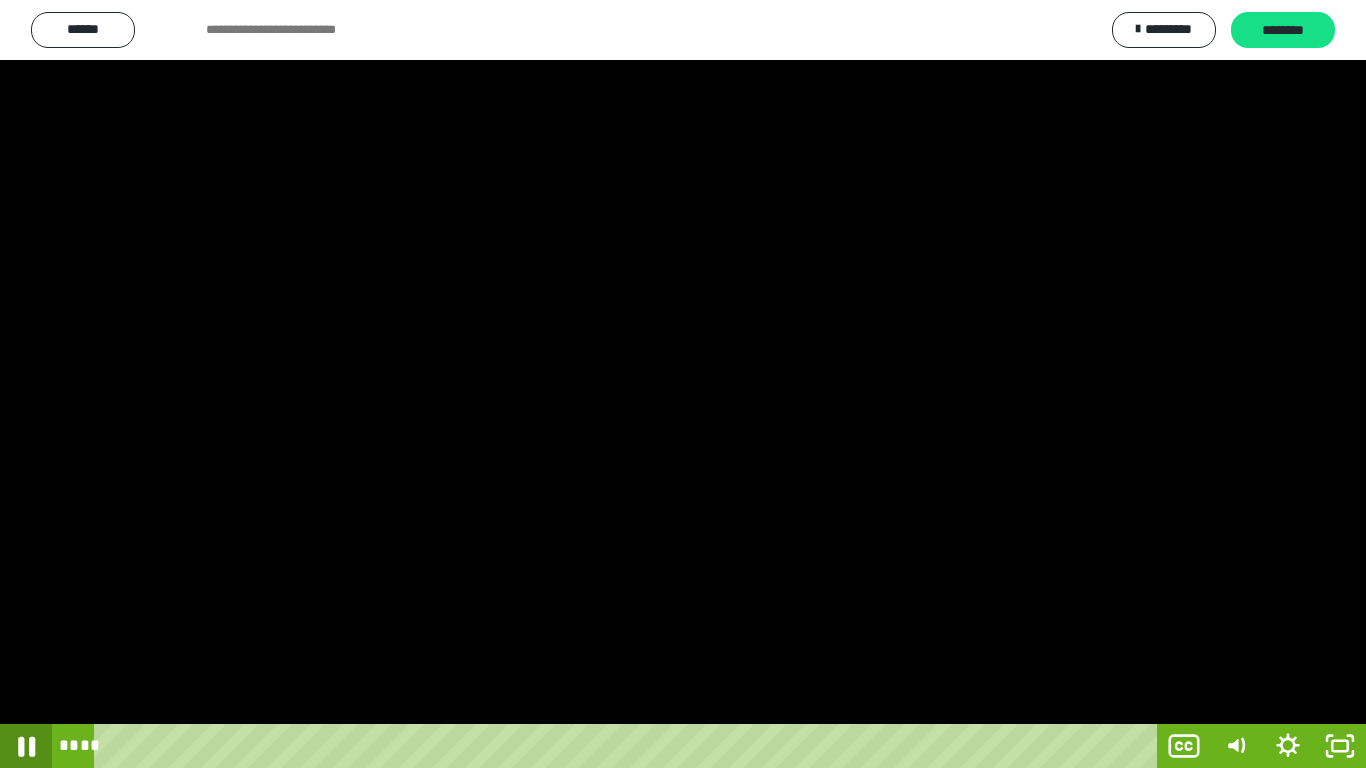 click 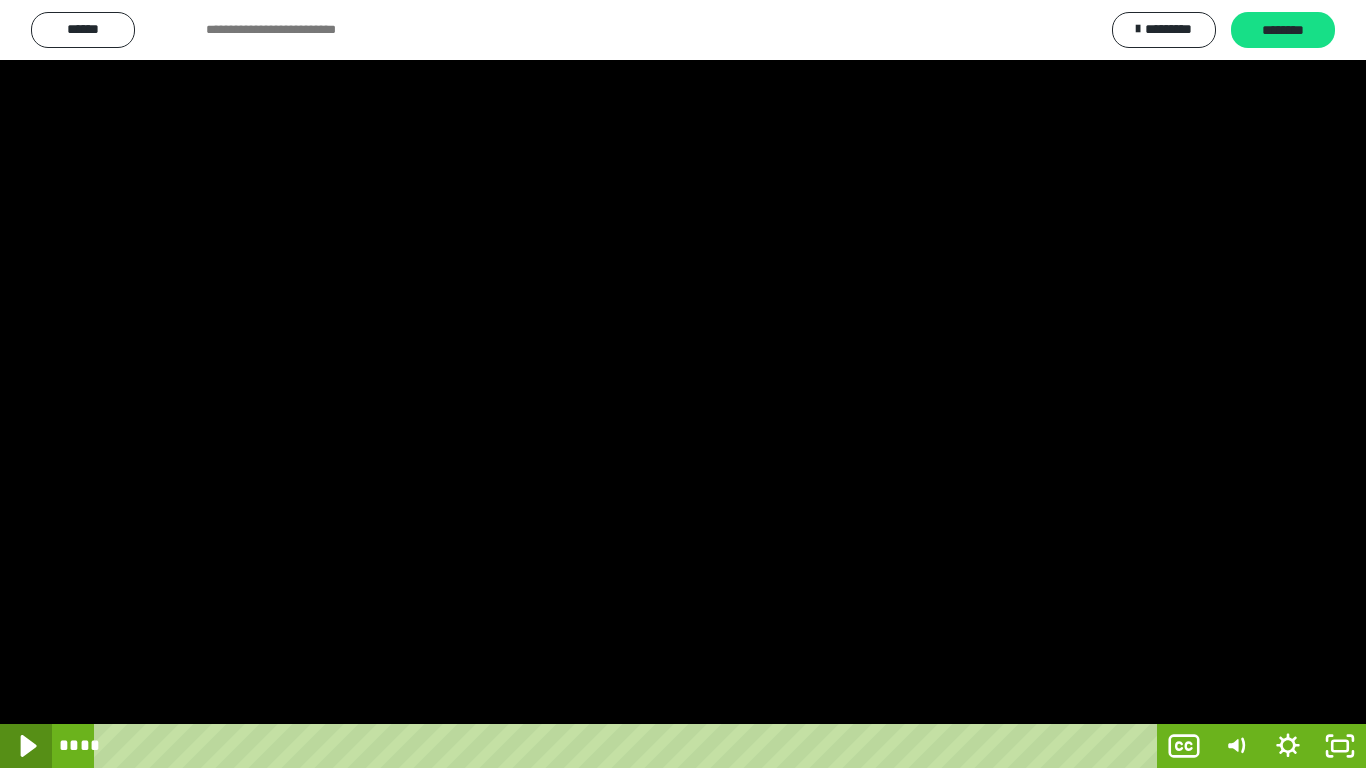 click 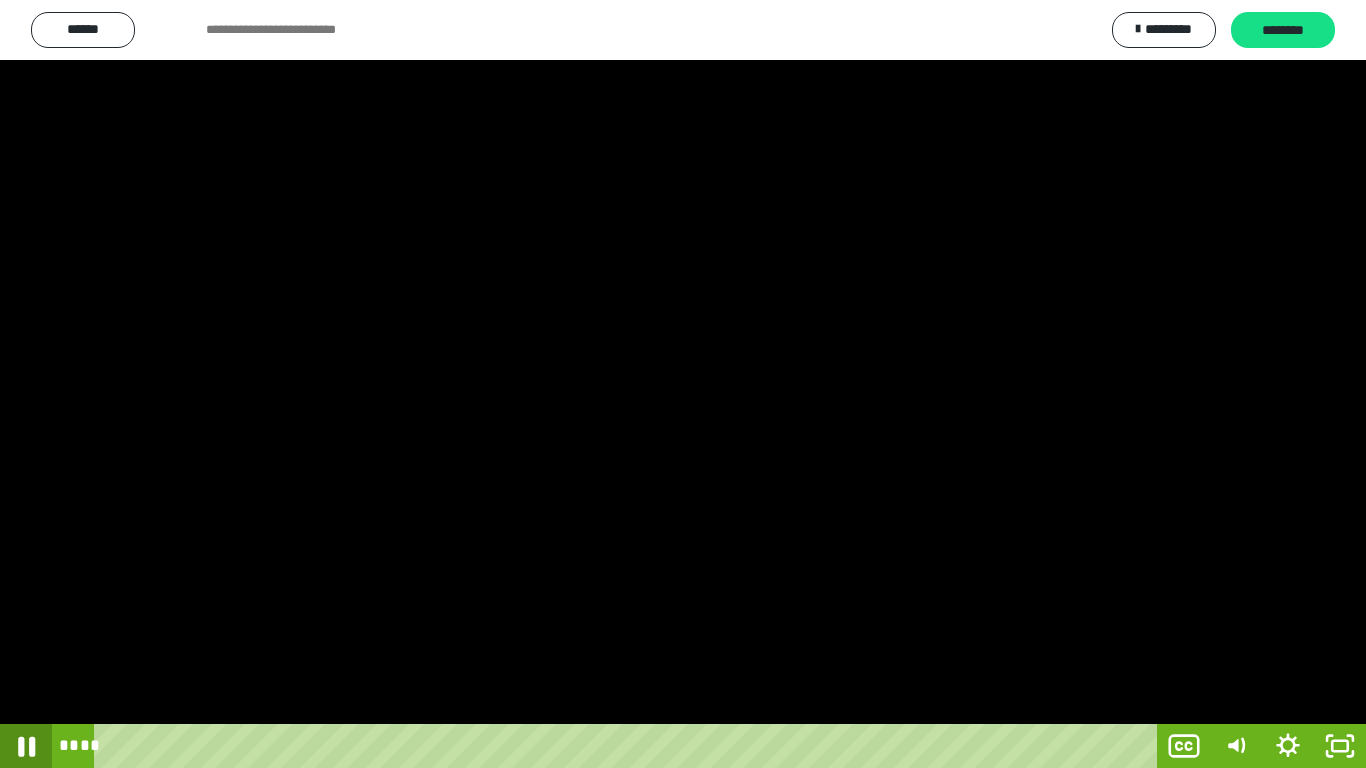 click 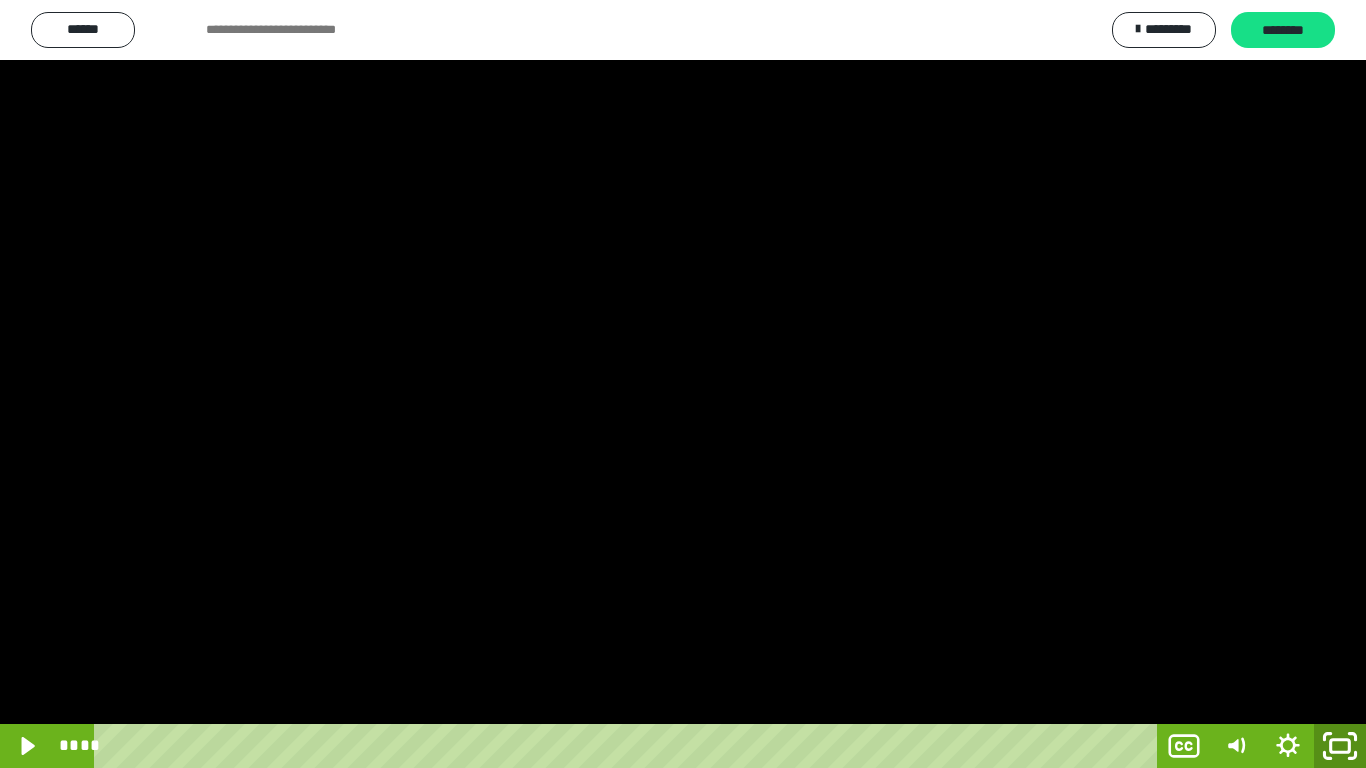 click 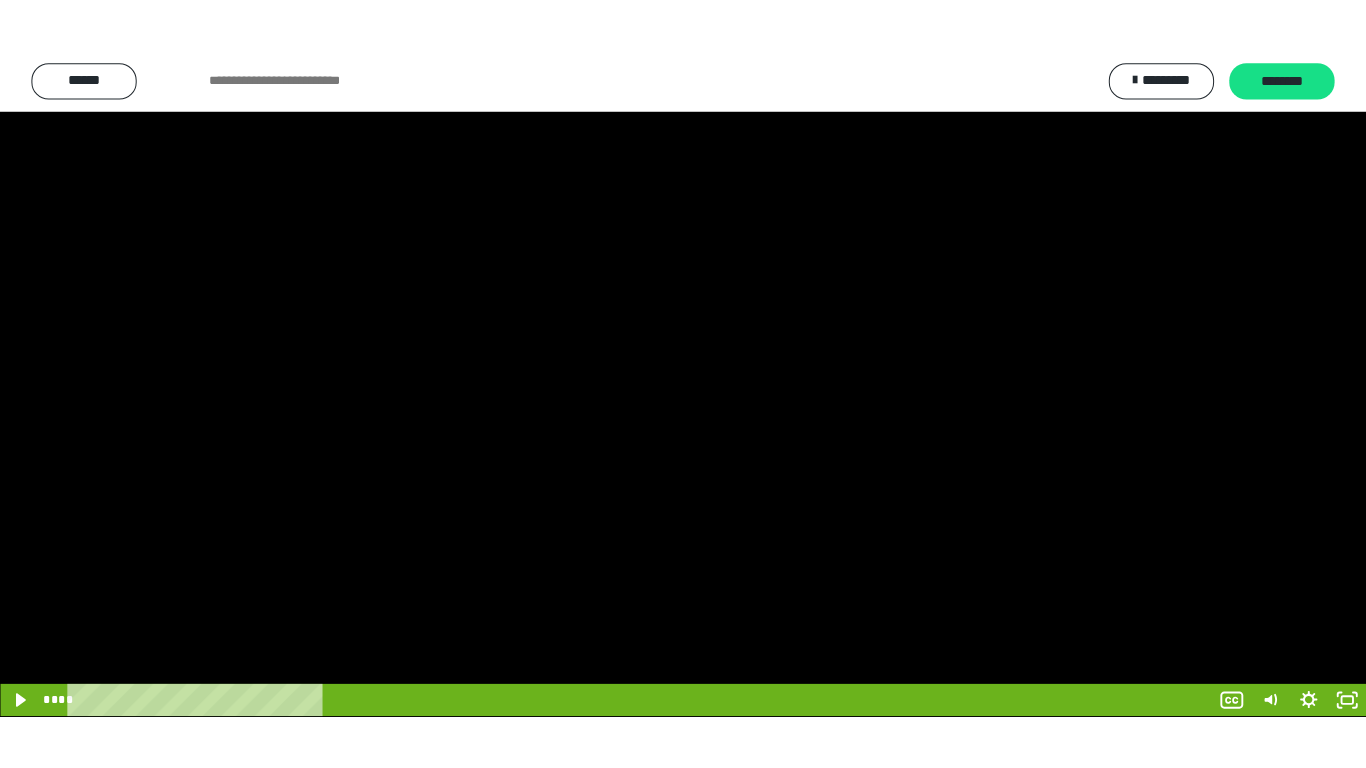 scroll, scrollTop: 4013, scrollLeft: 0, axis: vertical 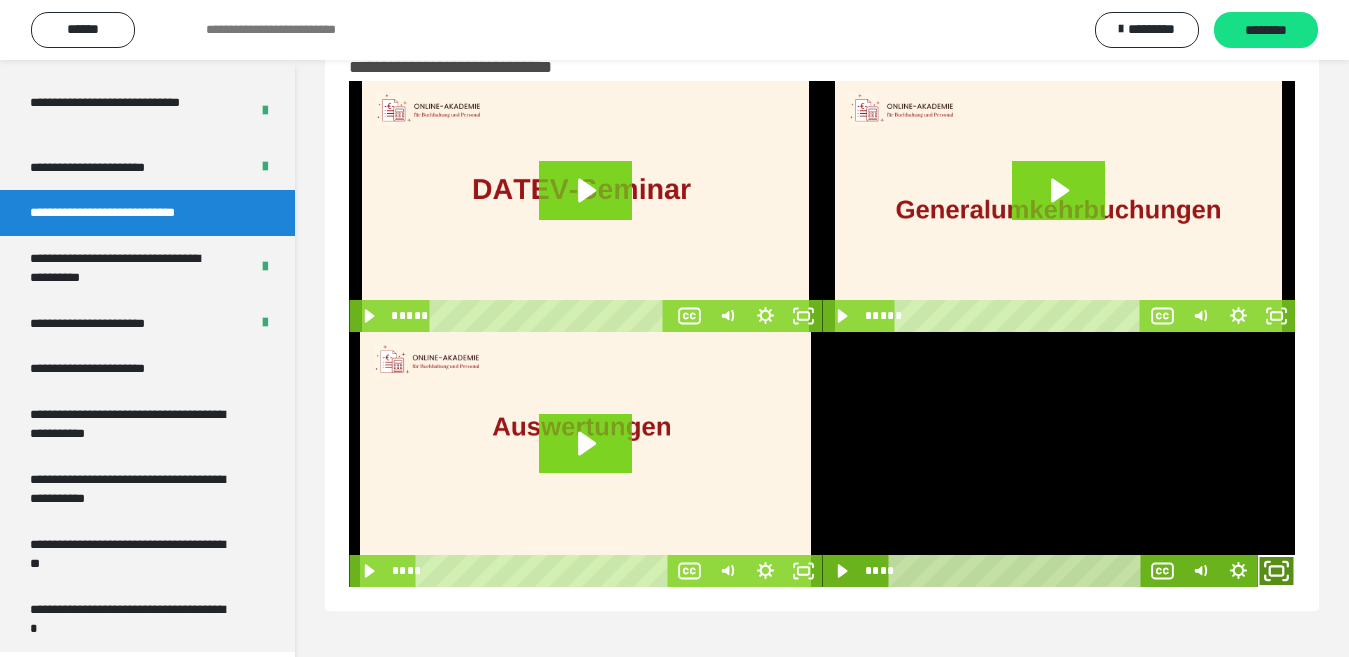 click 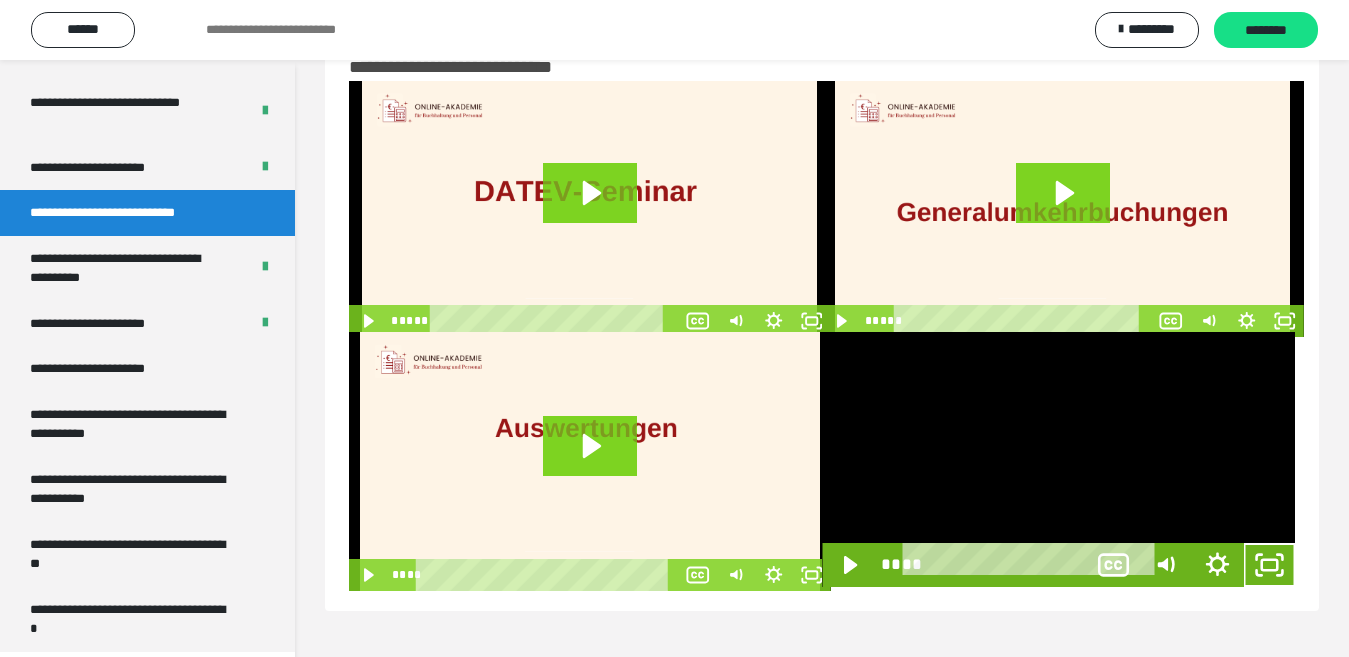 scroll, scrollTop: 3902, scrollLeft: 0, axis: vertical 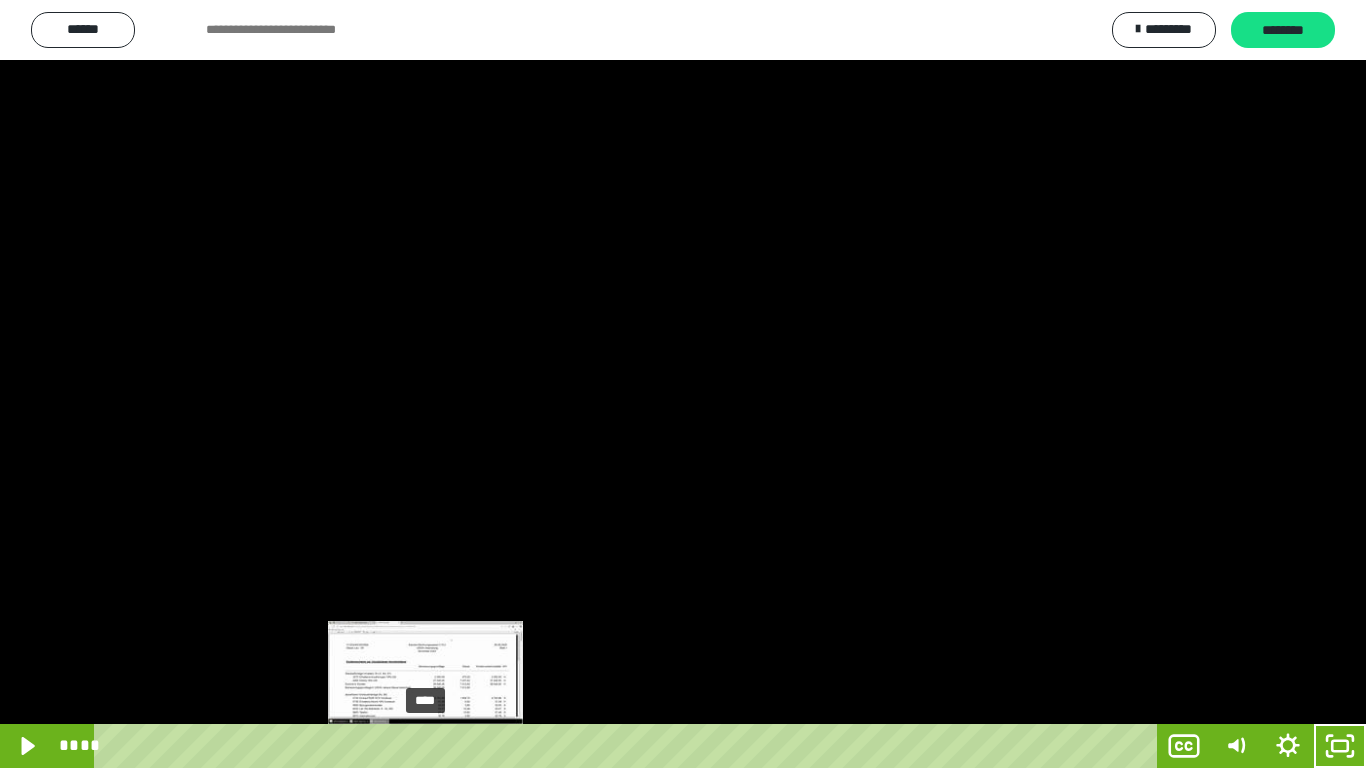 click on "****" at bounding box center [629, 746] 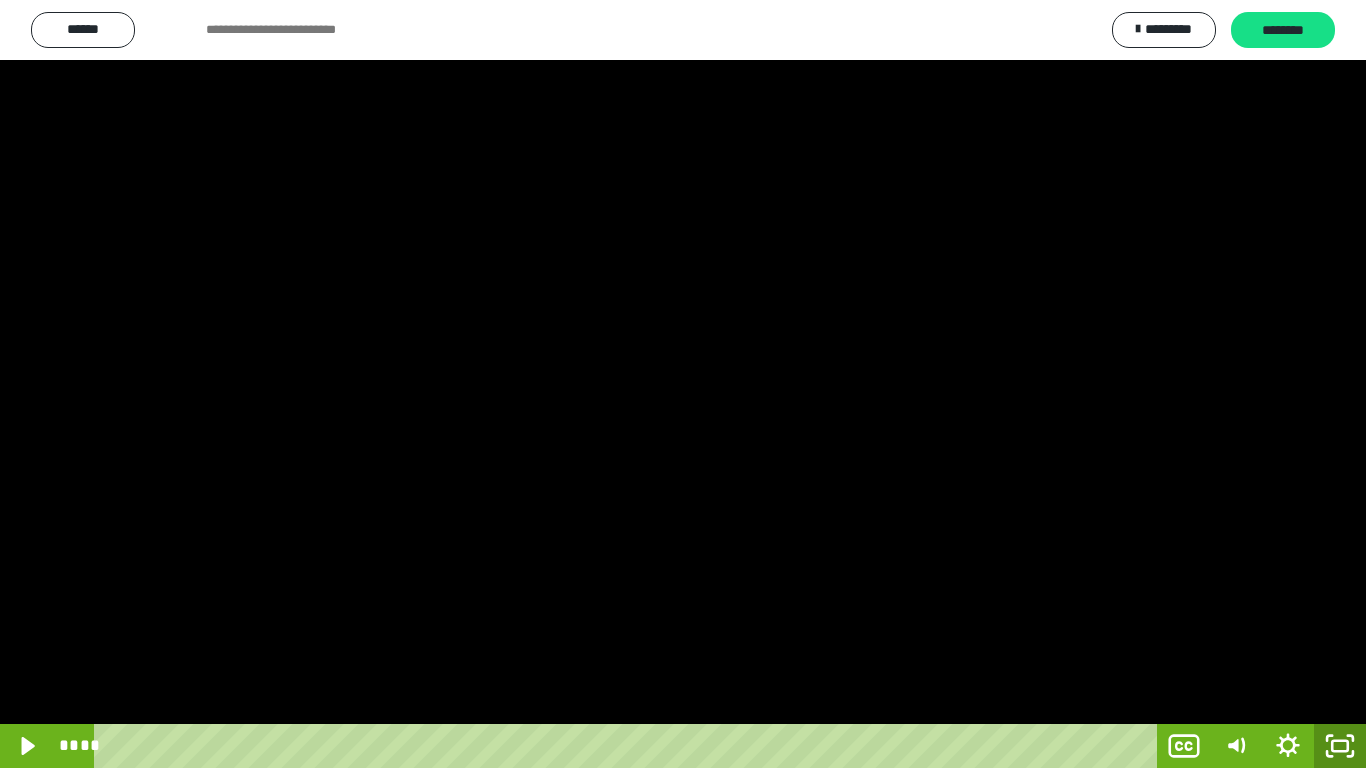 click 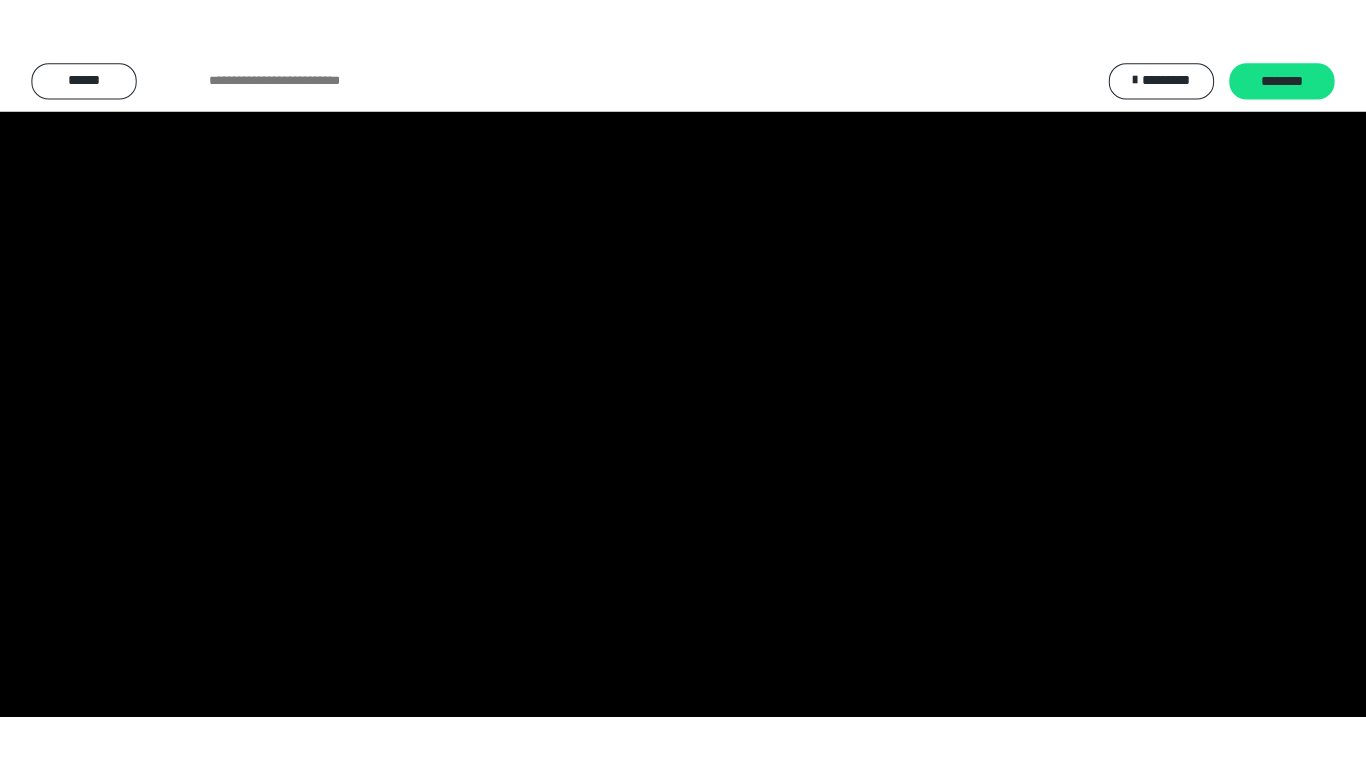 scroll, scrollTop: 4013, scrollLeft: 0, axis: vertical 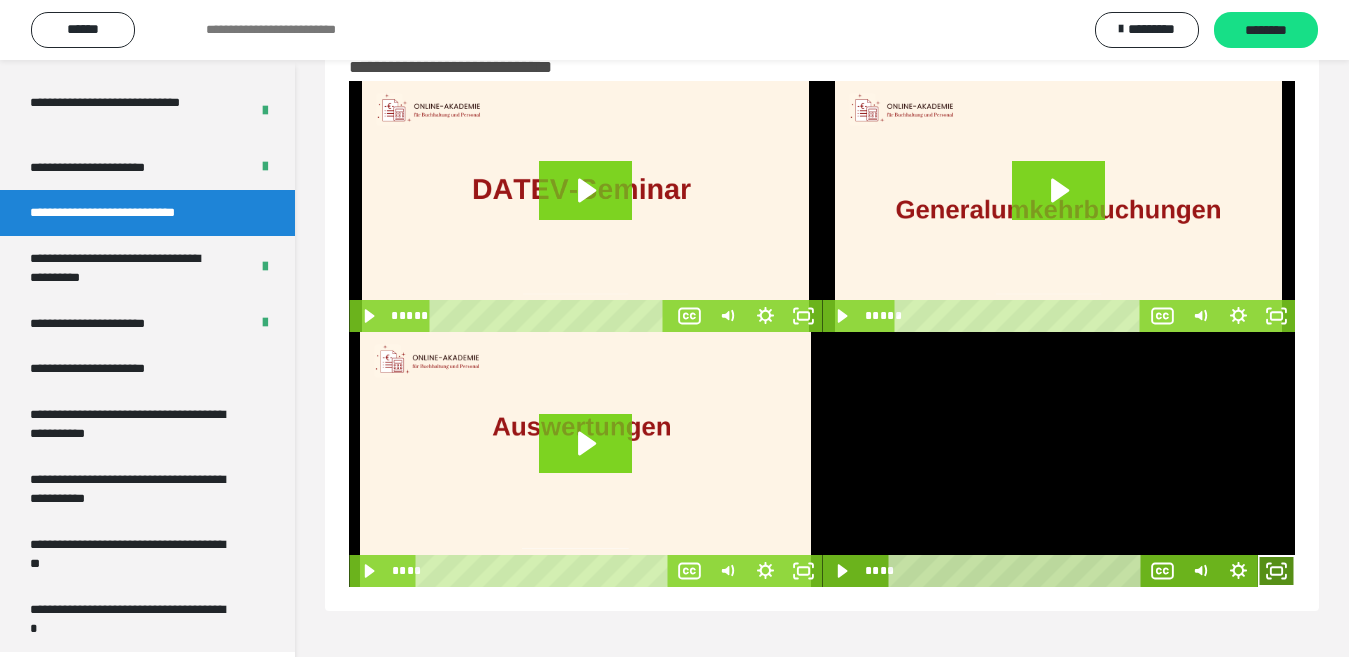 click 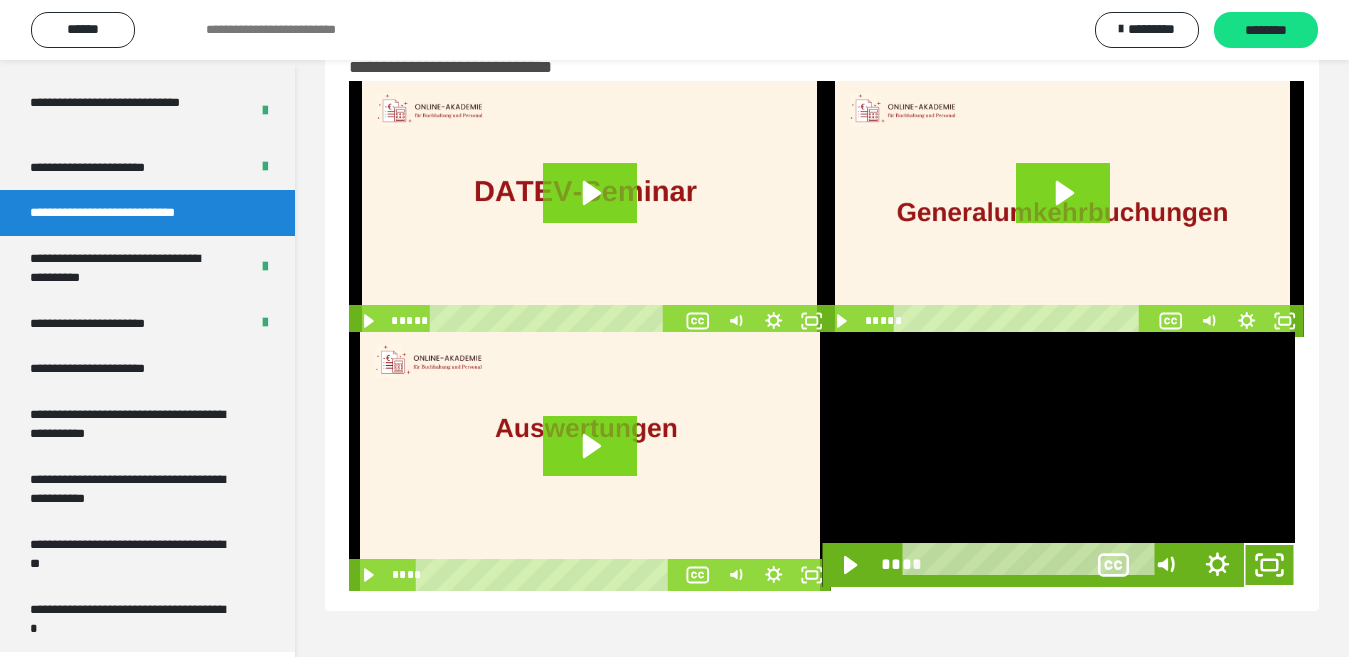 scroll, scrollTop: 3902, scrollLeft: 0, axis: vertical 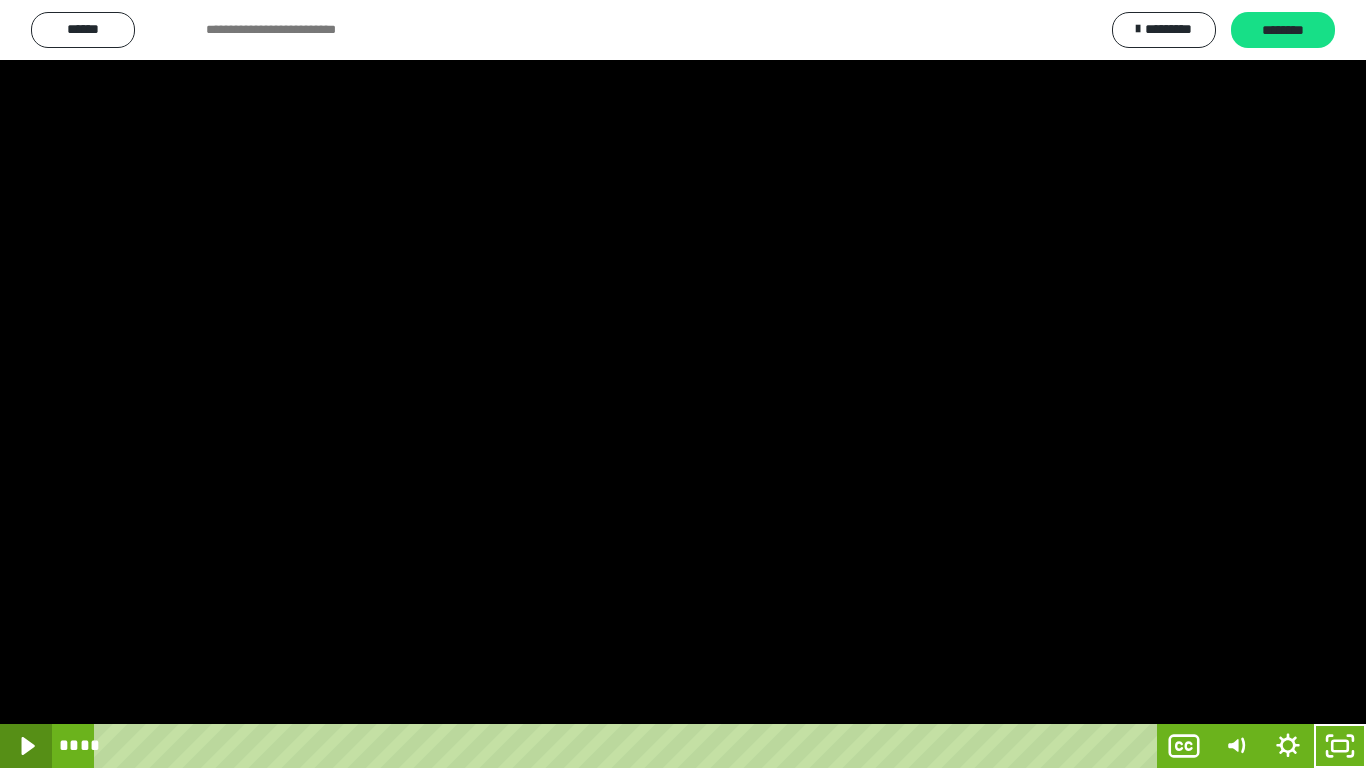 click 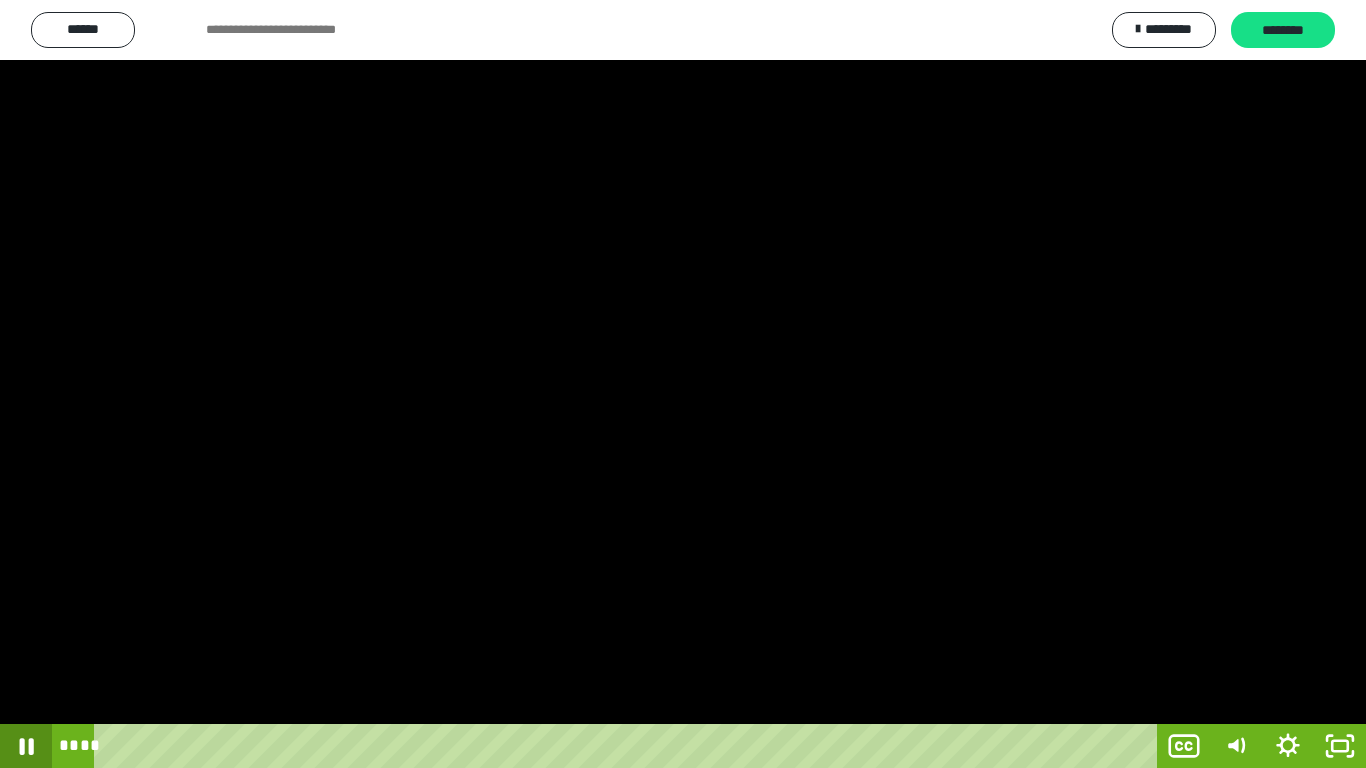 click 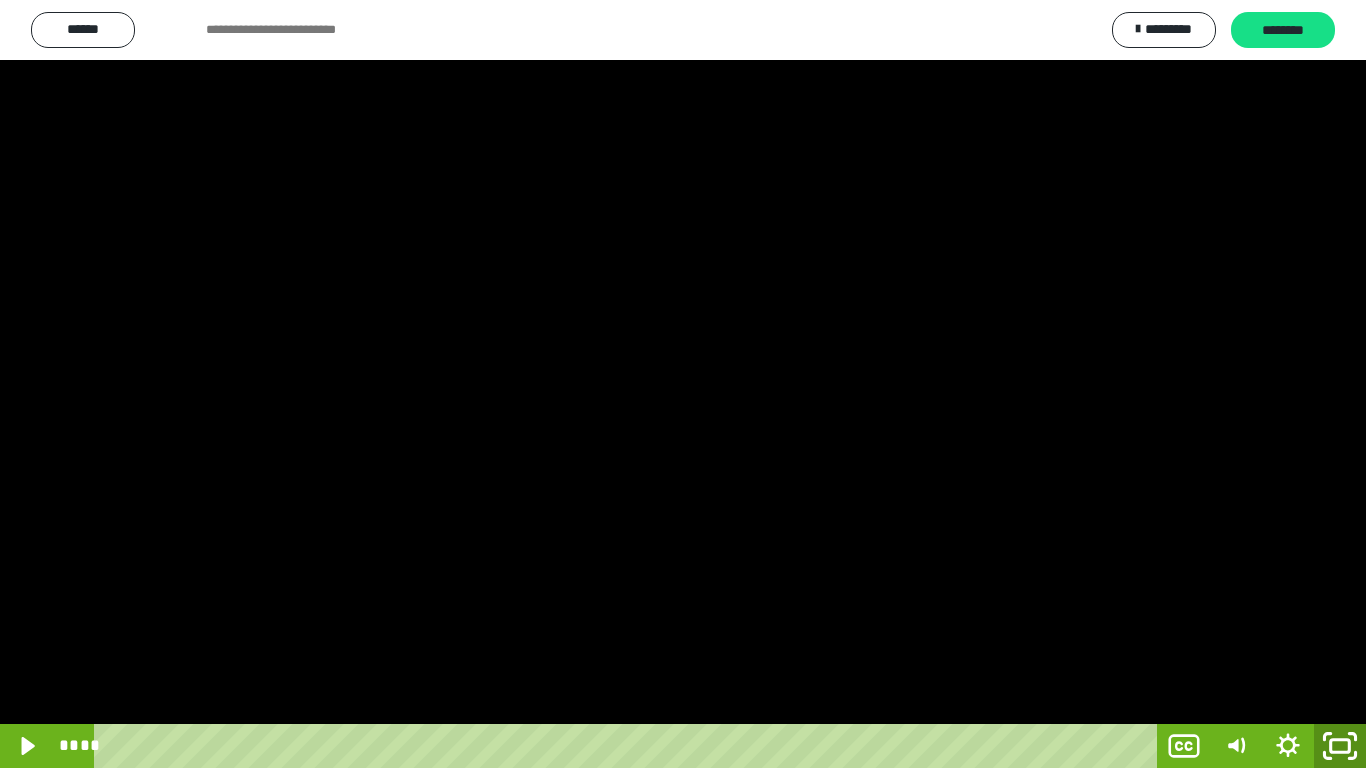 click 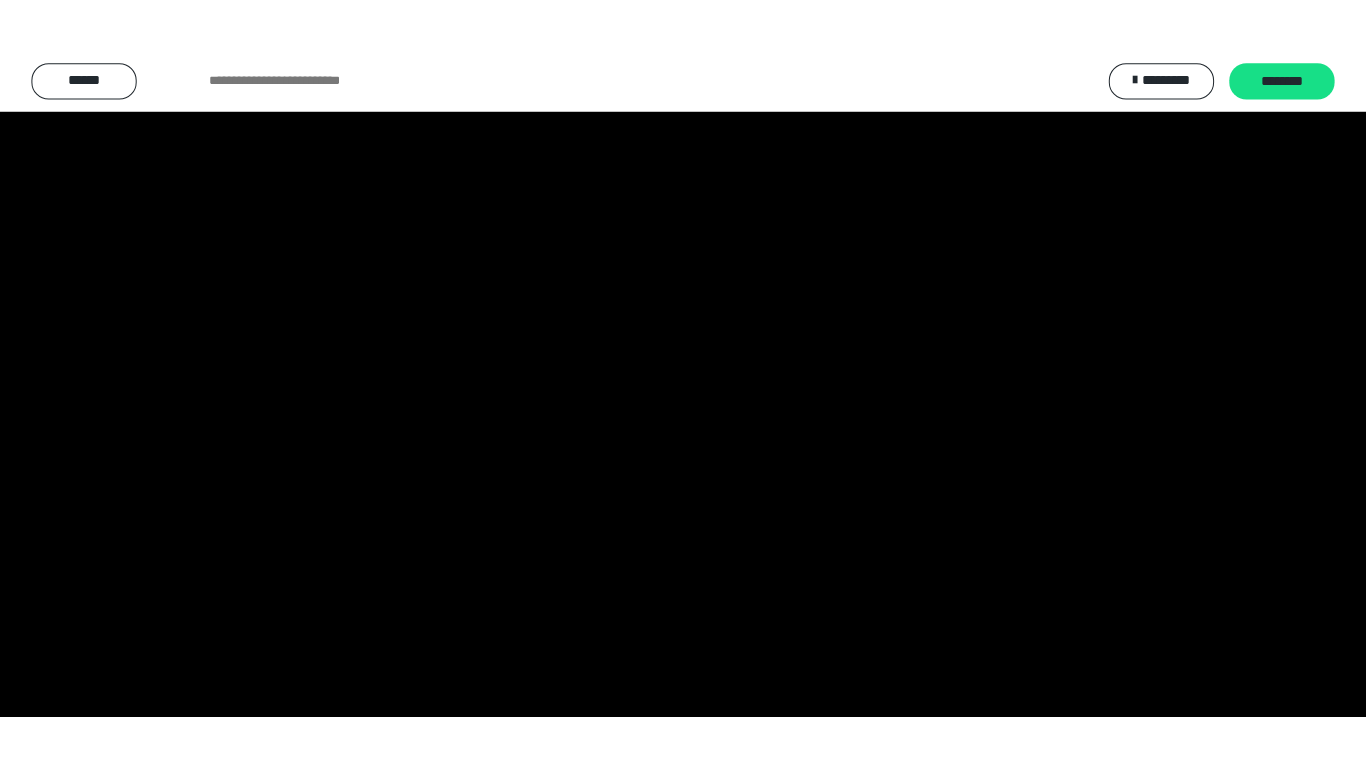 scroll, scrollTop: 4013, scrollLeft: 0, axis: vertical 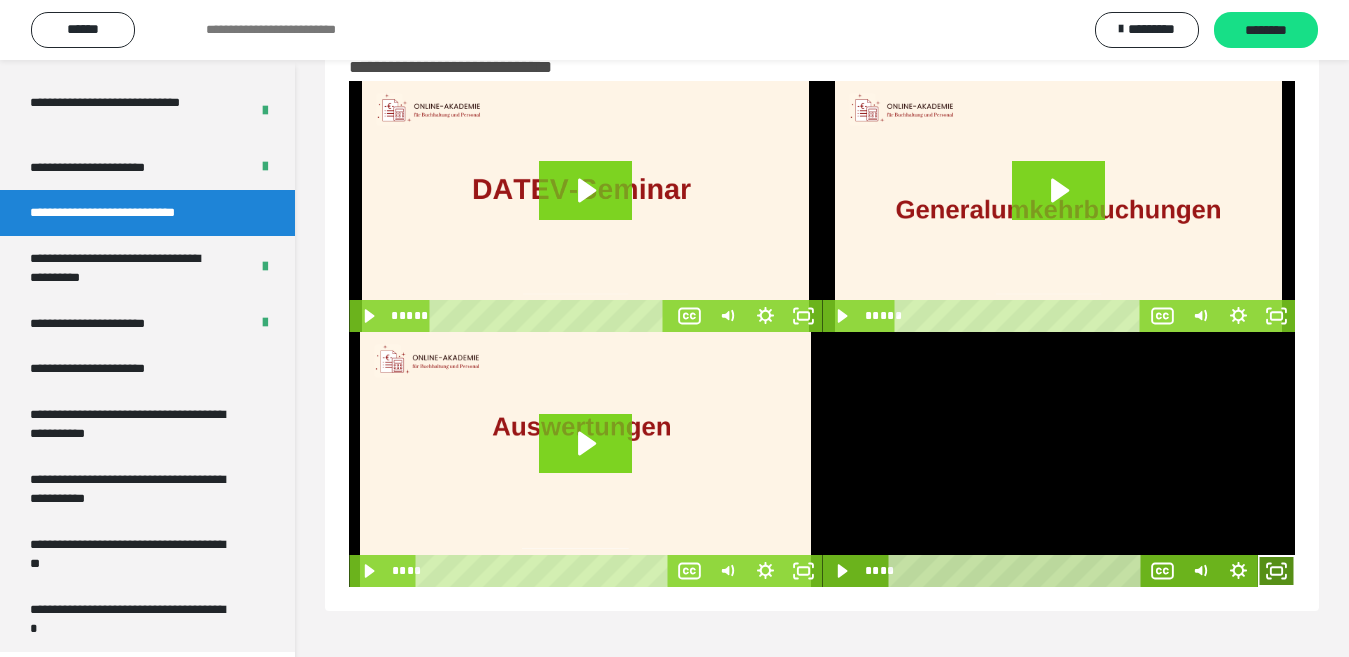 drag, startPoint x: 1275, startPoint y: 578, endPoint x: 1273, endPoint y: 649, distance: 71.02816 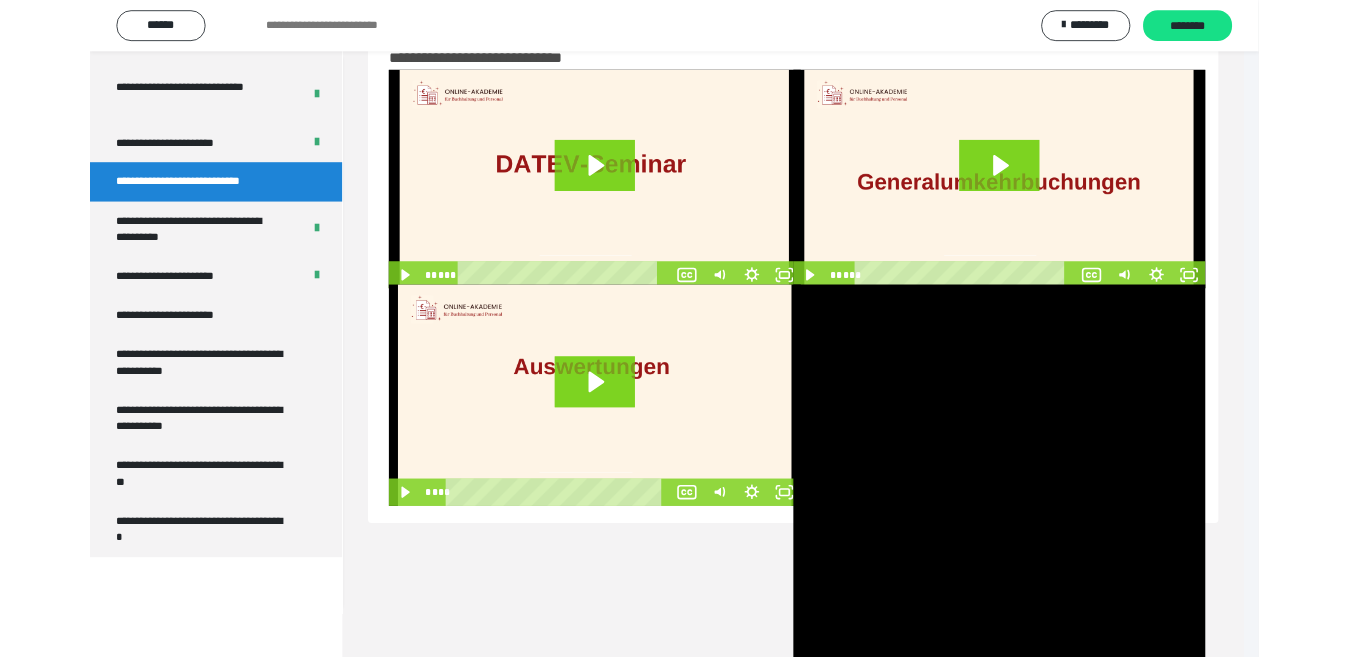 scroll, scrollTop: 3902, scrollLeft: 0, axis: vertical 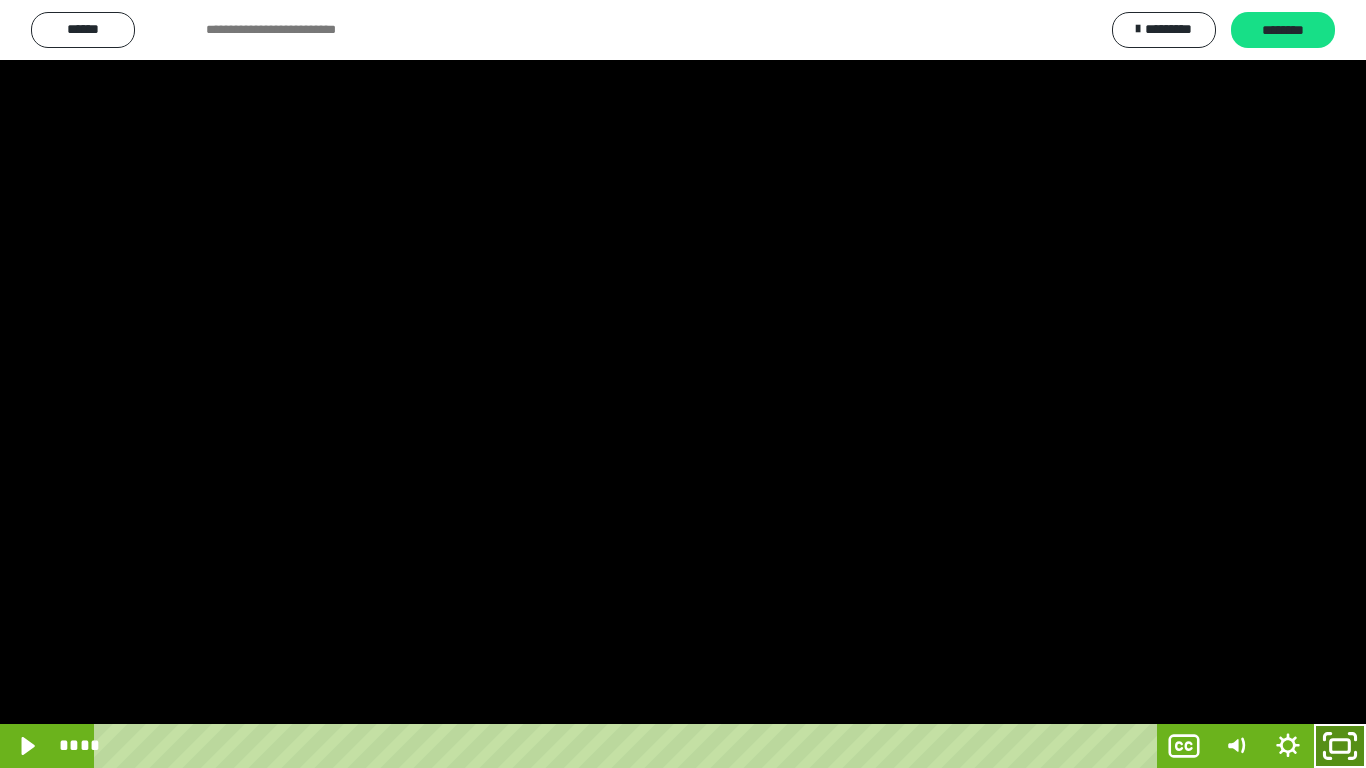 click 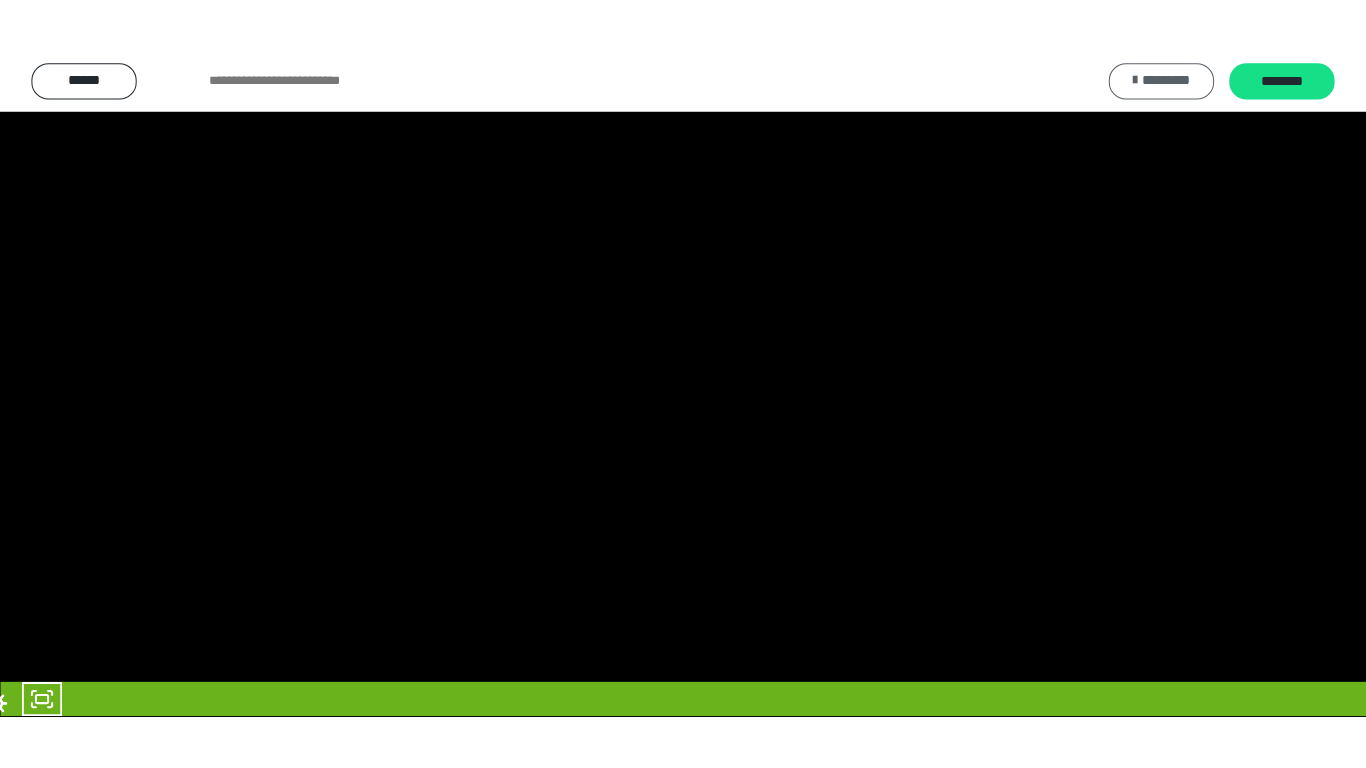 scroll, scrollTop: 4013, scrollLeft: 0, axis: vertical 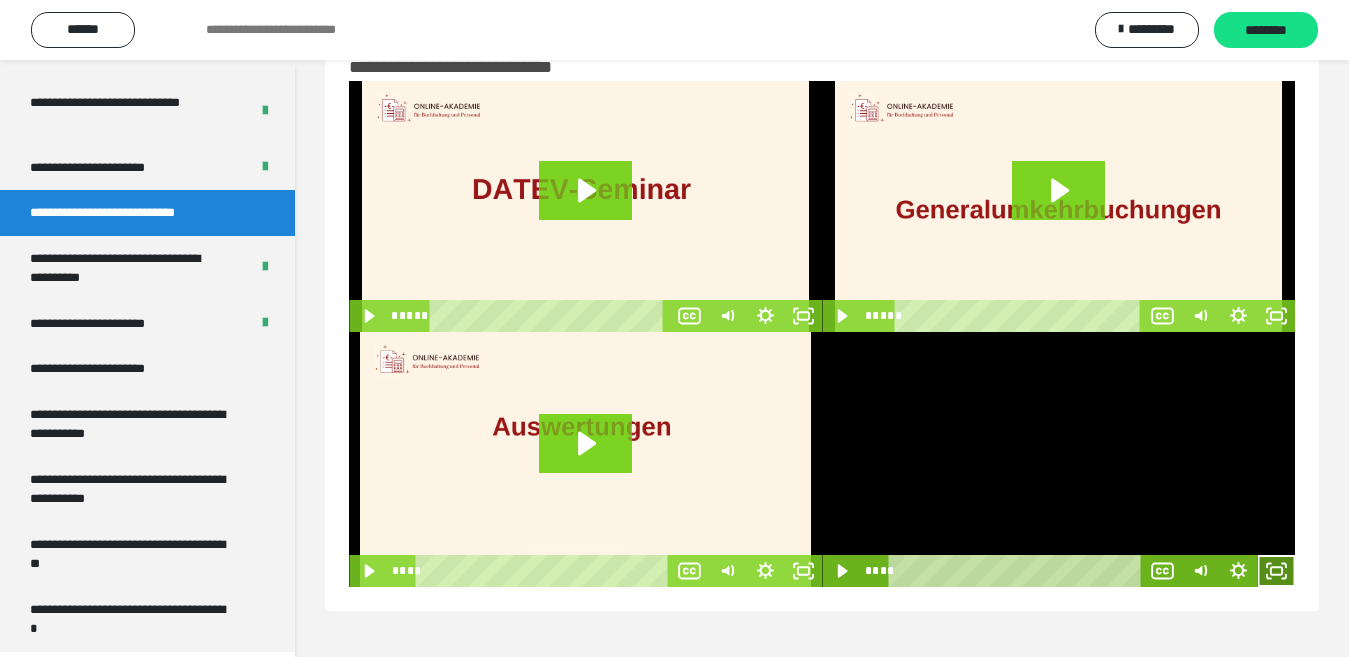 click 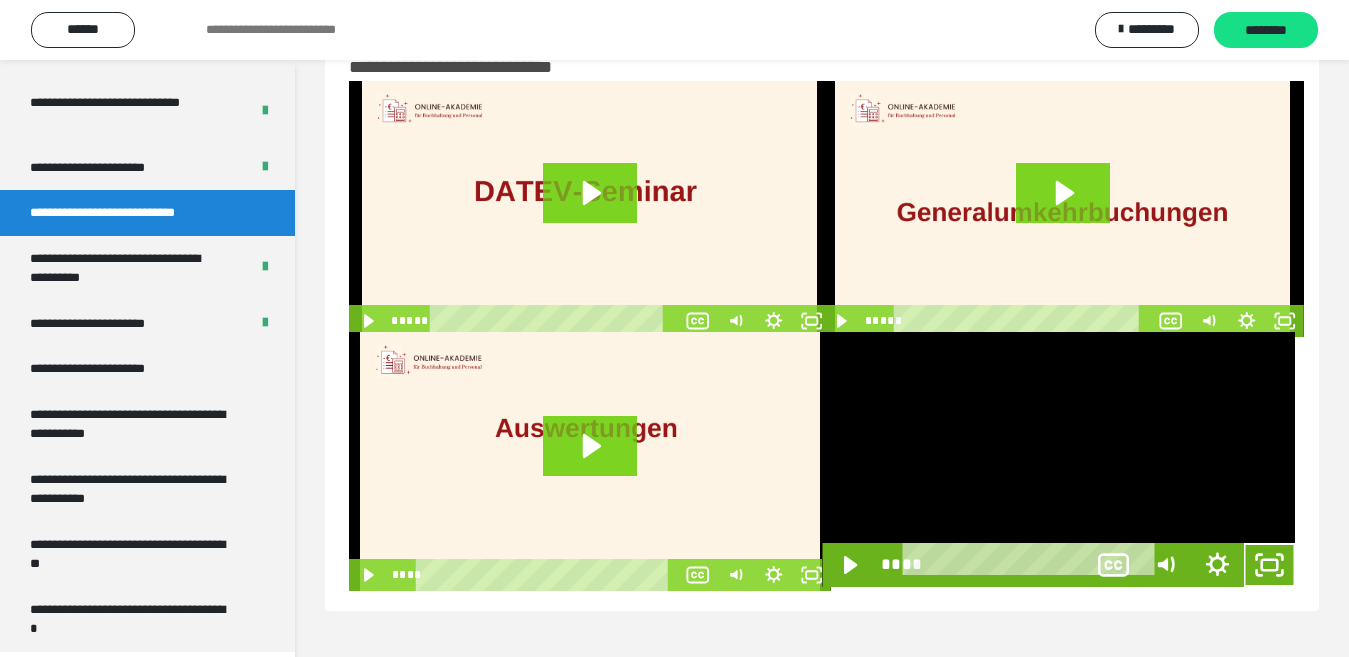 scroll, scrollTop: 3902, scrollLeft: 0, axis: vertical 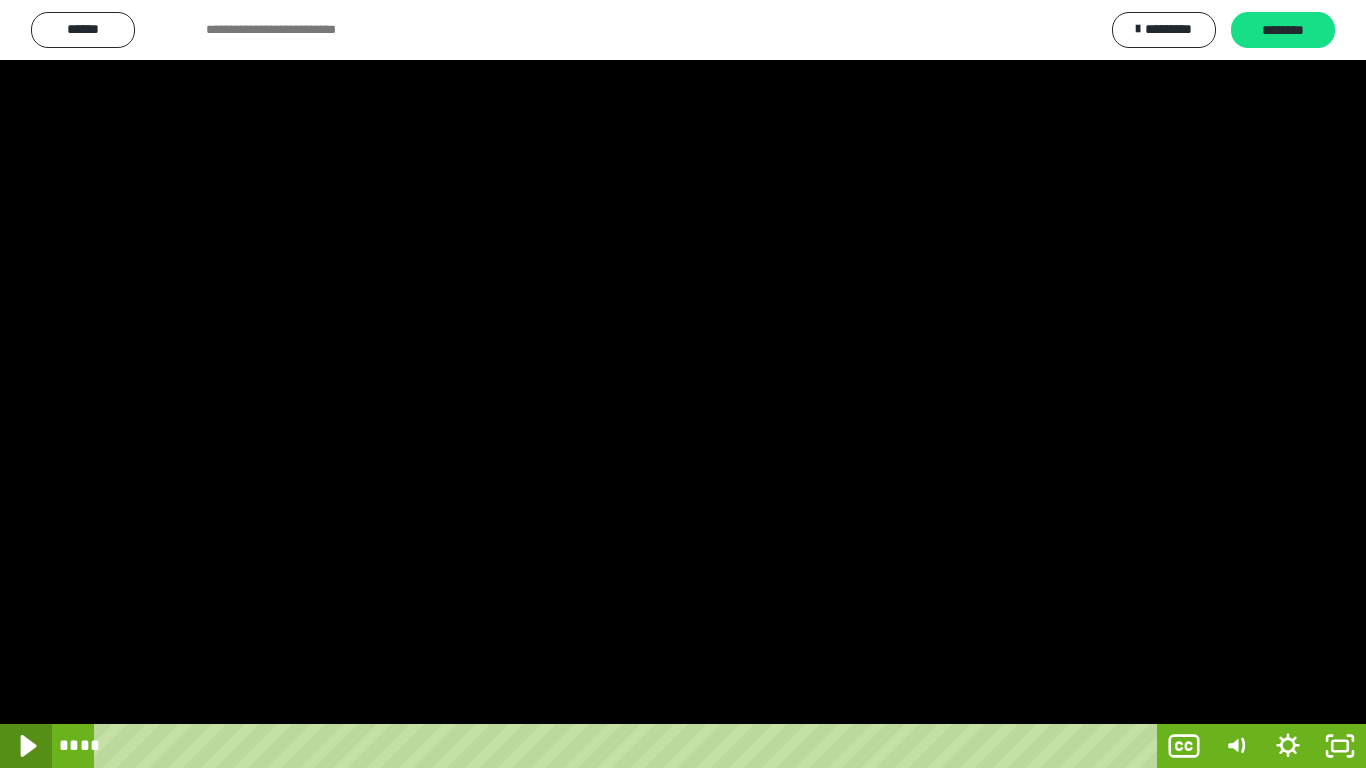 click 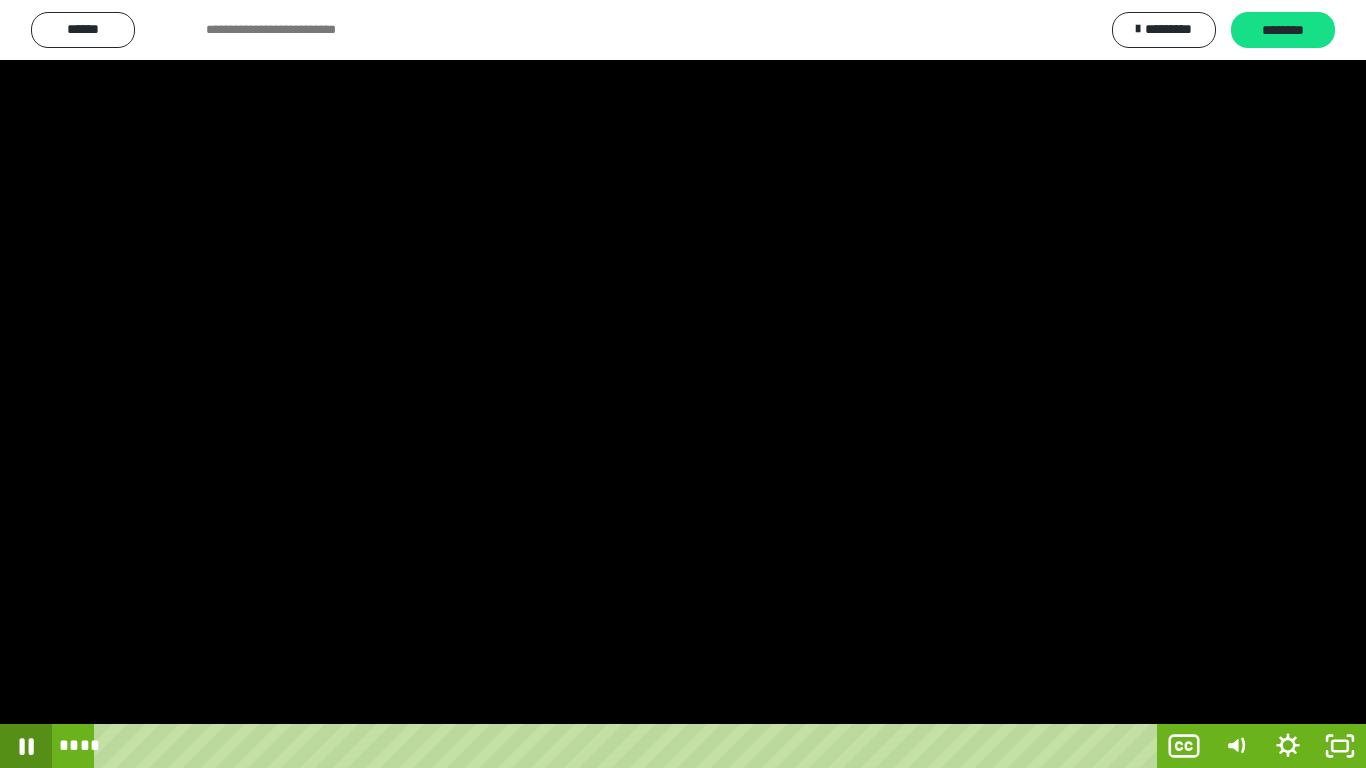 click 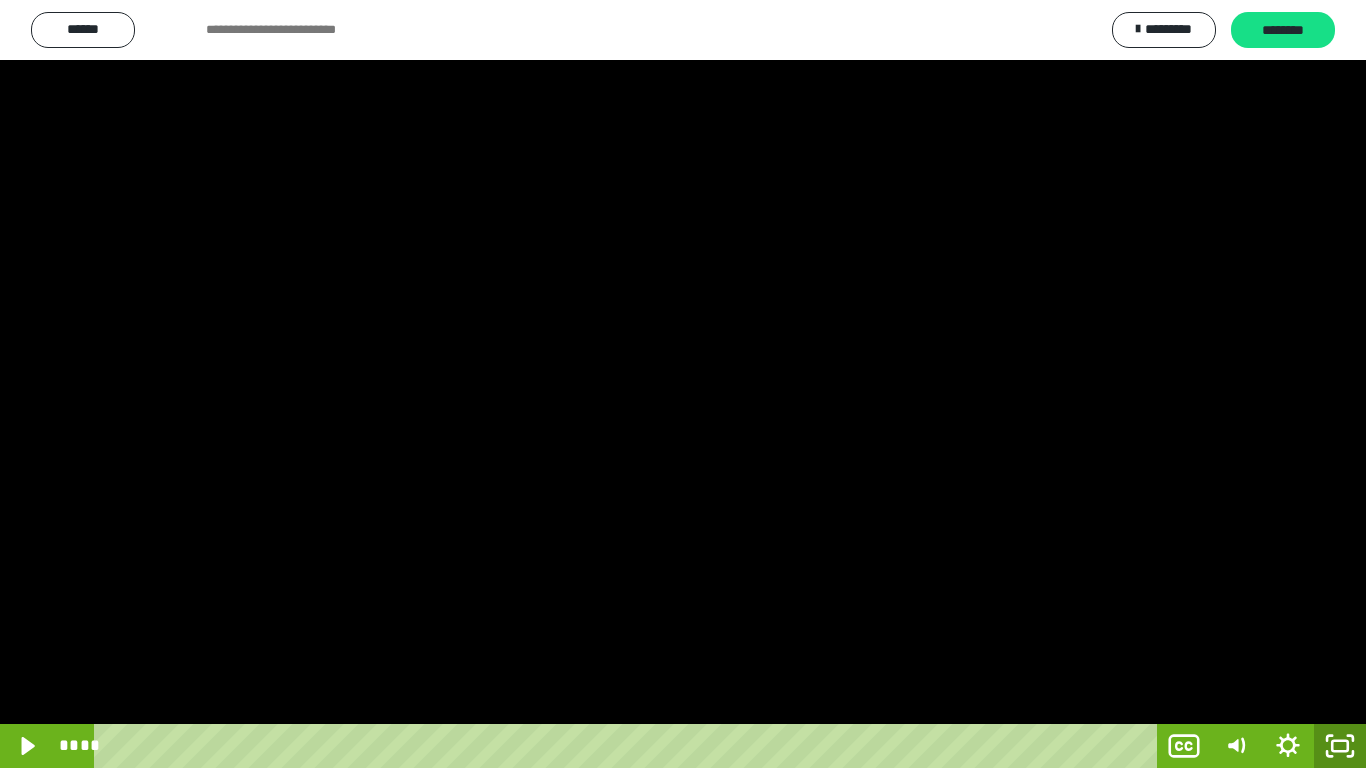 drag, startPoint x: 1350, startPoint y: 738, endPoint x: 1160, endPoint y: 399, distance: 388.6142 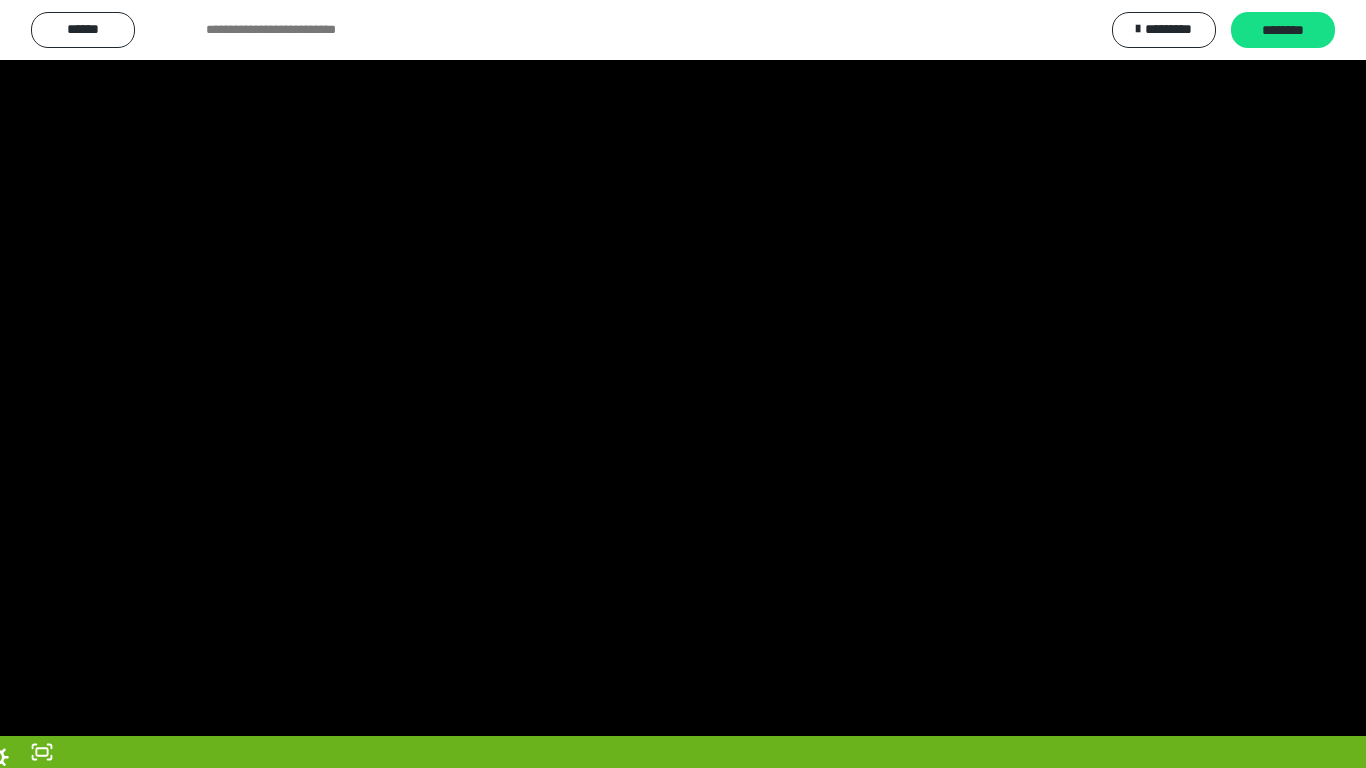 scroll, scrollTop: 4013, scrollLeft: 0, axis: vertical 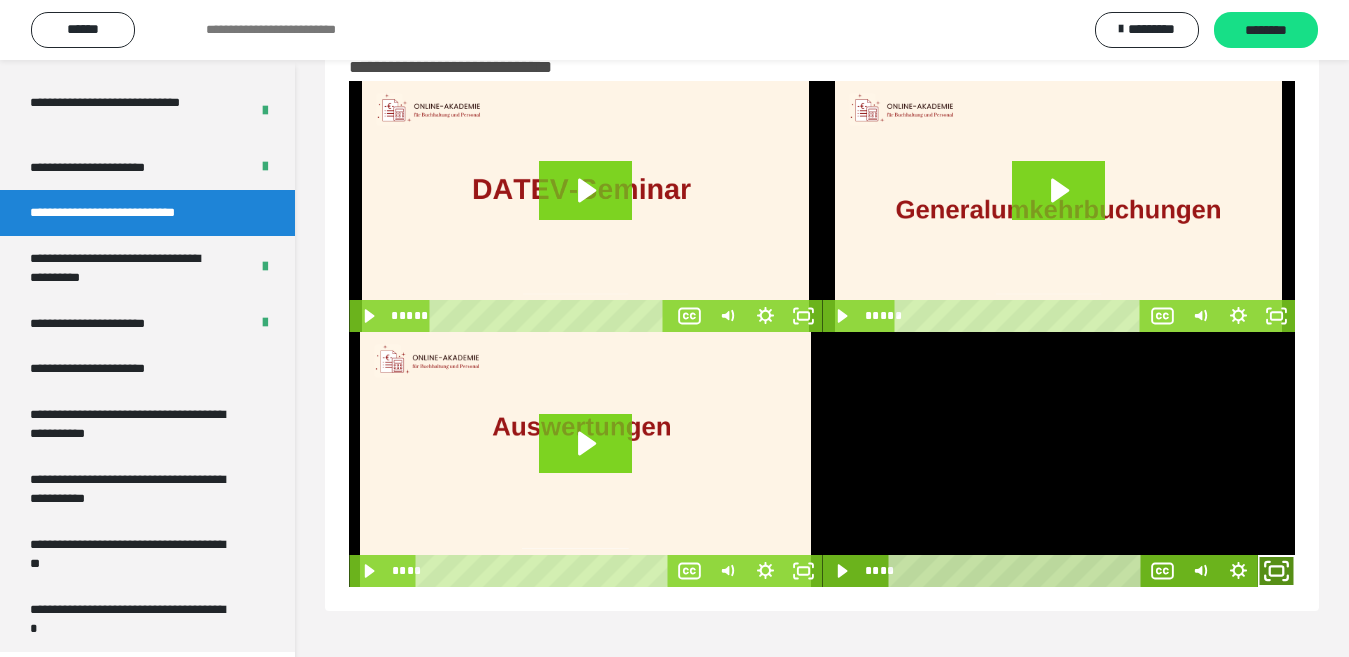 click 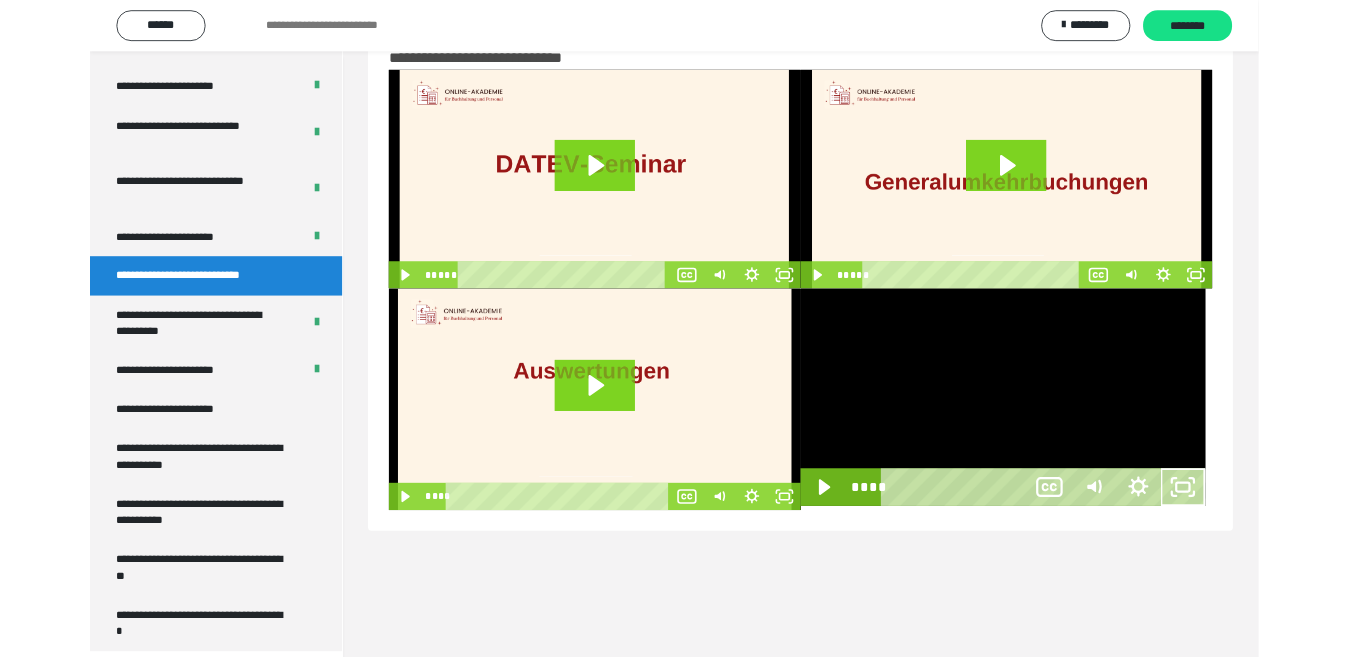 scroll, scrollTop: 3902, scrollLeft: 0, axis: vertical 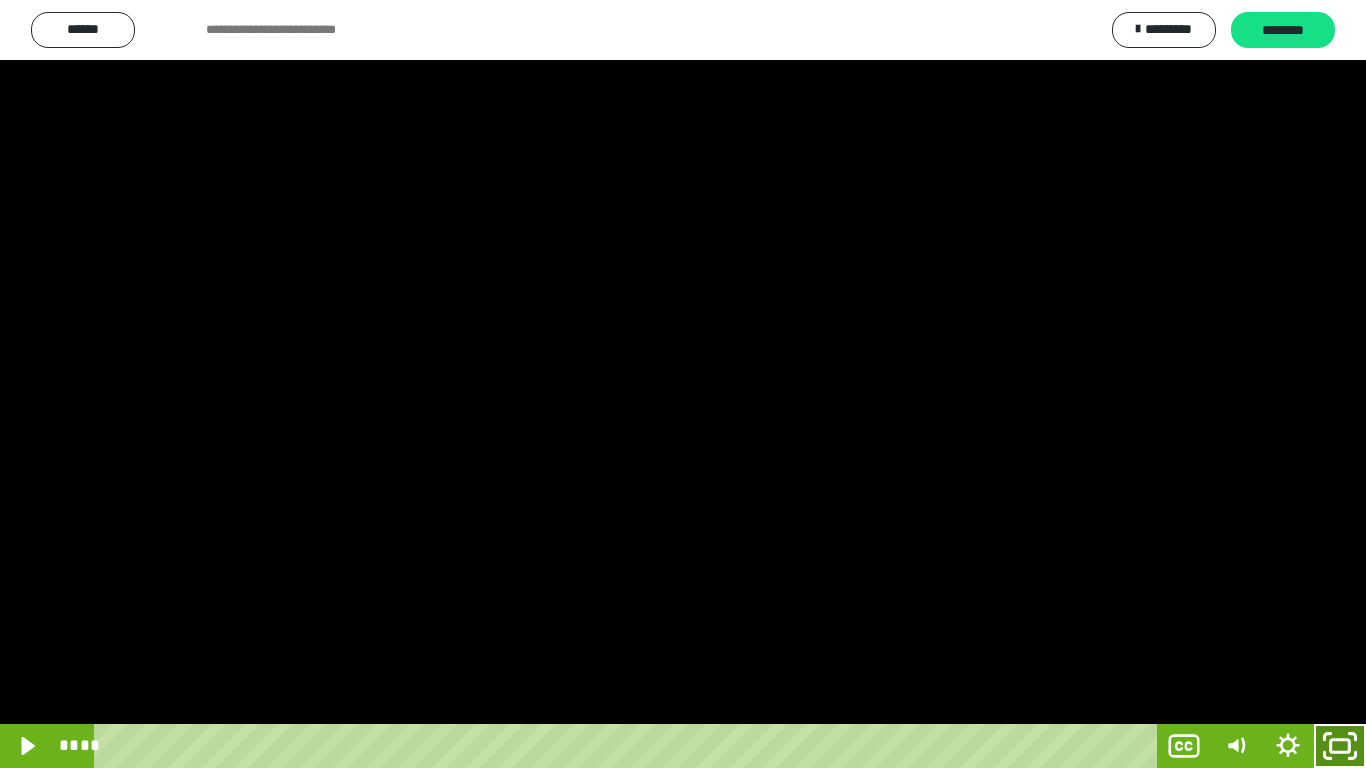 click 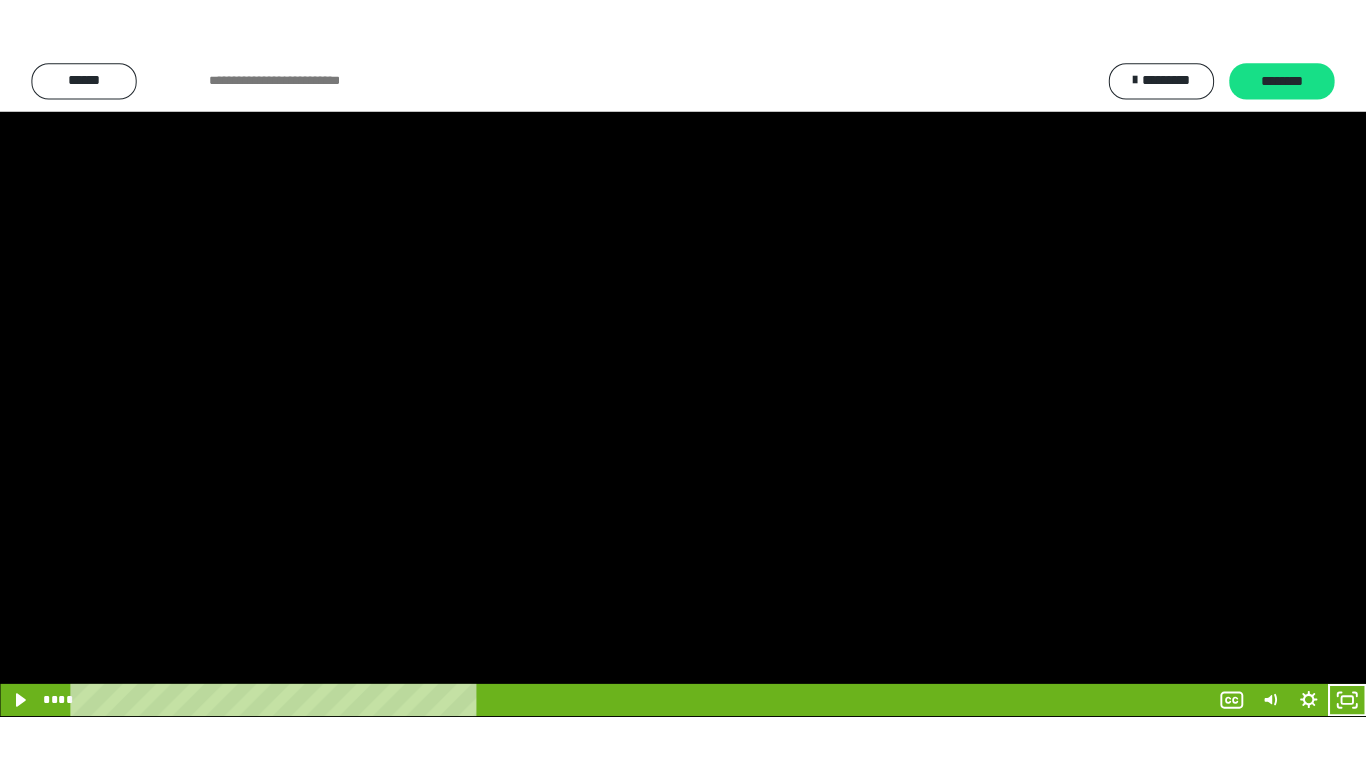 scroll, scrollTop: 4013, scrollLeft: 0, axis: vertical 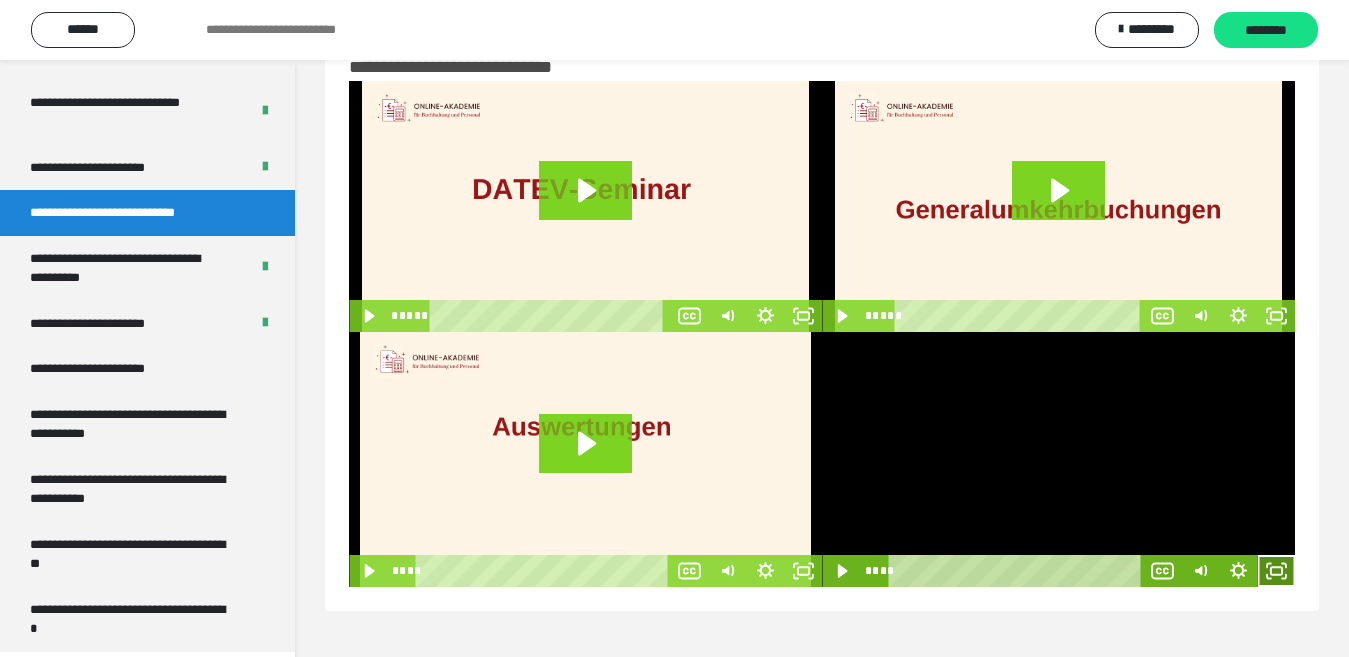 click 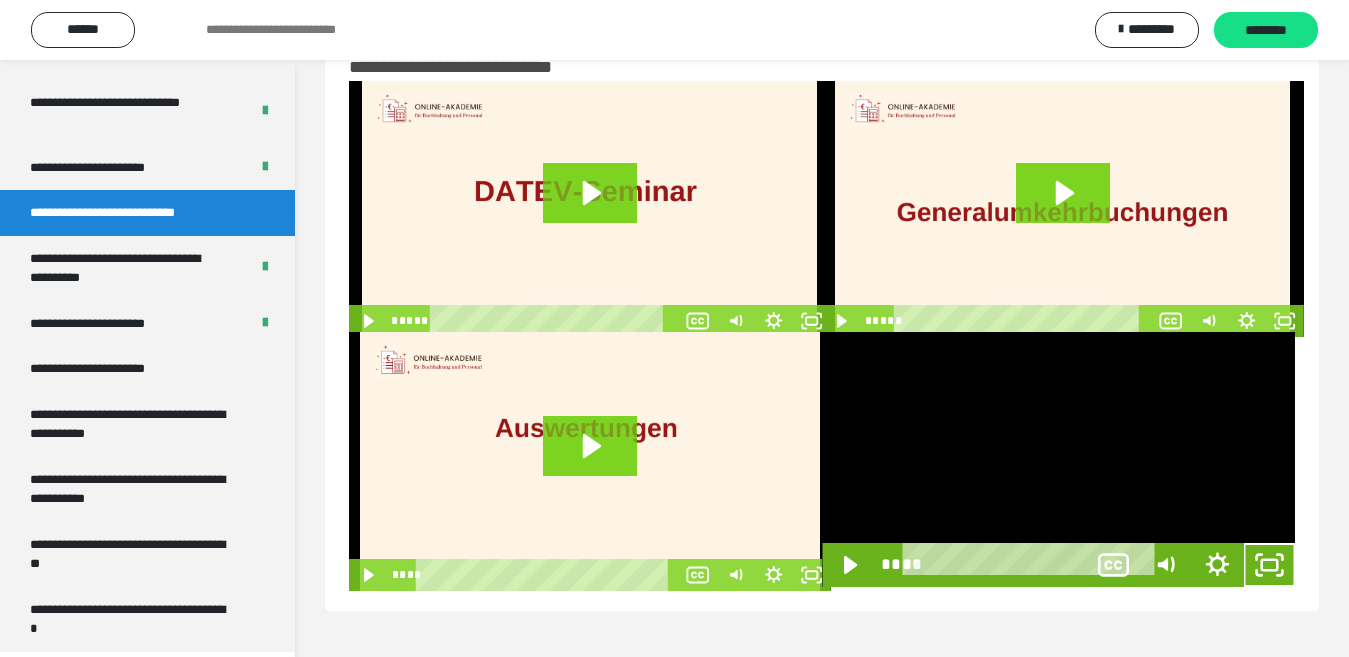 scroll, scrollTop: 3902, scrollLeft: 0, axis: vertical 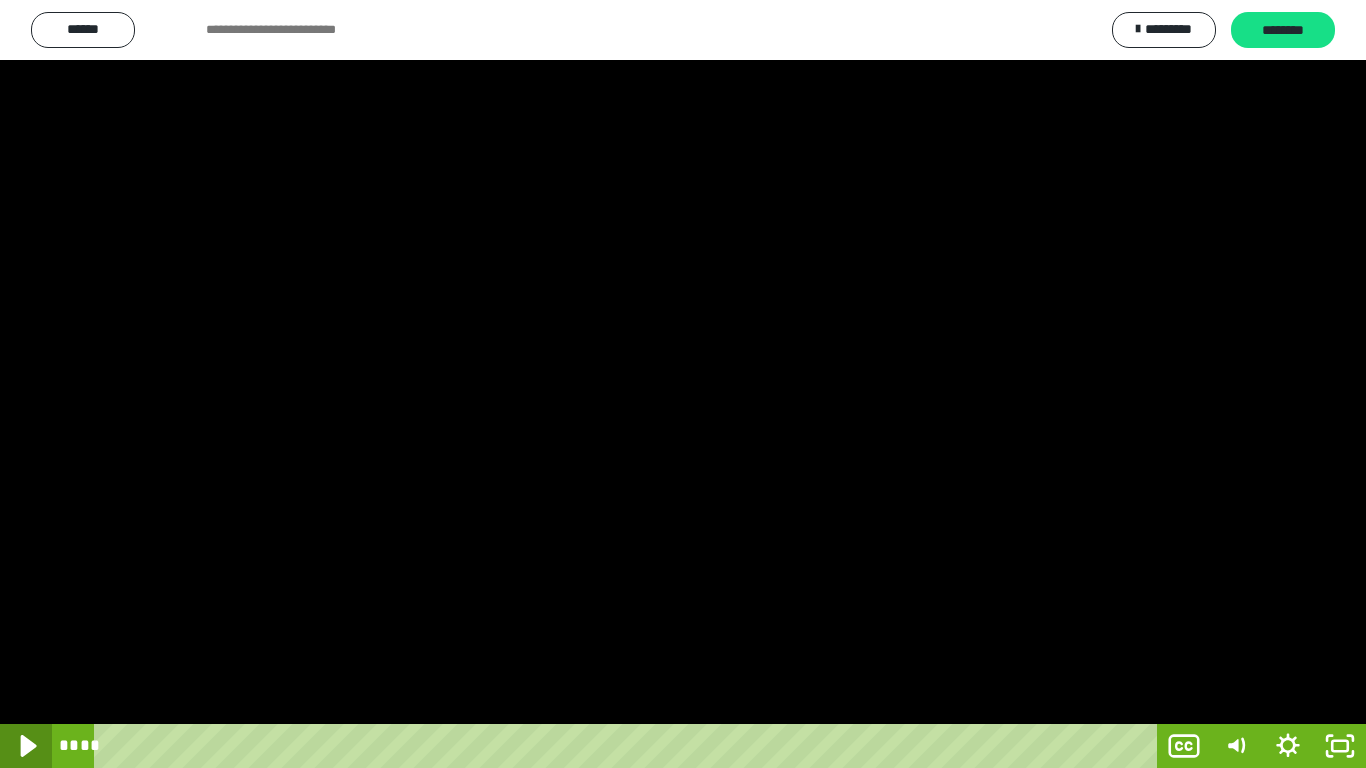 click 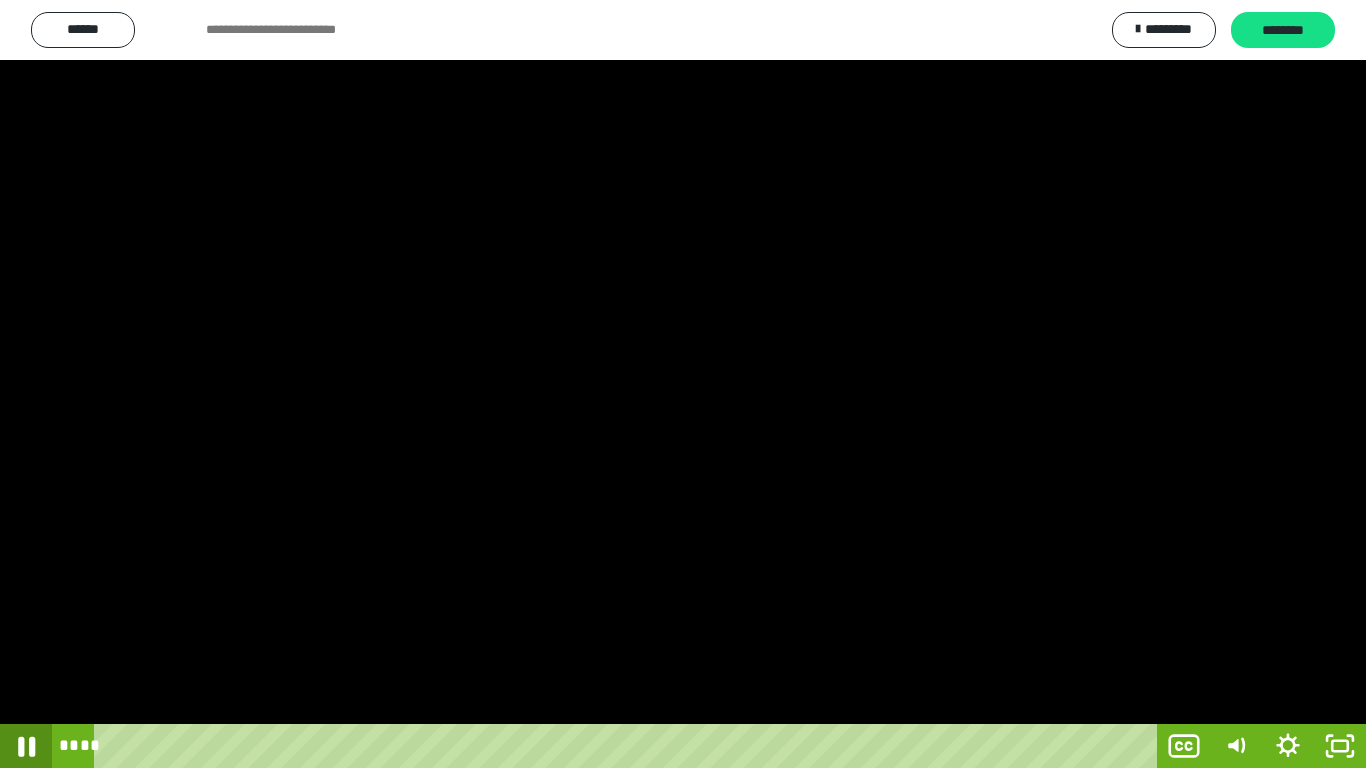 click 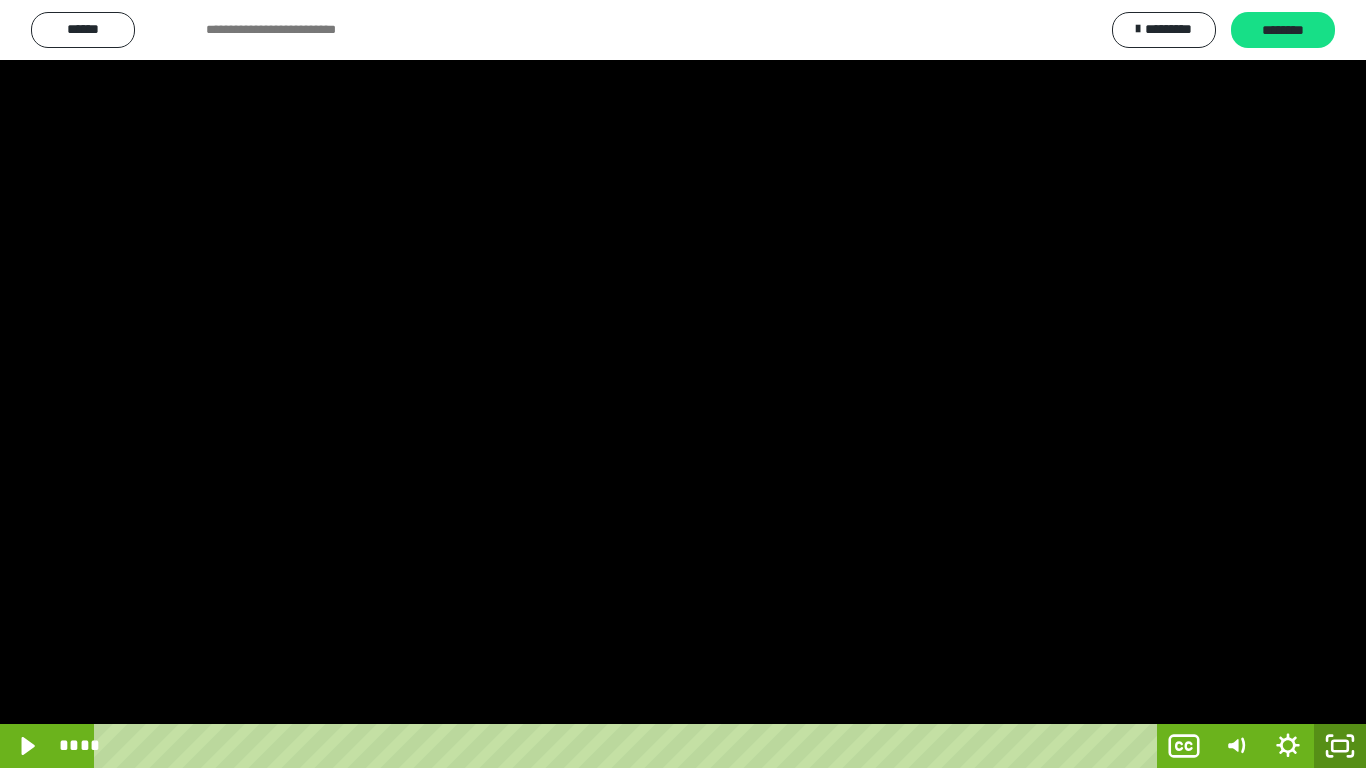 click 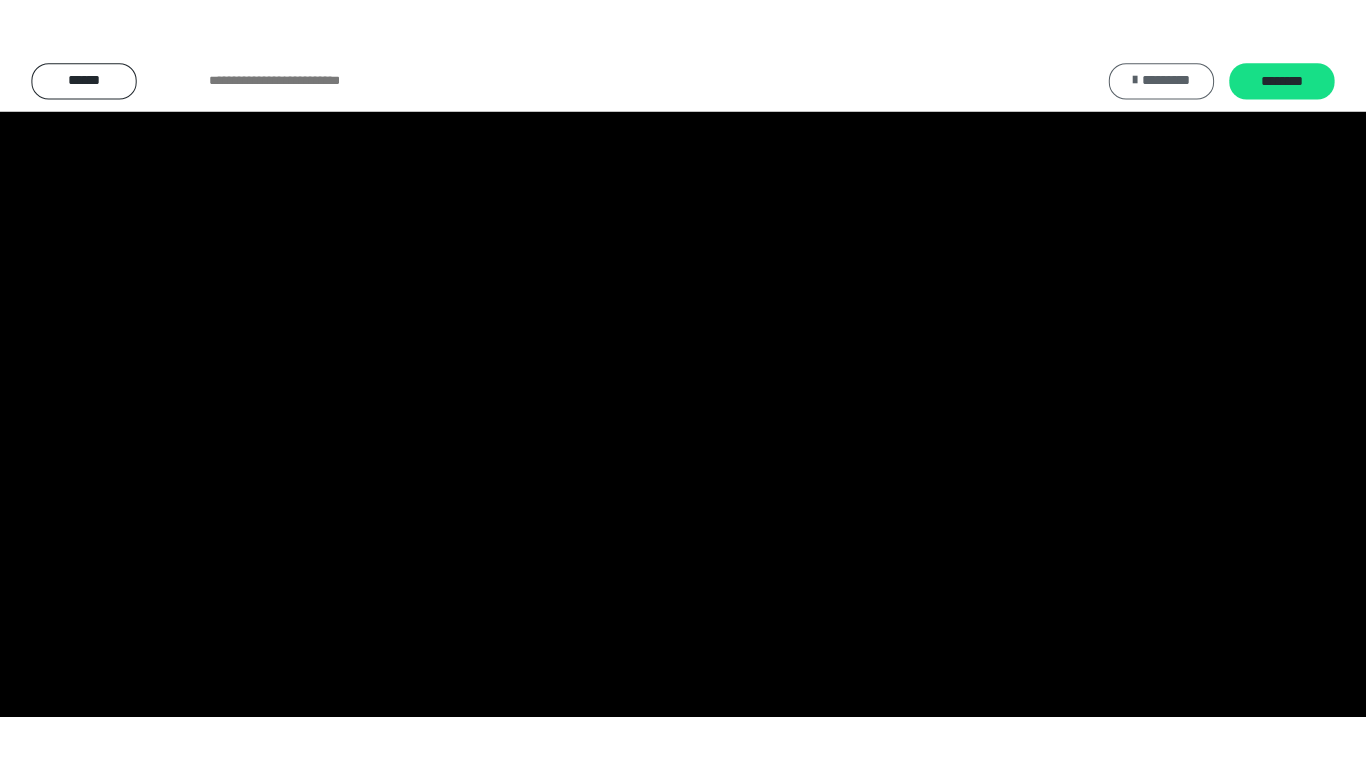 scroll, scrollTop: 4013, scrollLeft: 0, axis: vertical 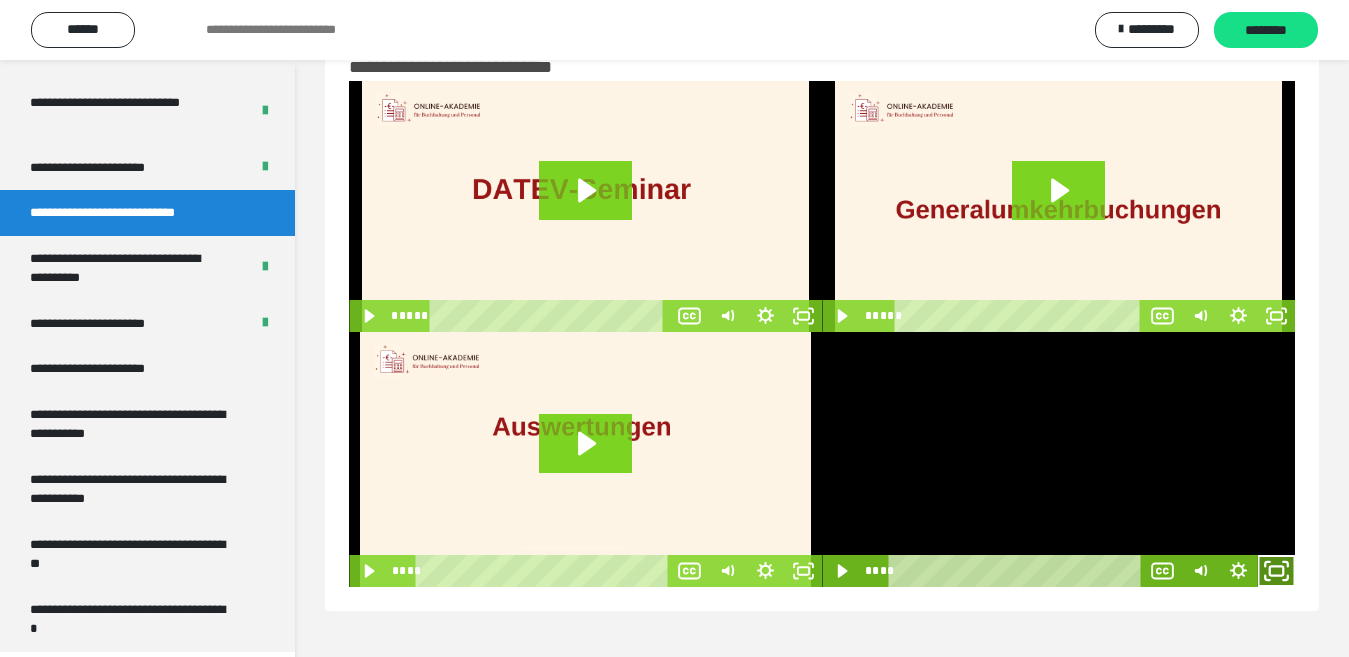 click 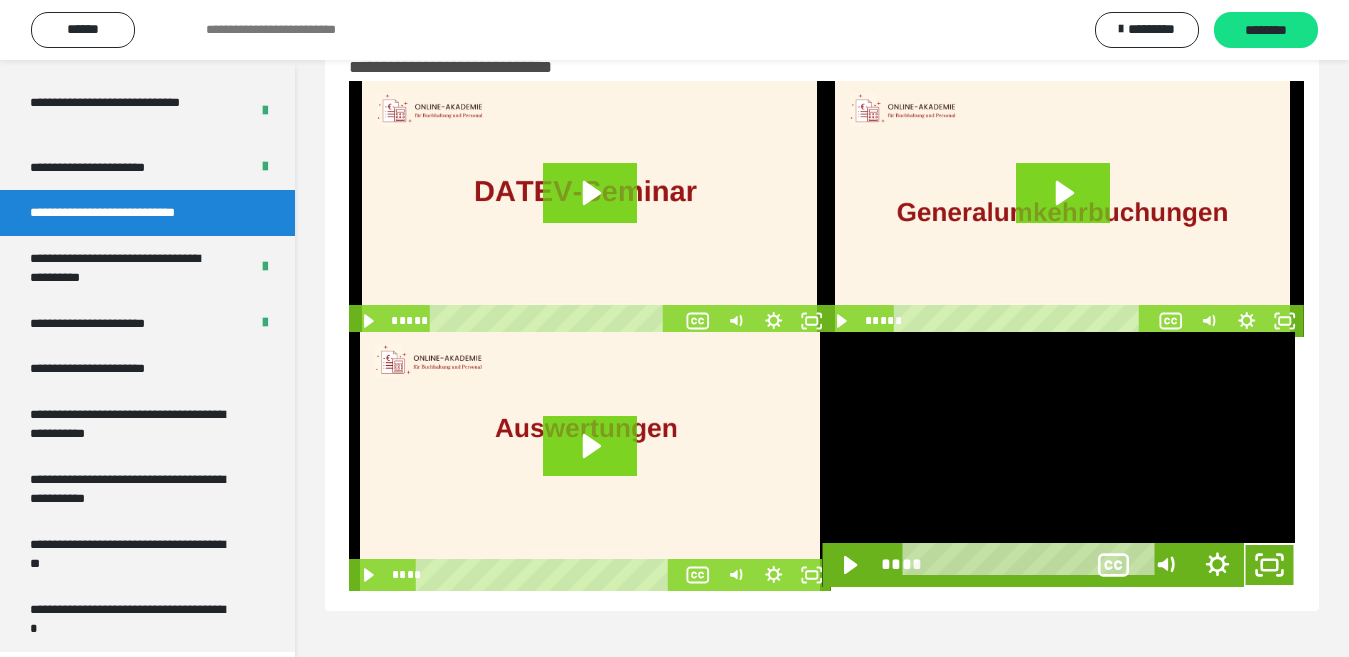 scroll, scrollTop: 3902, scrollLeft: 0, axis: vertical 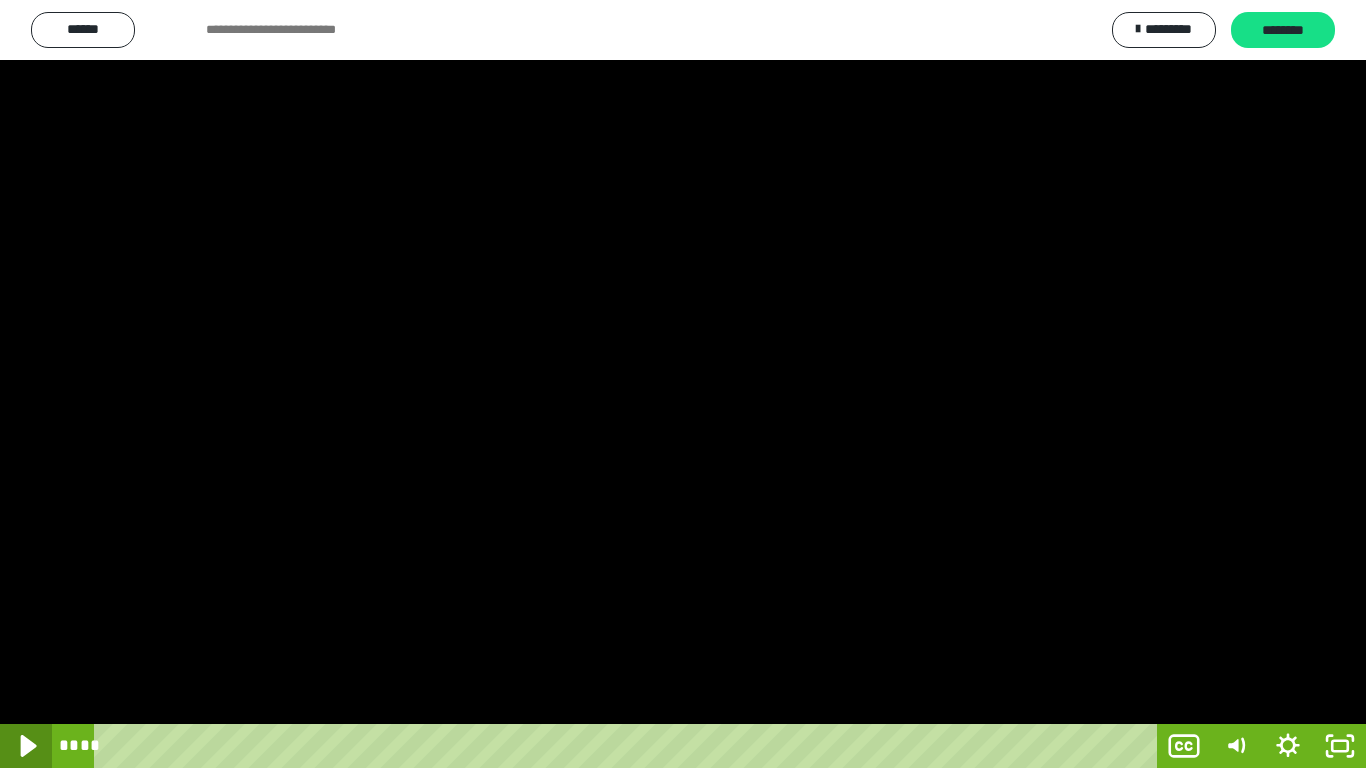 click 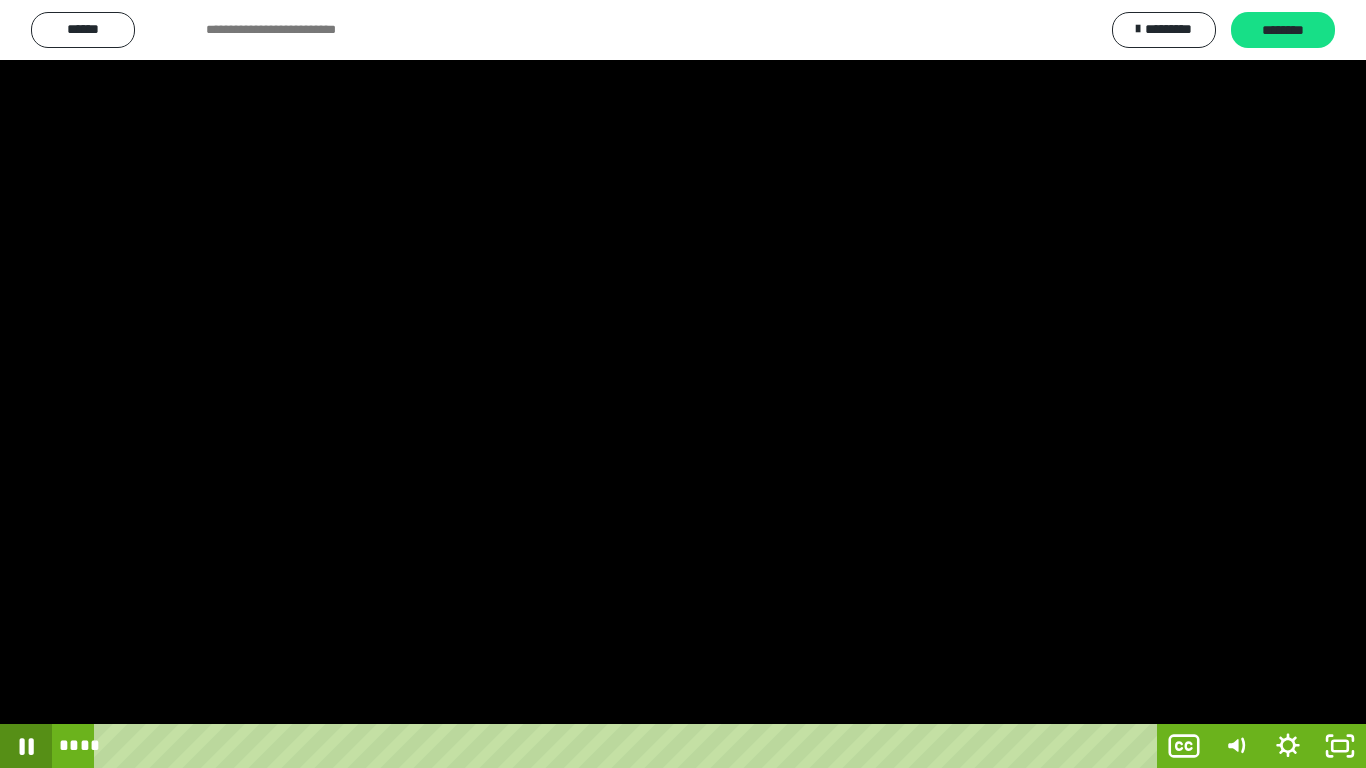 click 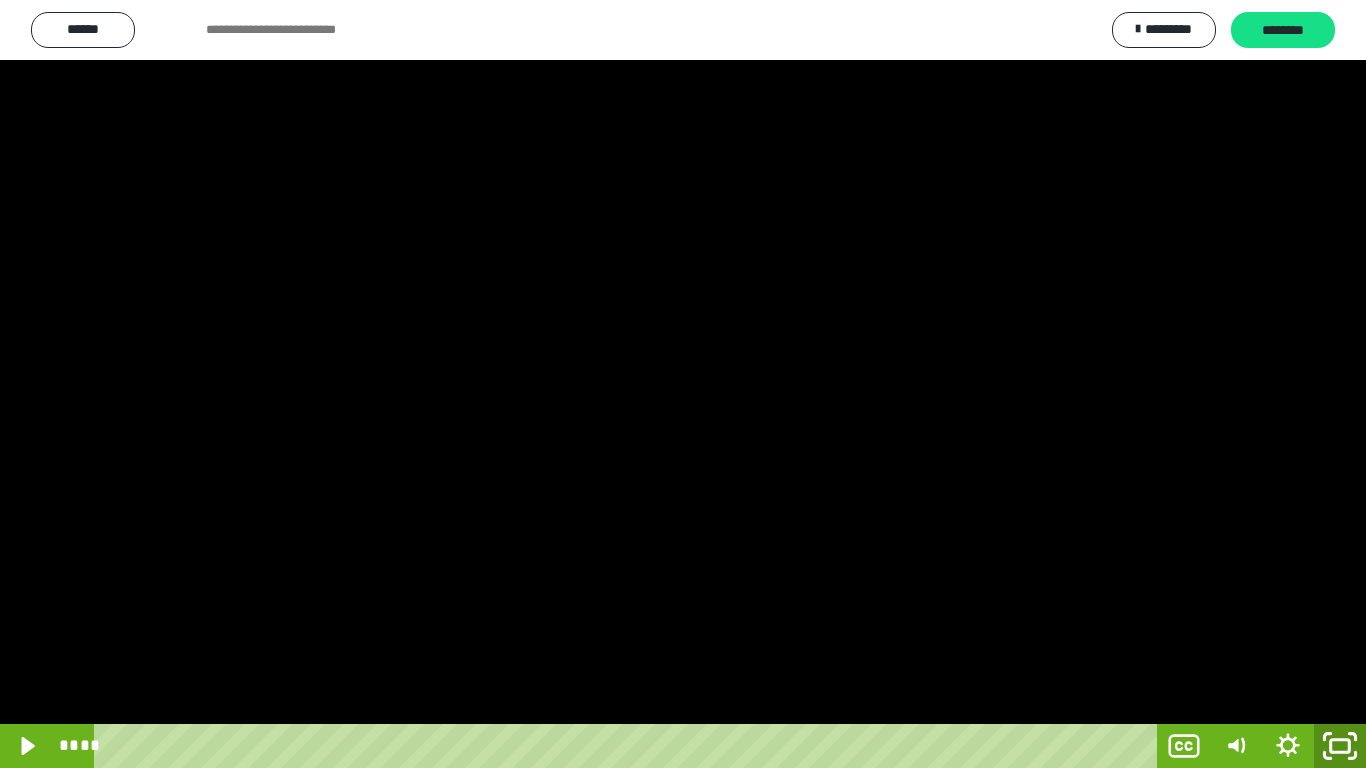 click 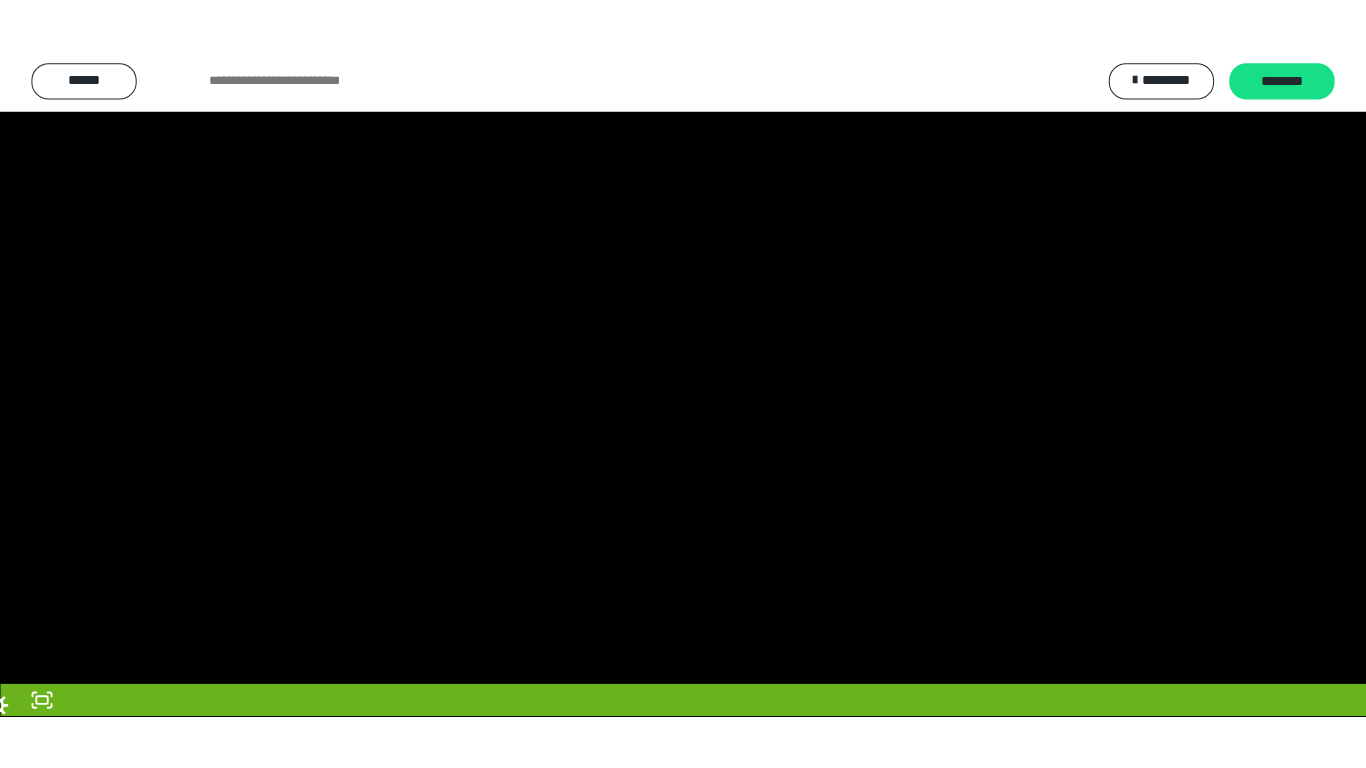 scroll, scrollTop: 4013, scrollLeft: 0, axis: vertical 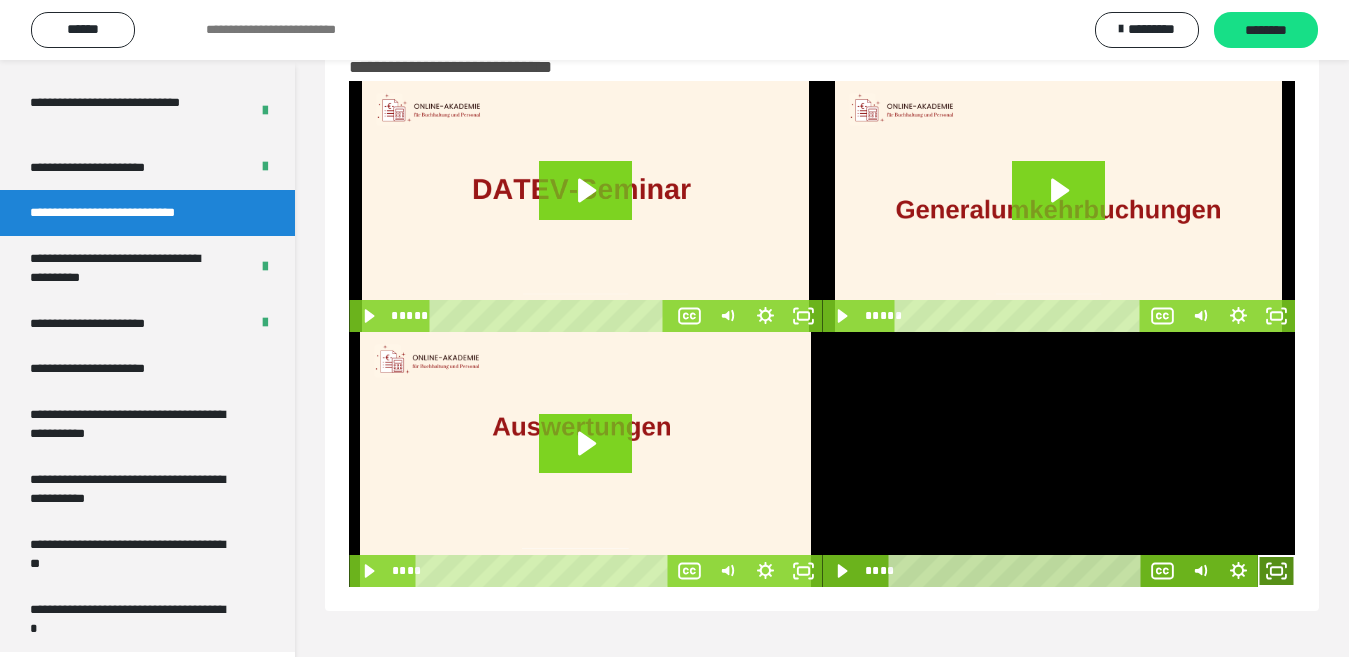 click 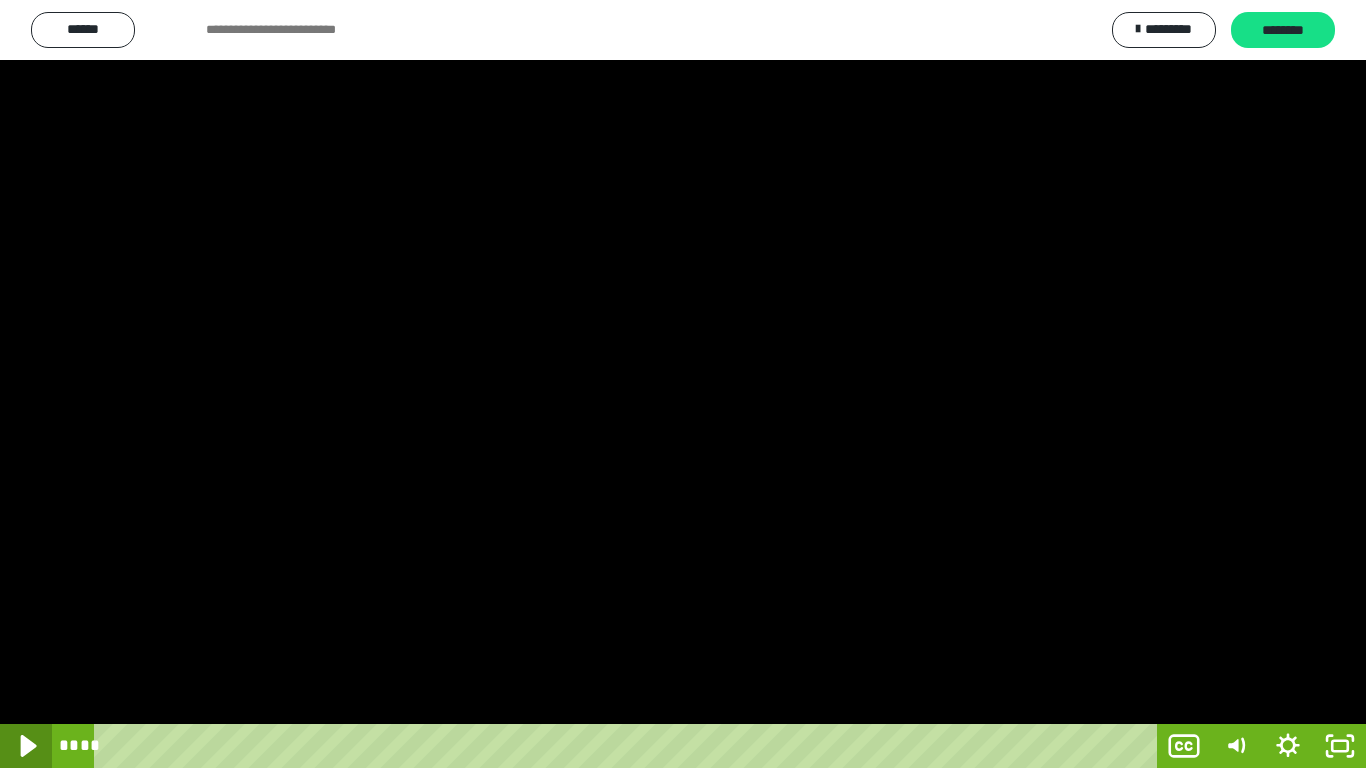 click 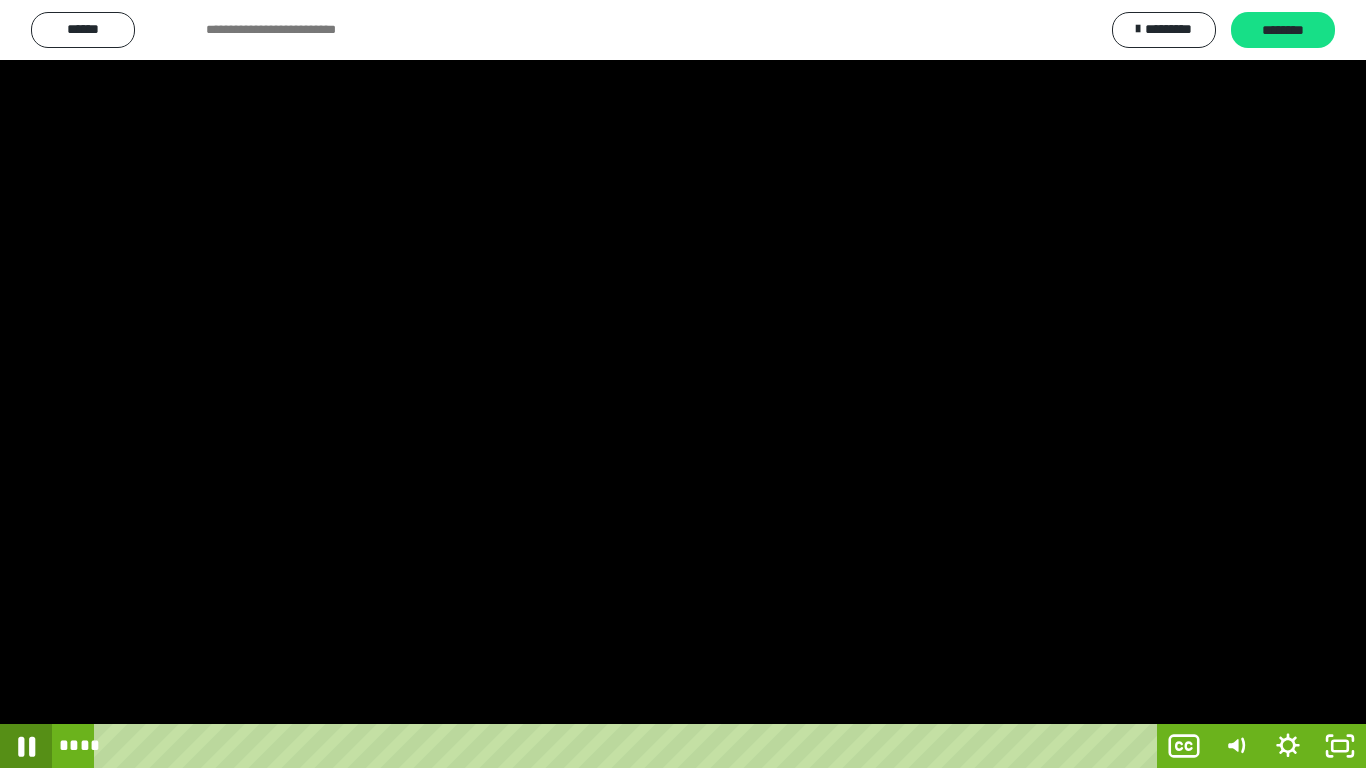 click 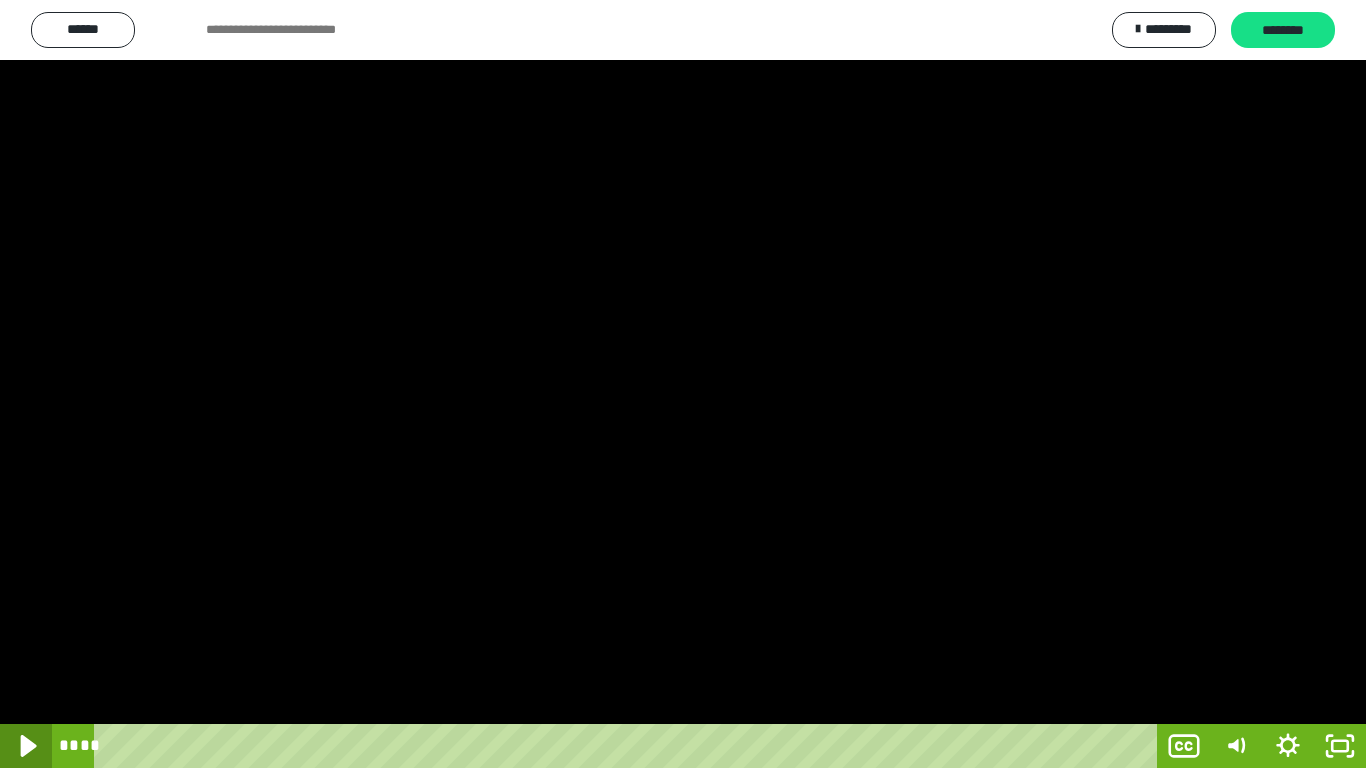 click 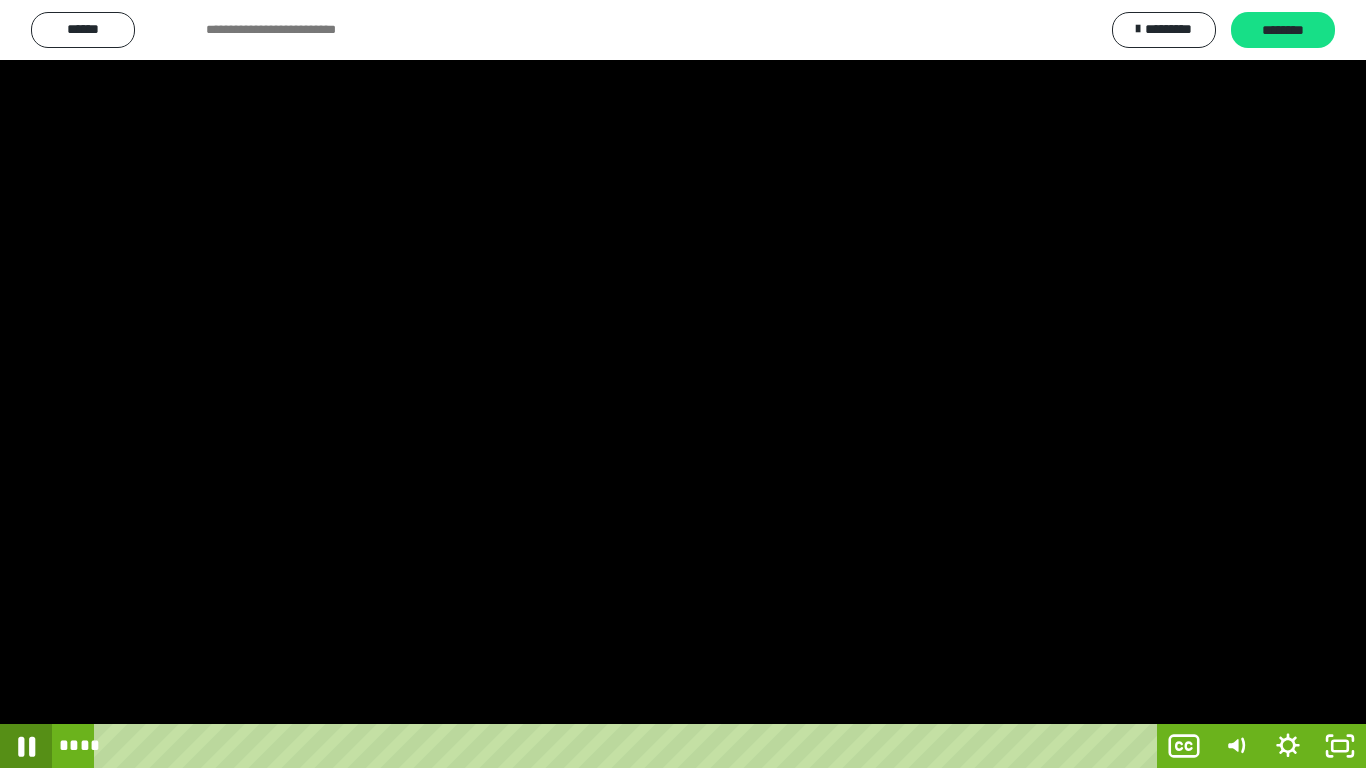 click 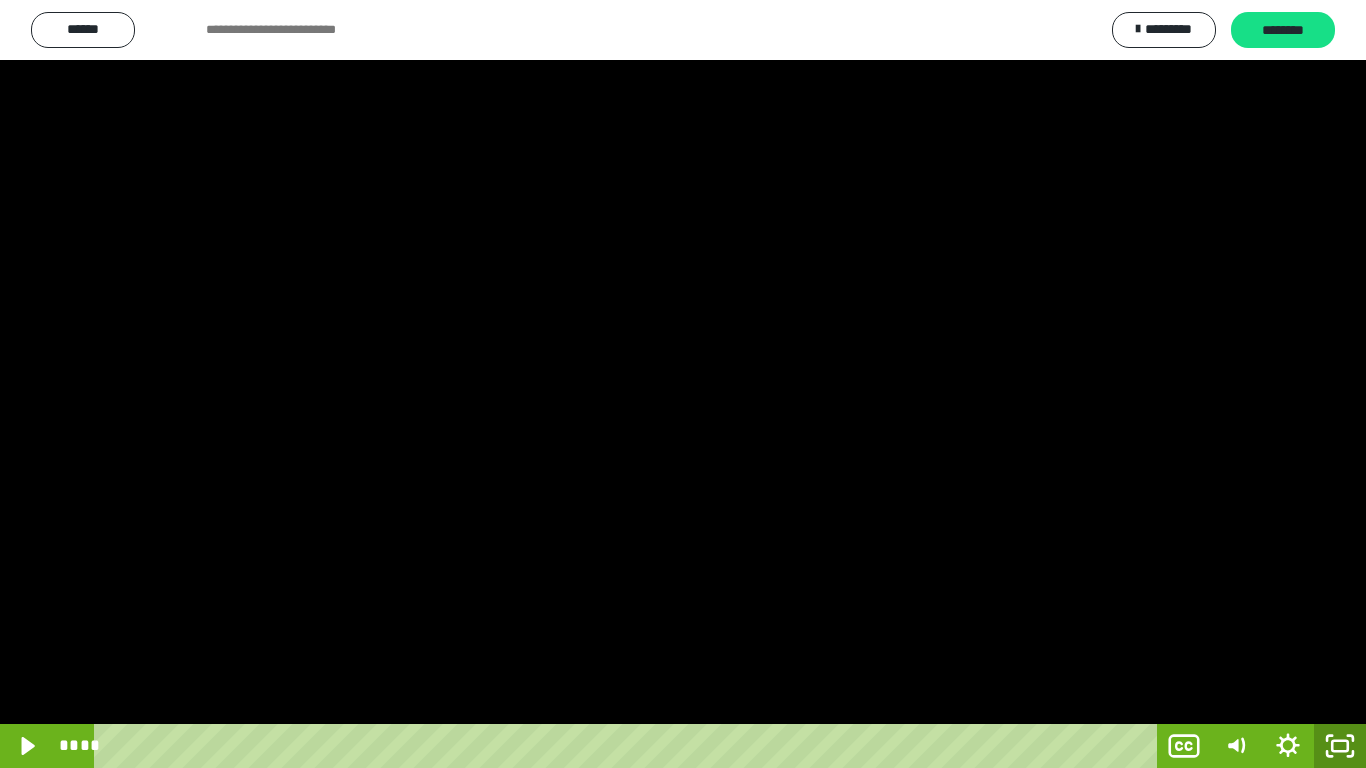 click 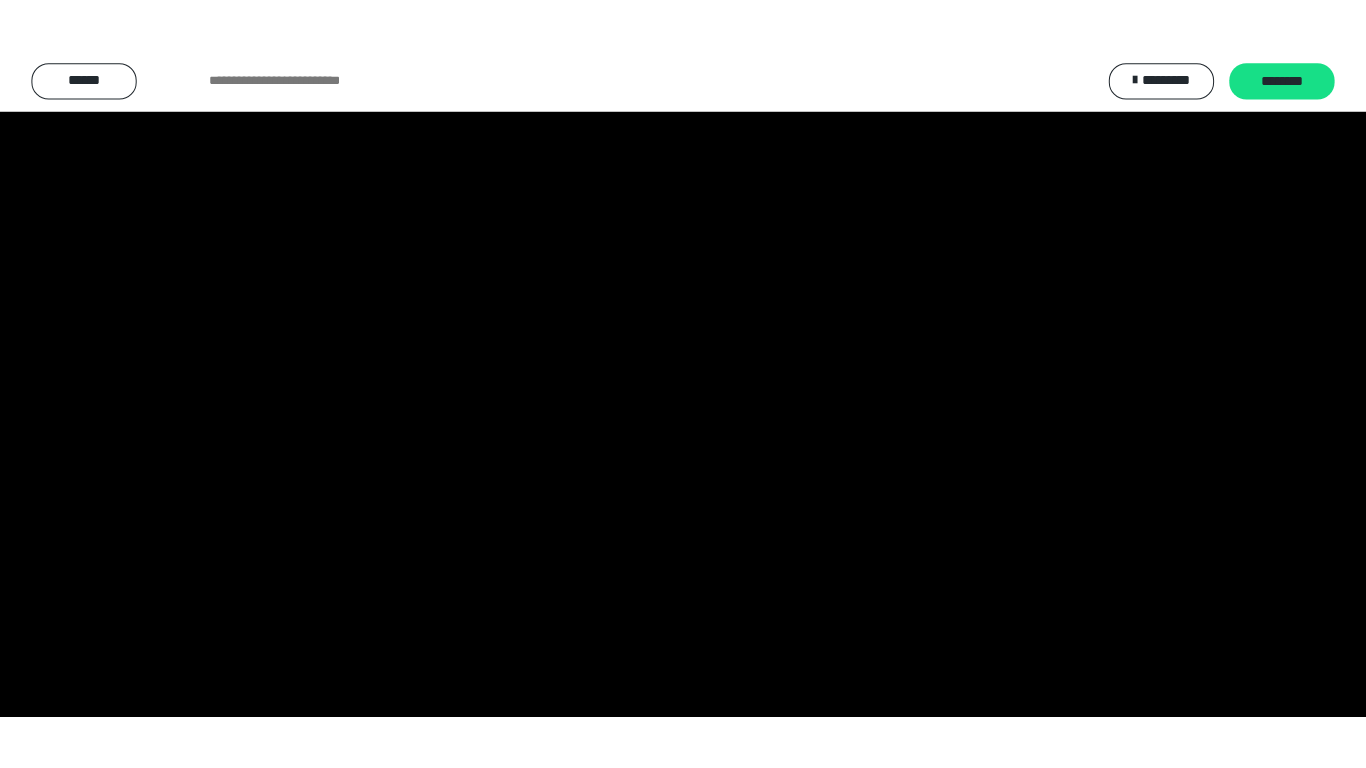 scroll, scrollTop: 4013, scrollLeft: 0, axis: vertical 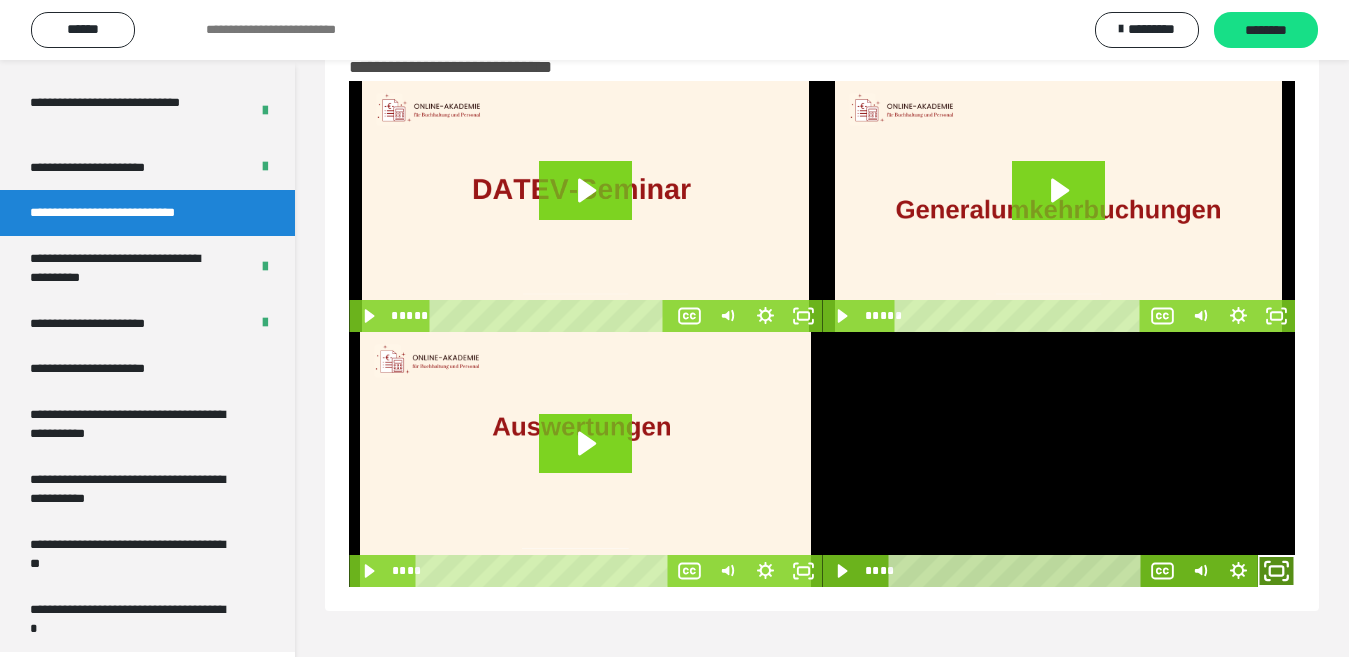 click 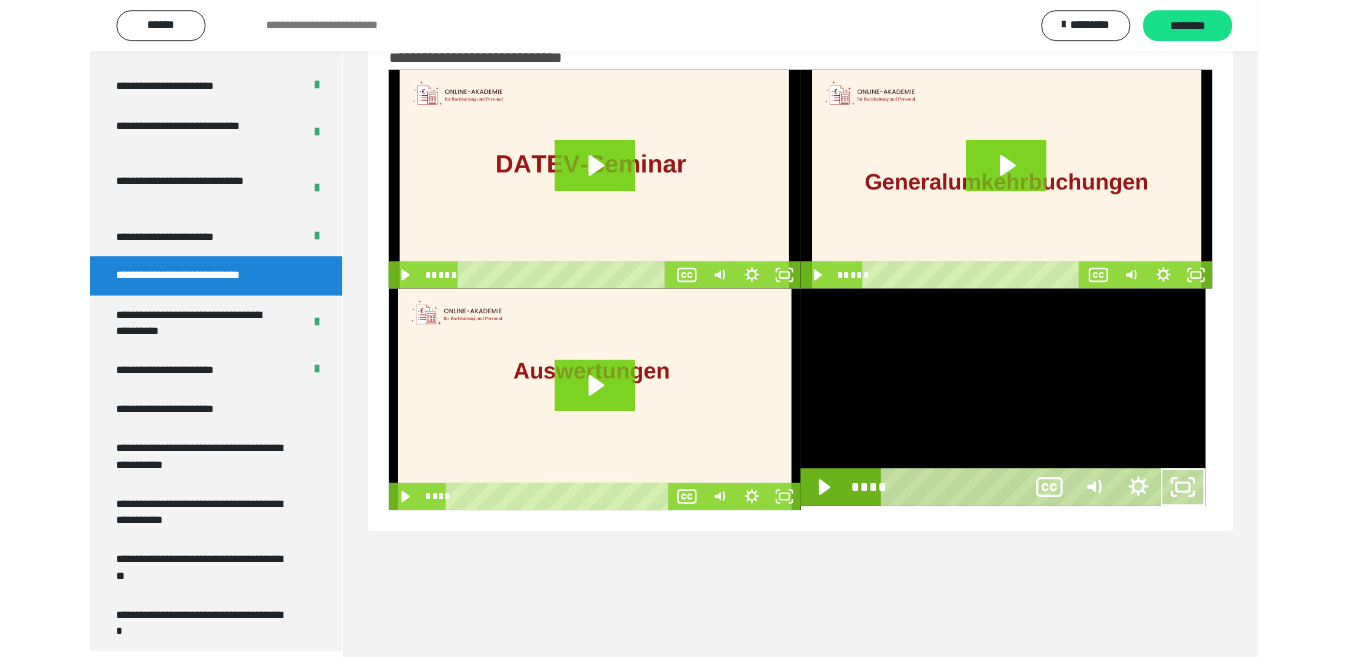 scroll, scrollTop: 3902, scrollLeft: 0, axis: vertical 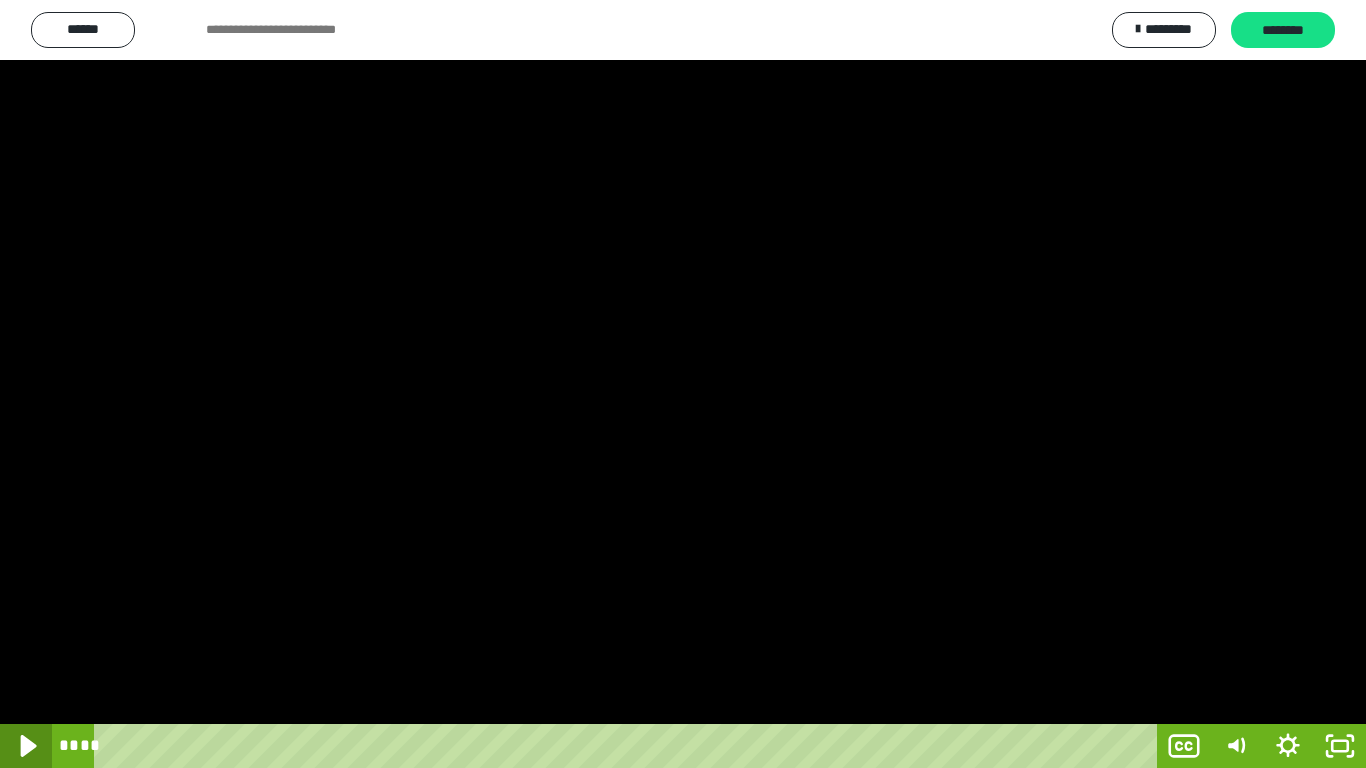 click 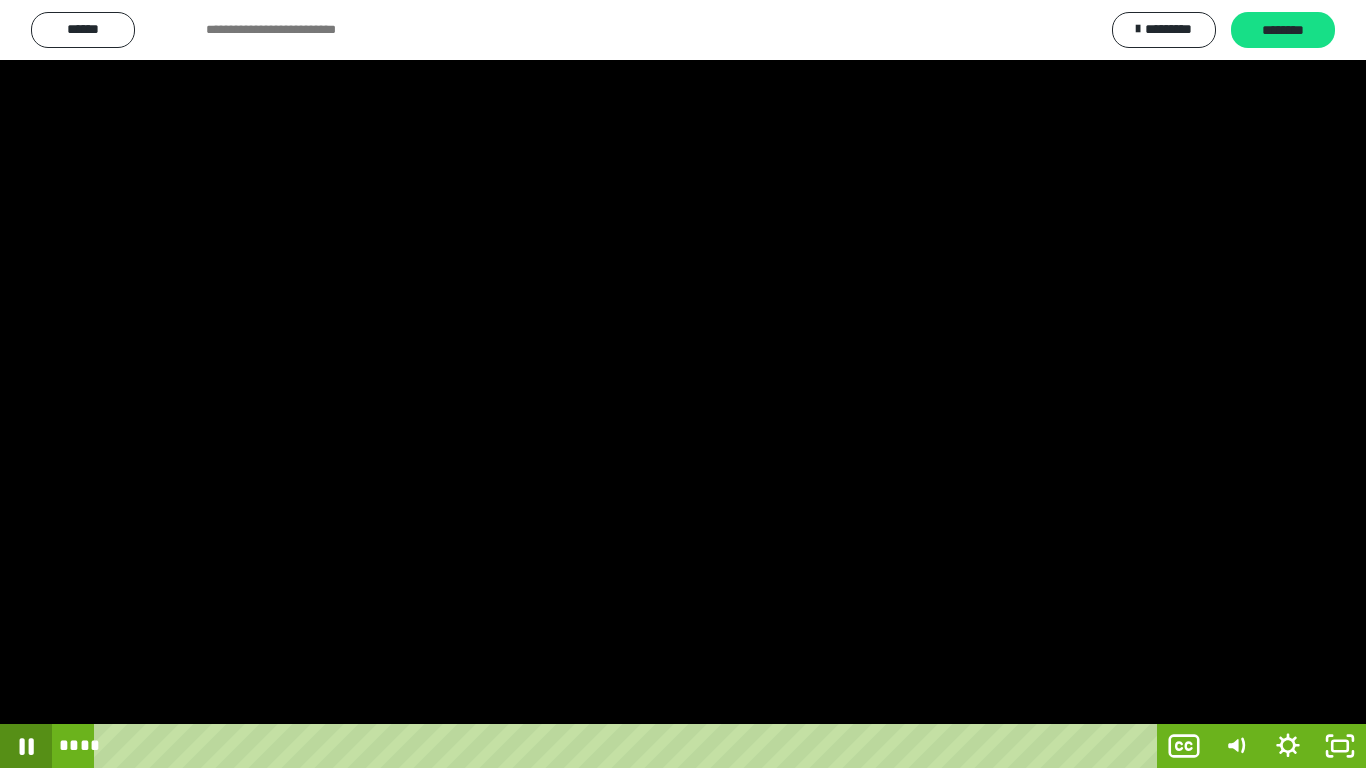 click 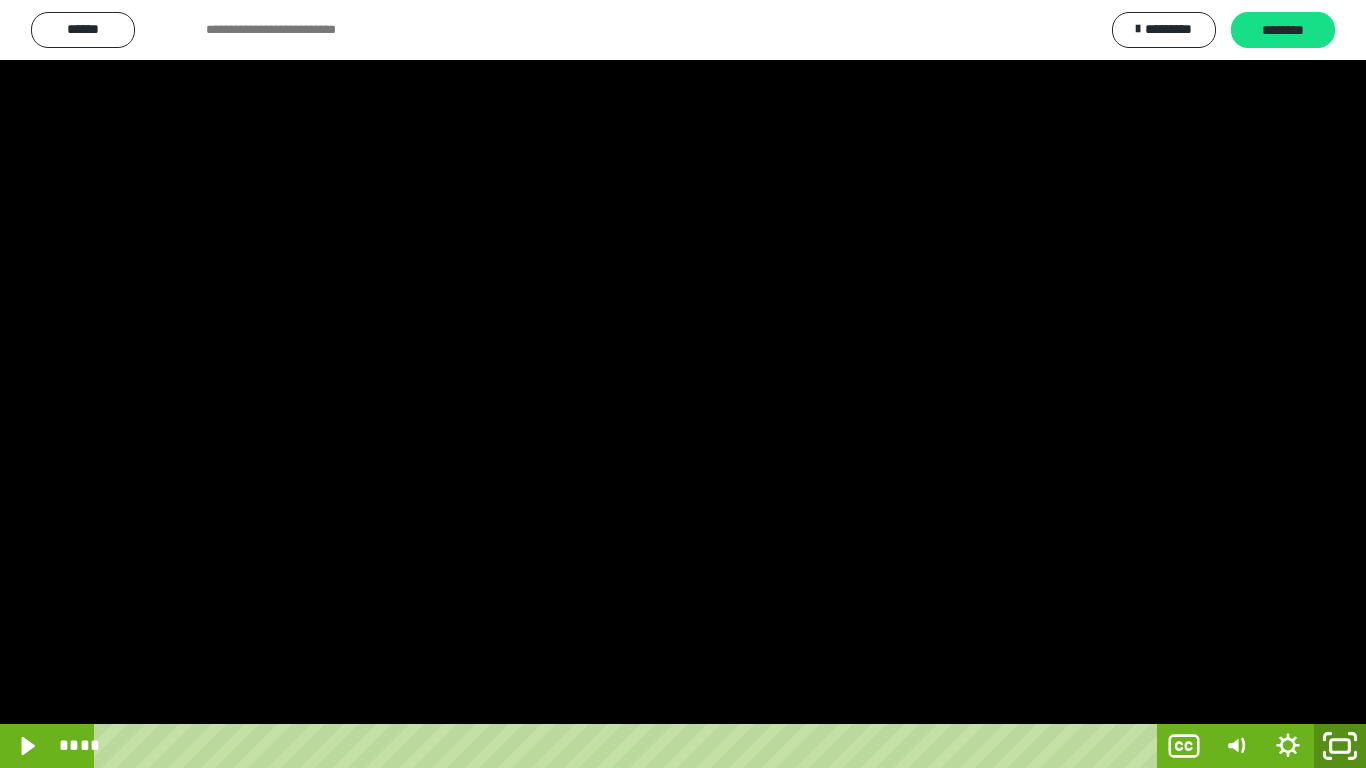 click 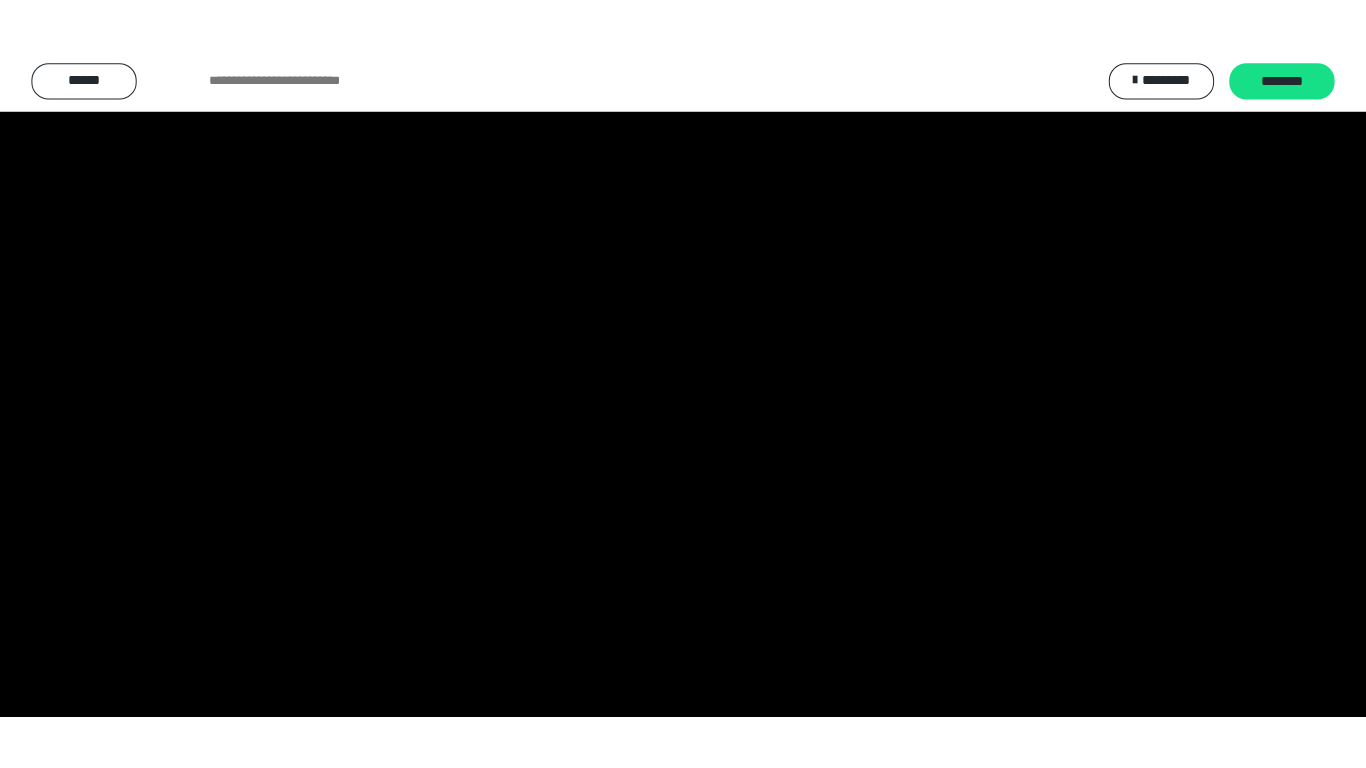 scroll, scrollTop: 4013, scrollLeft: 0, axis: vertical 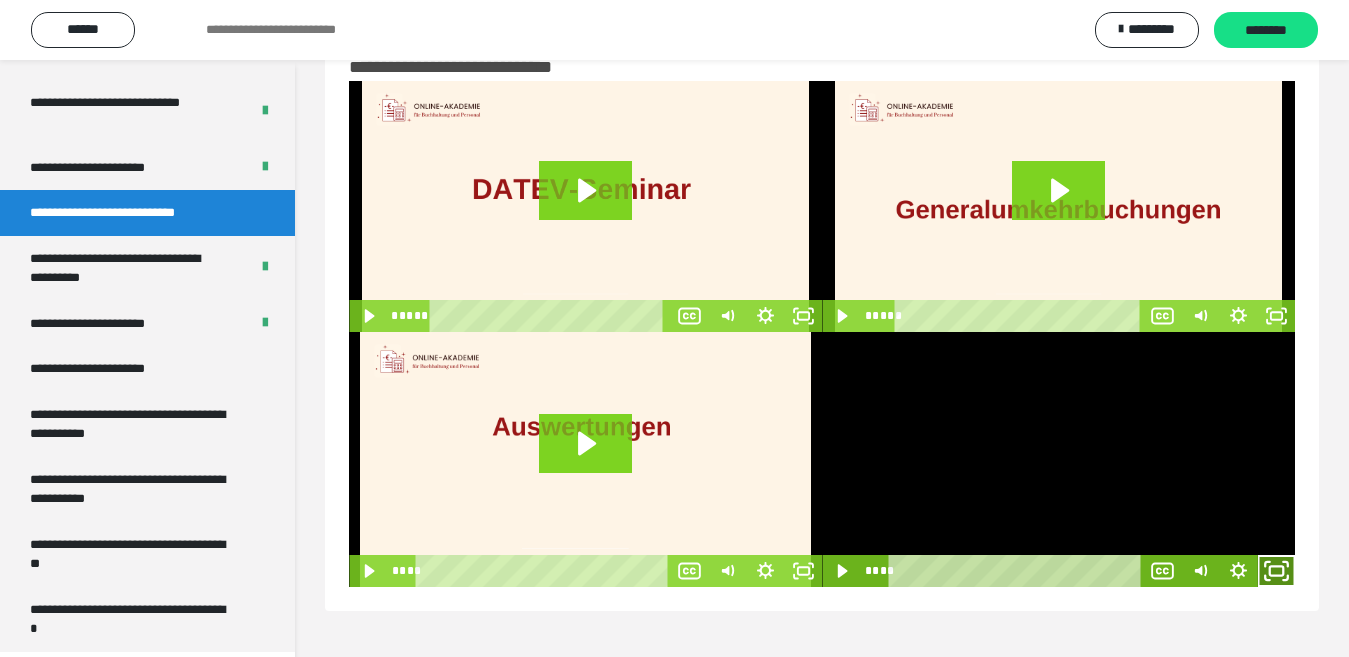 click 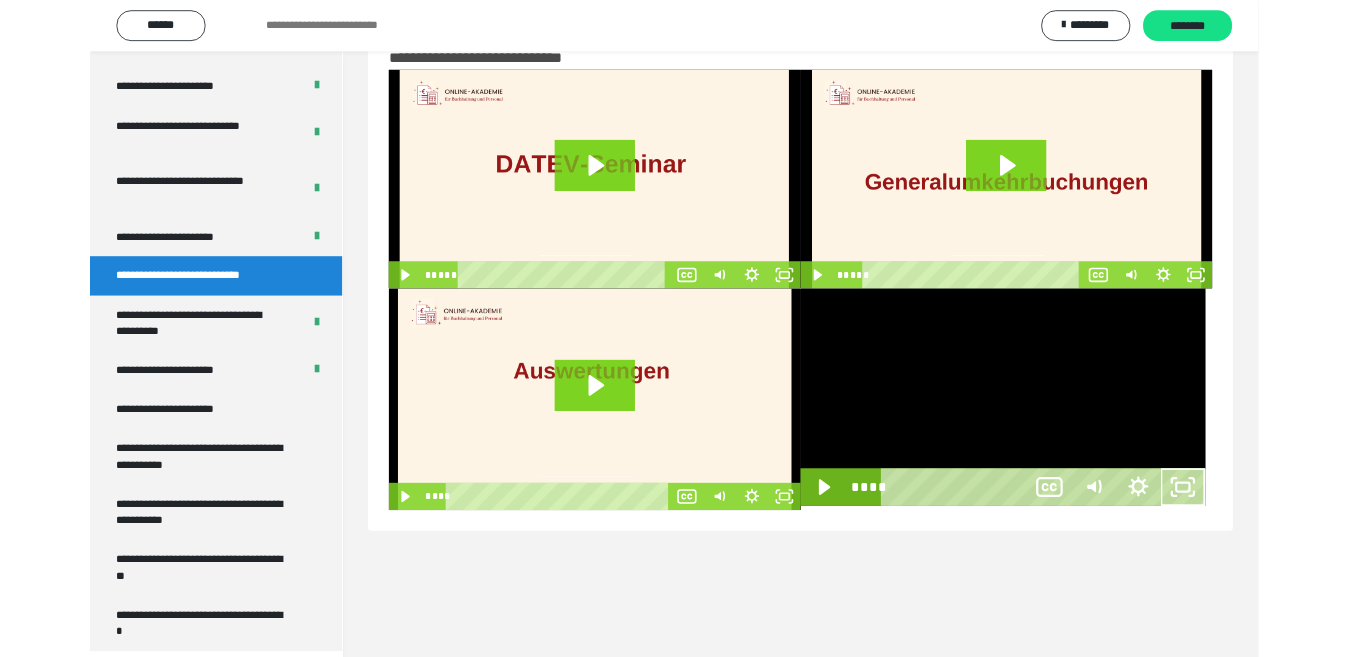scroll, scrollTop: 3902, scrollLeft: 0, axis: vertical 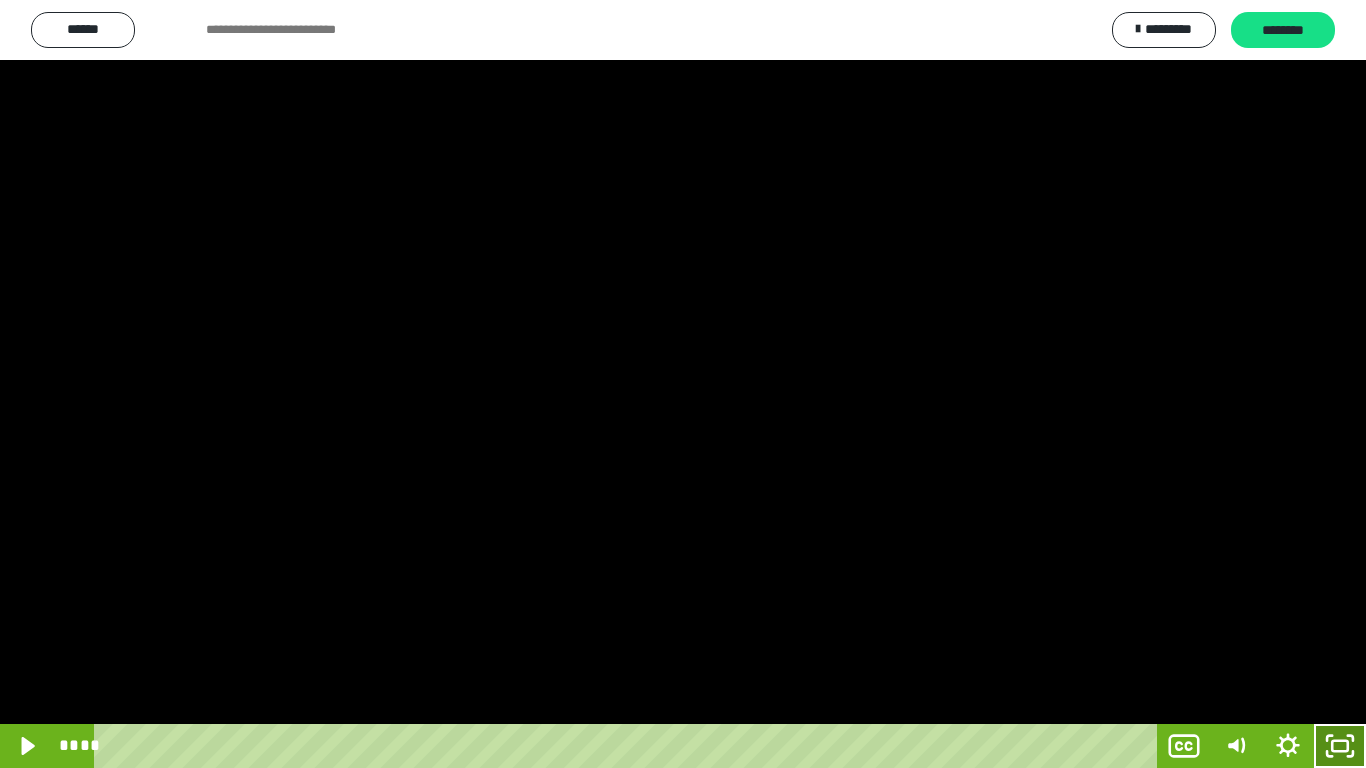 click 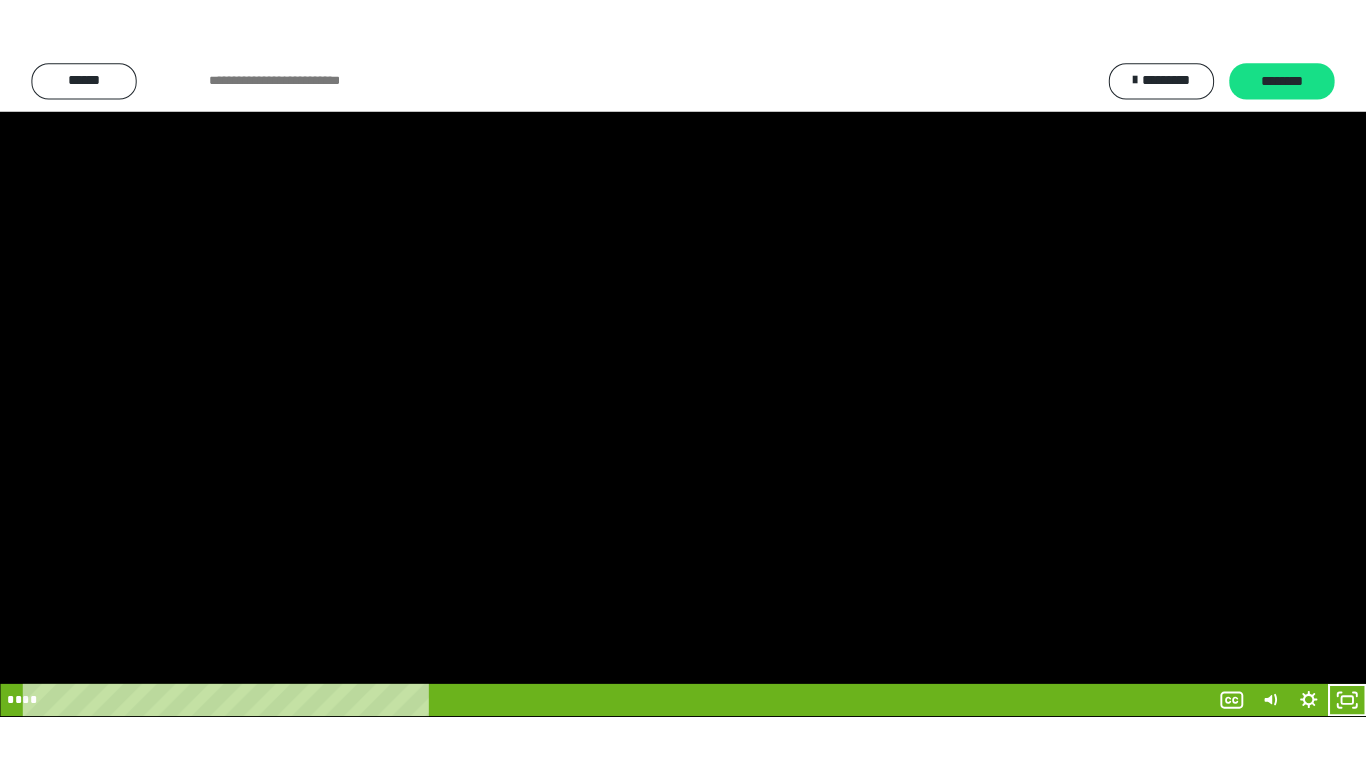 scroll, scrollTop: 4013, scrollLeft: 0, axis: vertical 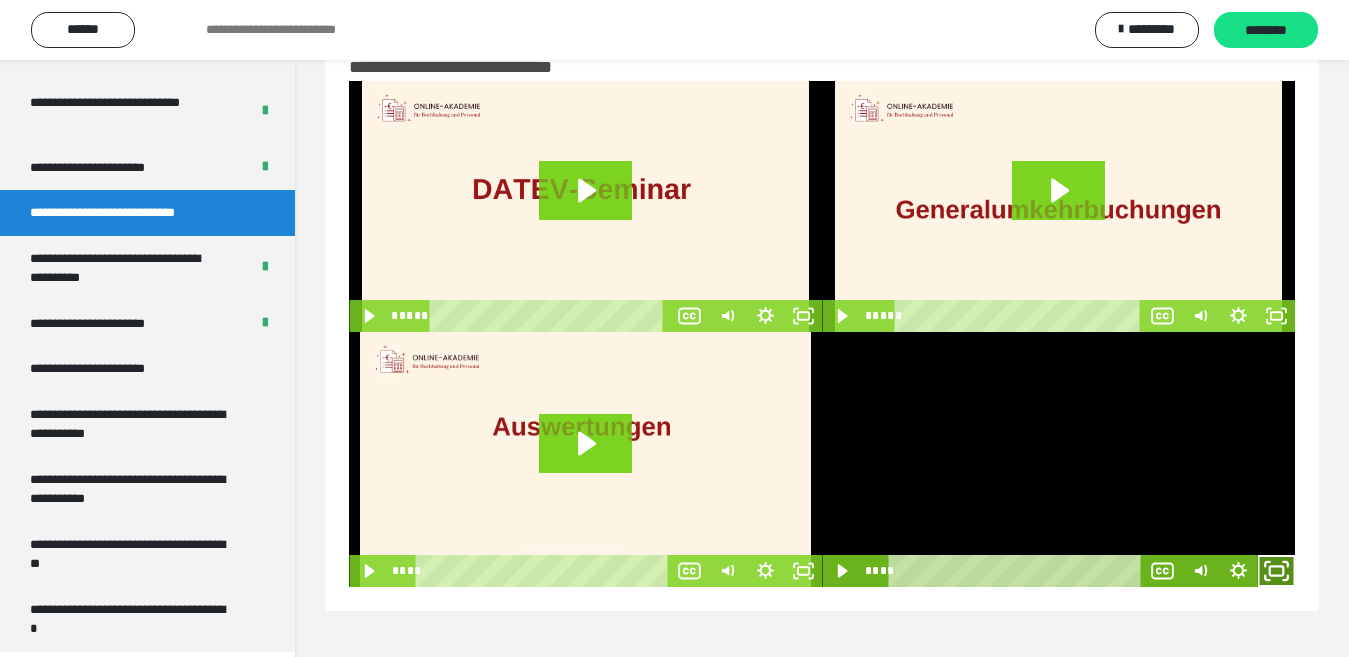 click 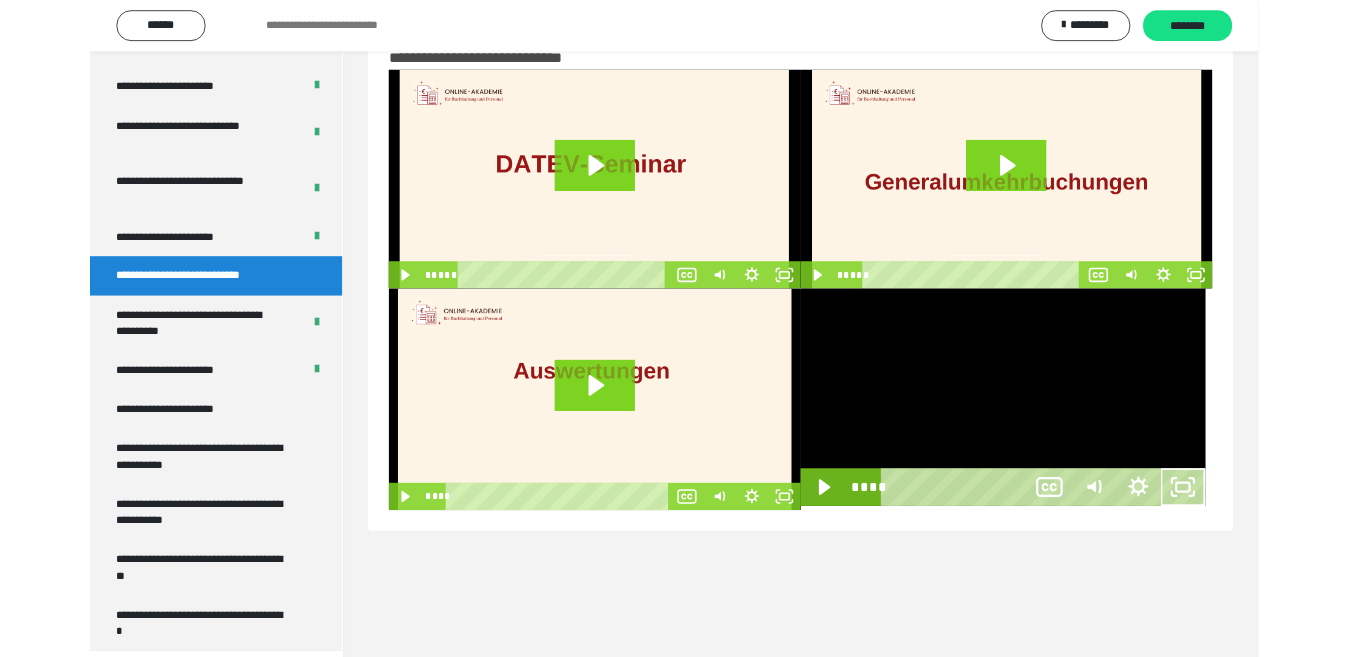 scroll, scrollTop: 3902, scrollLeft: 0, axis: vertical 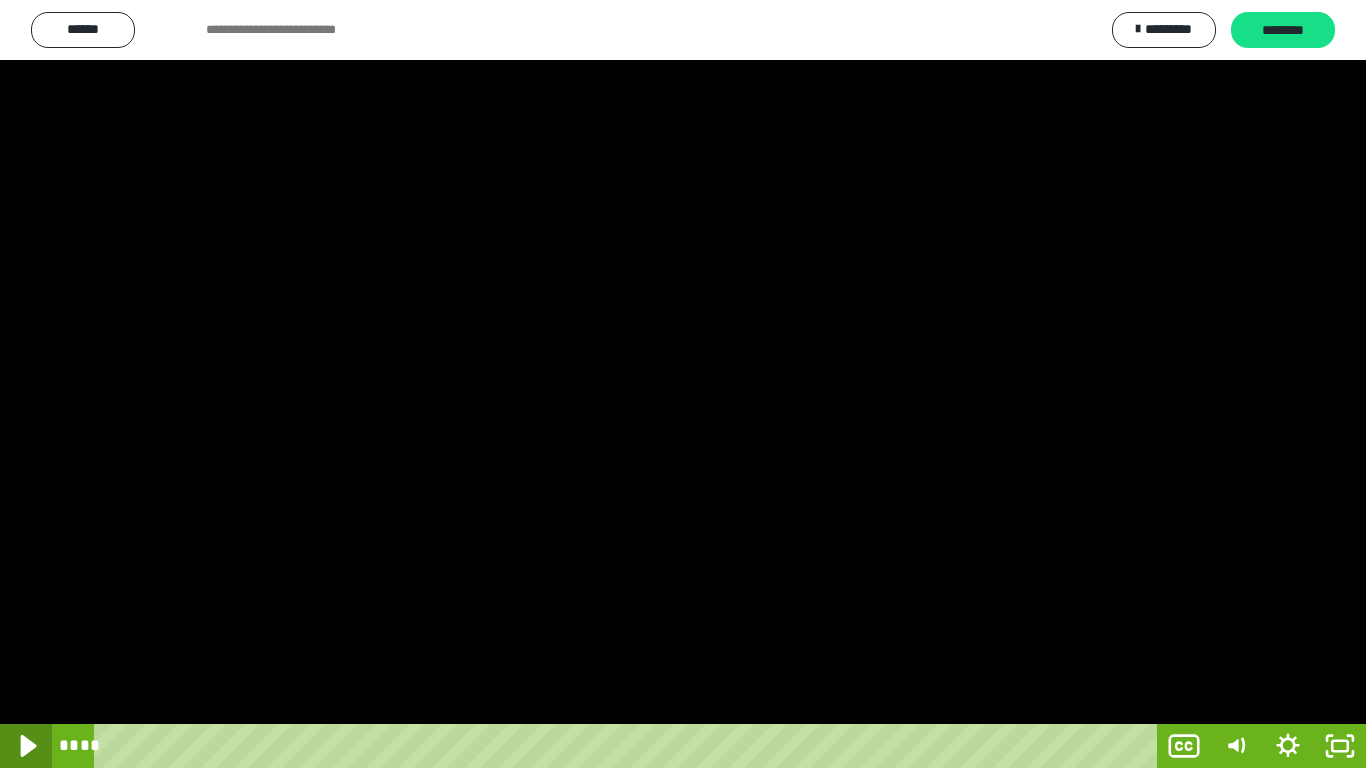 click 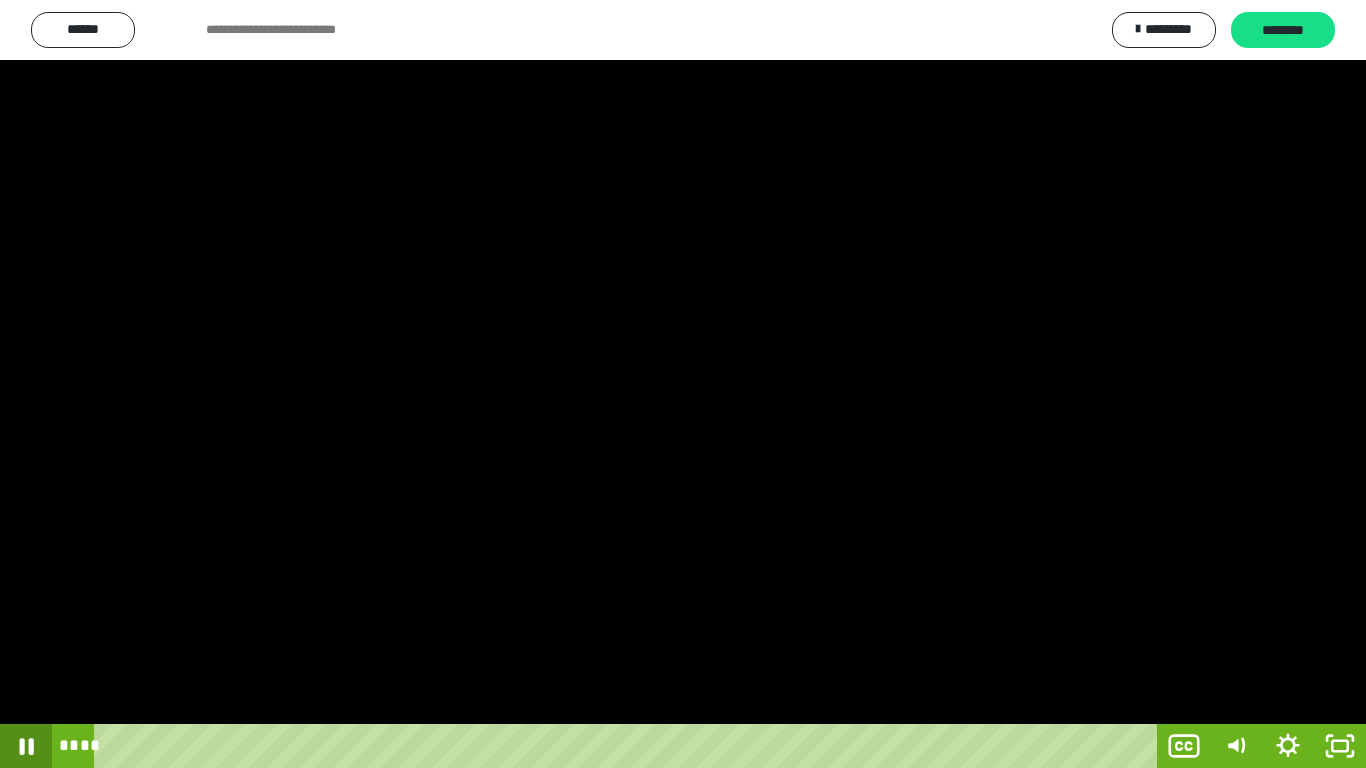 drag, startPoint x: 22, startPoint y: 747, endPoint x: 35, endPoint y: 742, distance: 13.928389 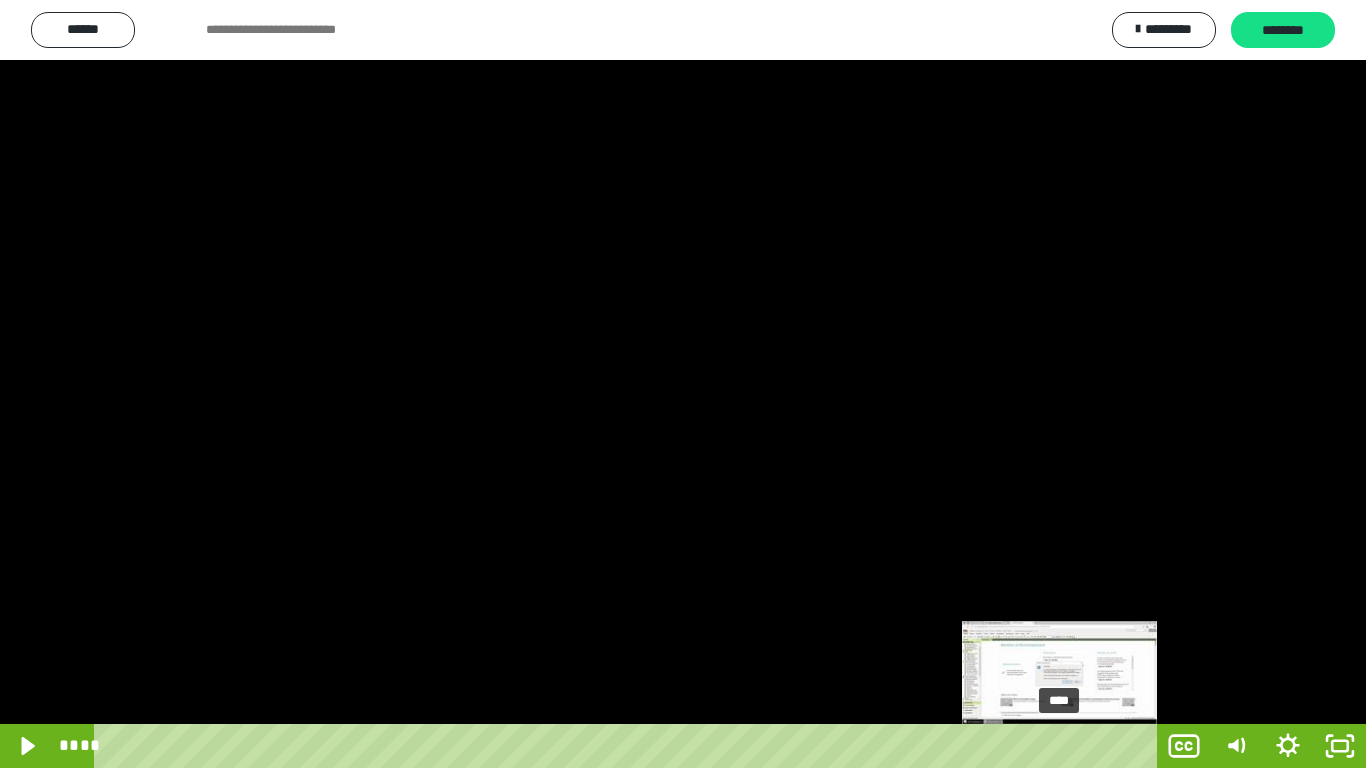 click on "****" at bounding box center [629, 746] 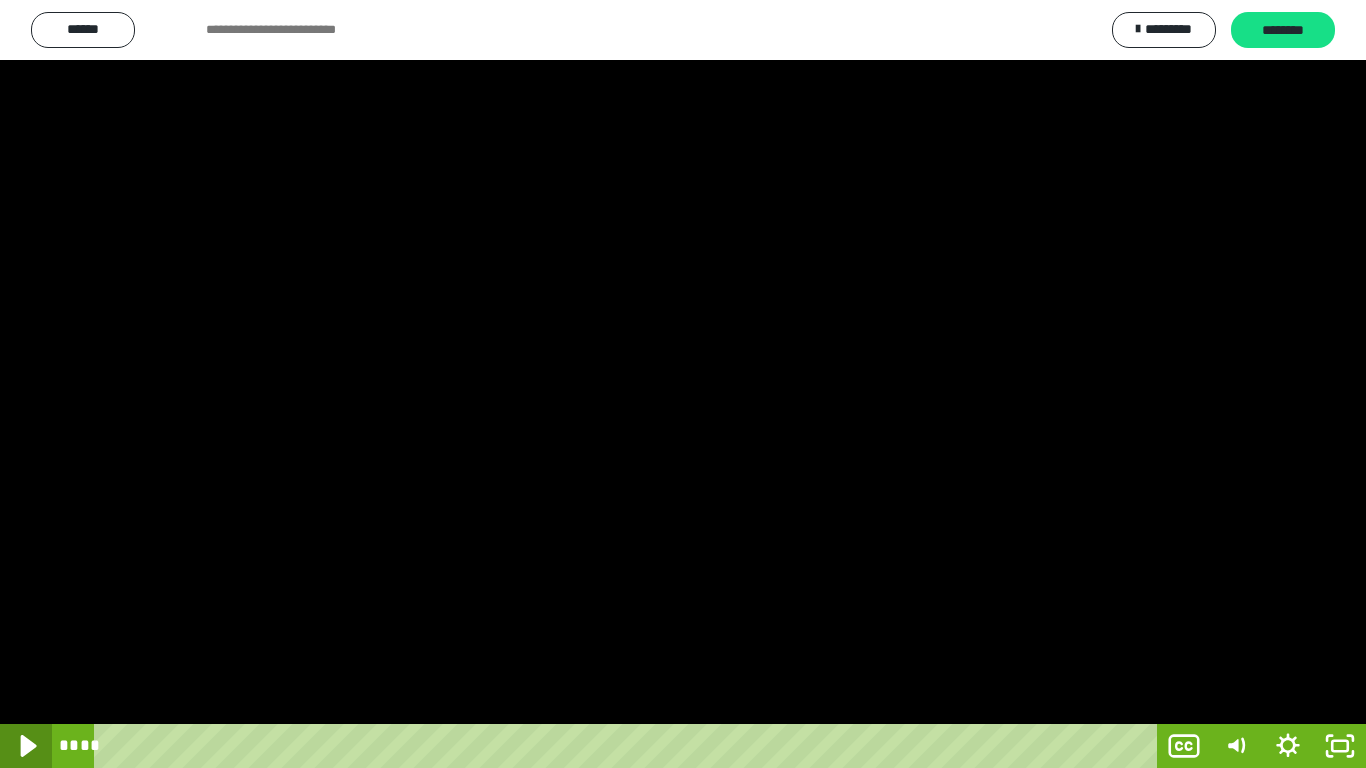 click 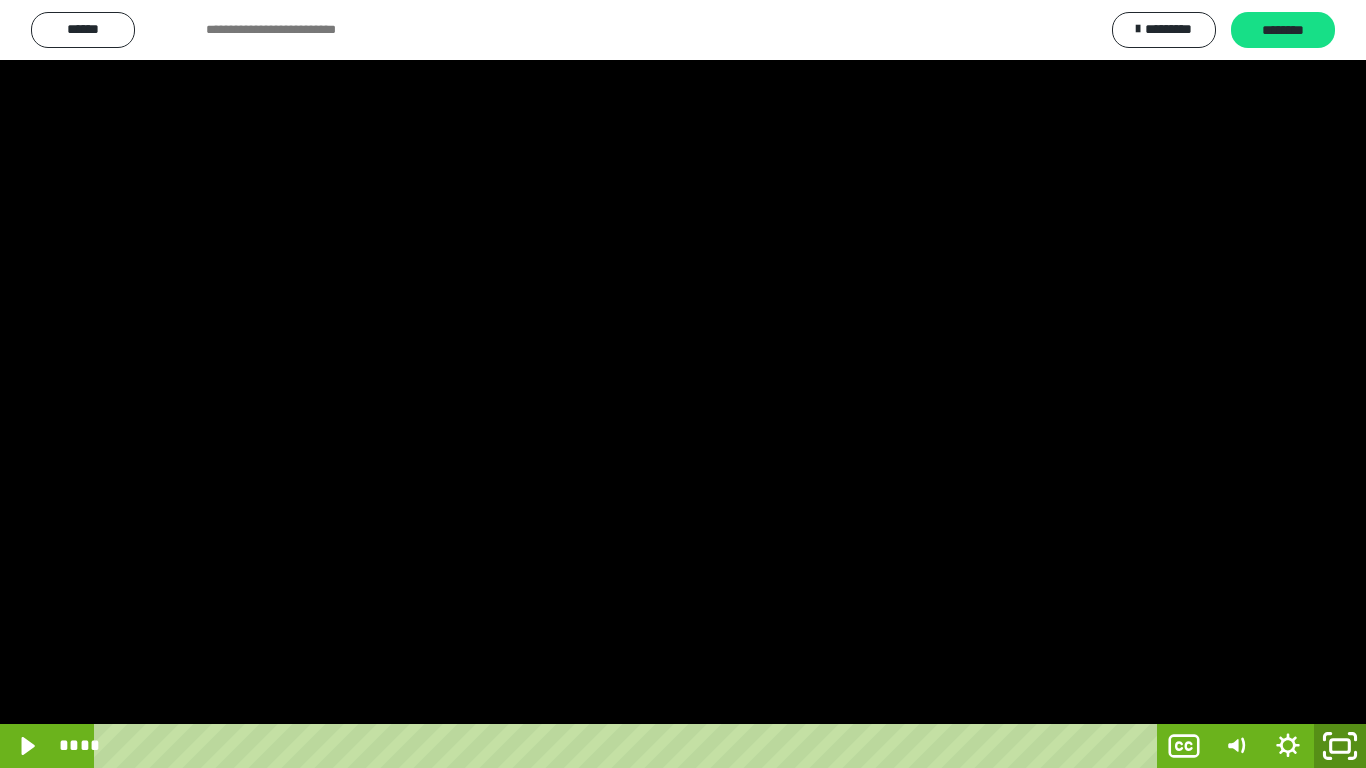 click 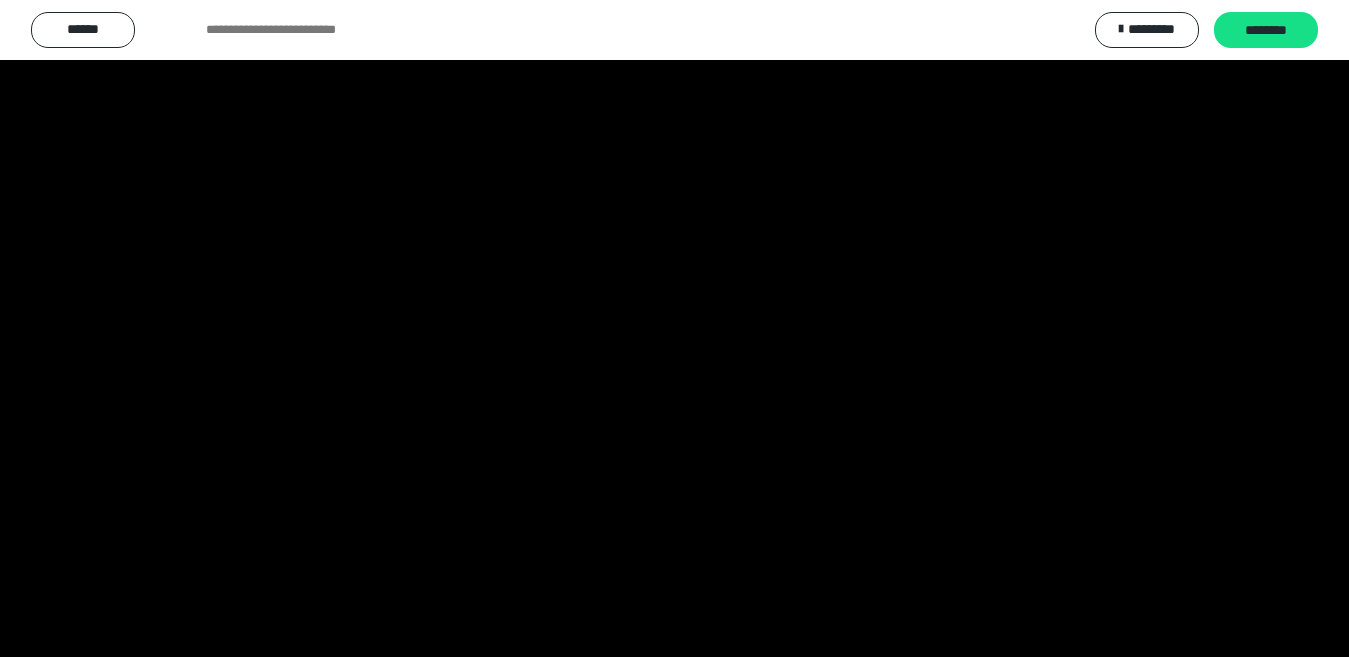 scroll, scrollTop: 4013, scrollLeft: 0, axis: vertical 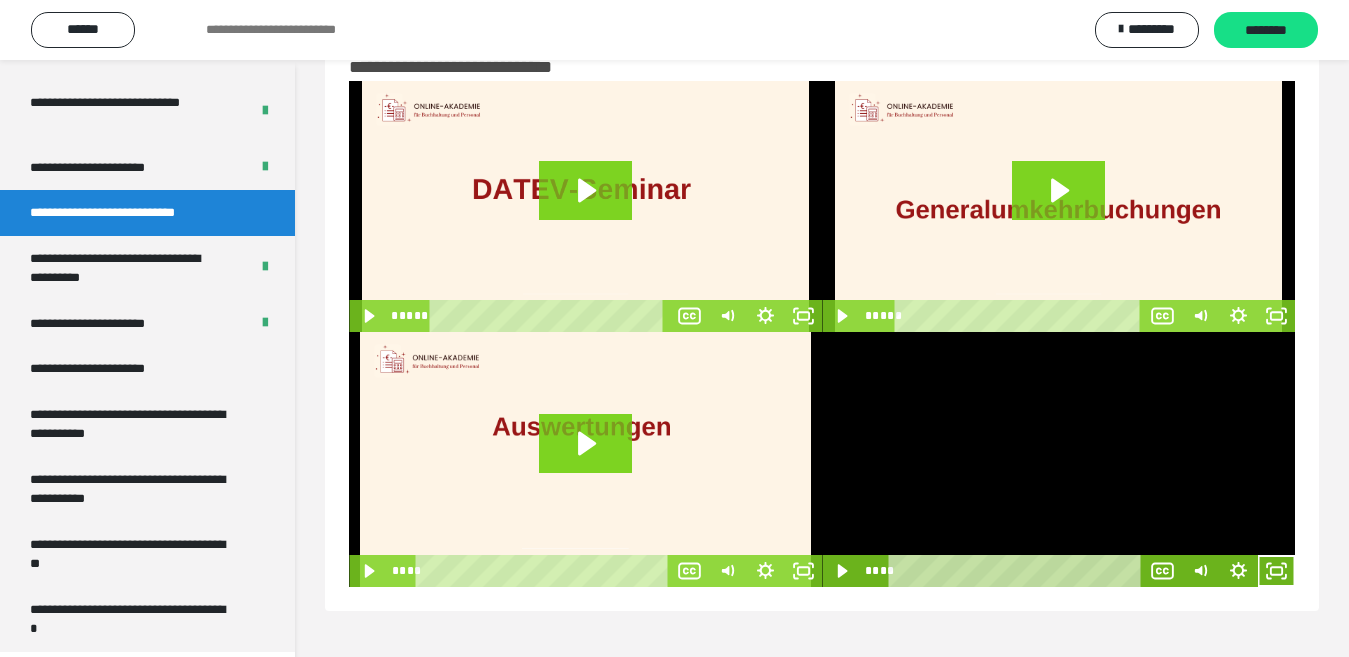 click on "**********" at bounding box center (129, 213) 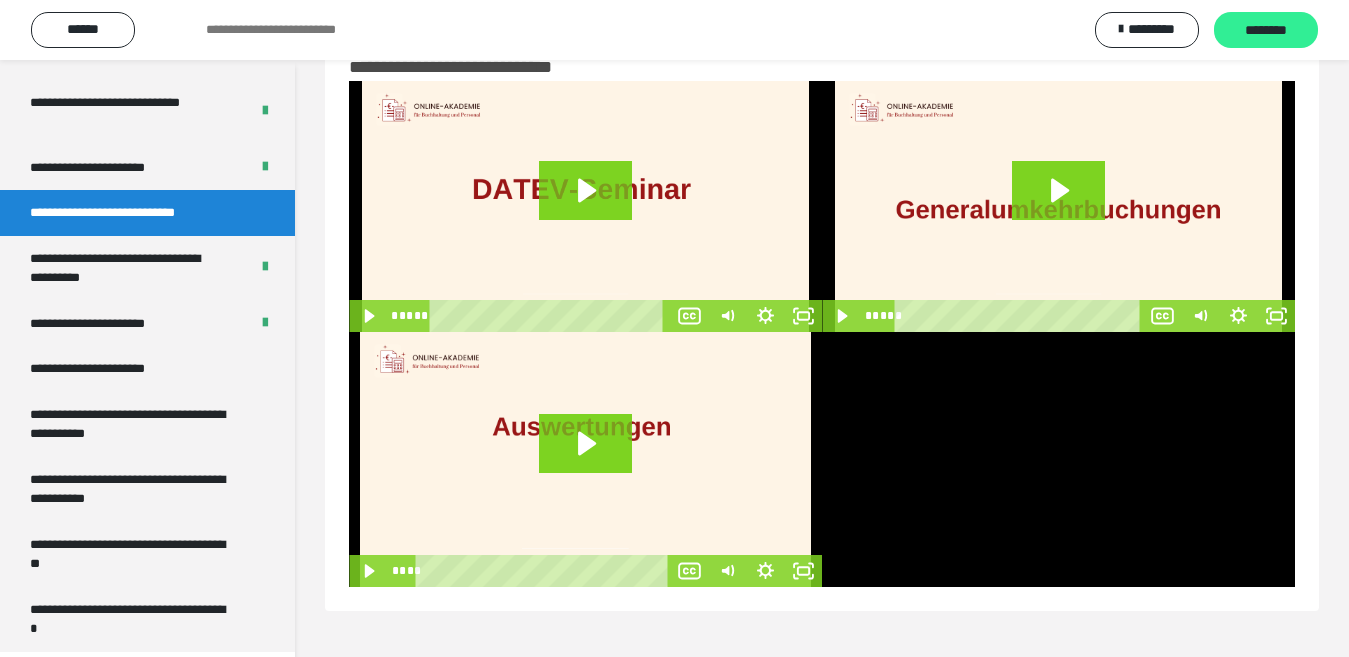 scroll, scrollTop: 0, scrollLeft: 0, axis: both 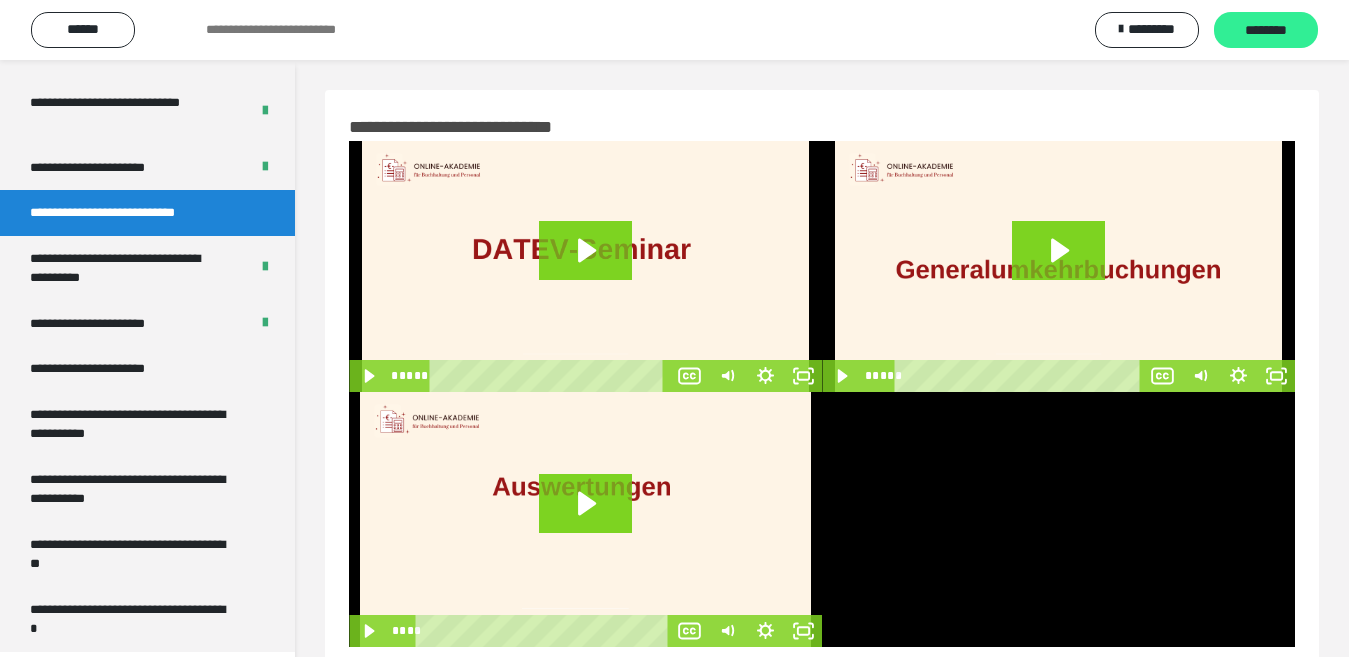 click on "********" at bounding box center [1266, 31] 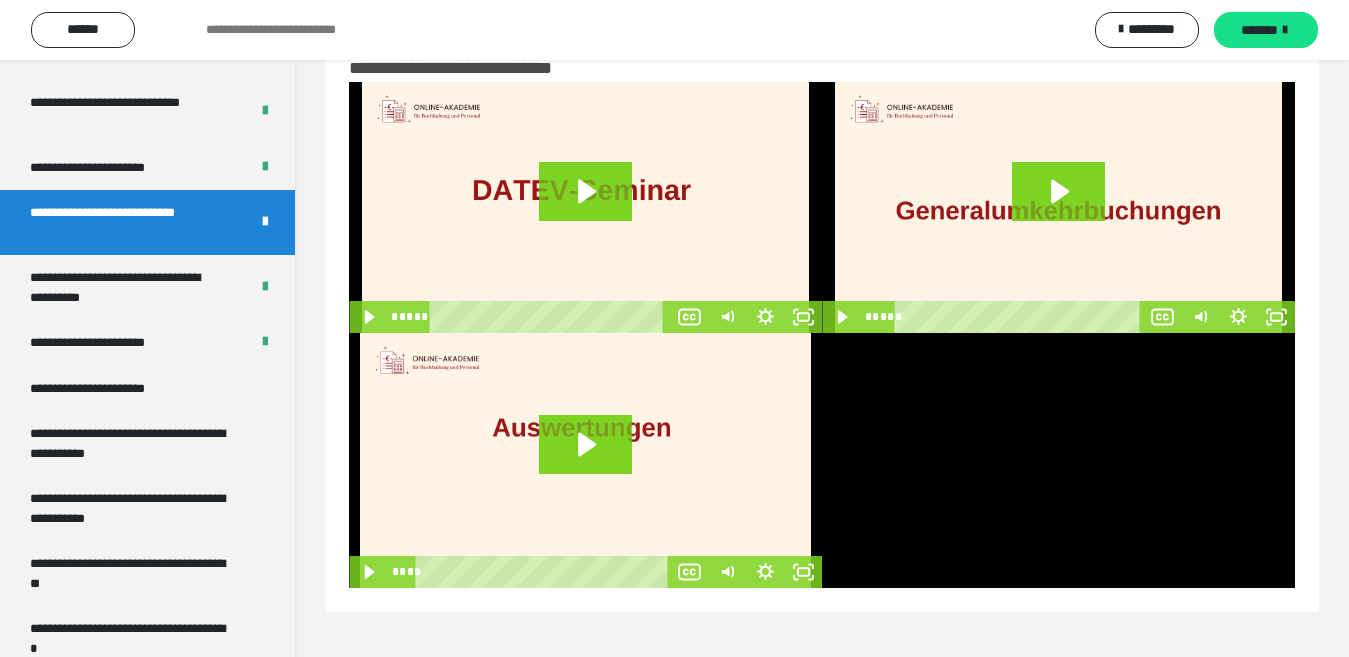 scroll, scrollTop: 60, scrollLeft: 0, axis: vertical 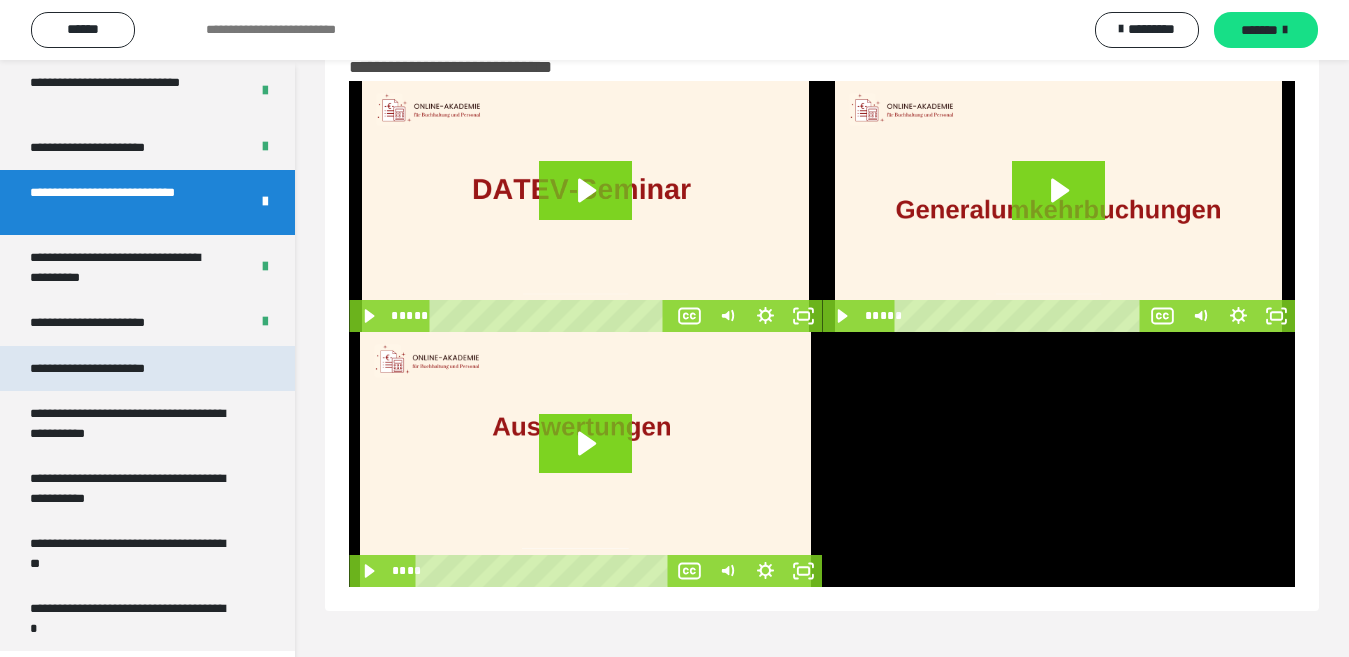 click on "**********" at bounding box center (111, 369) 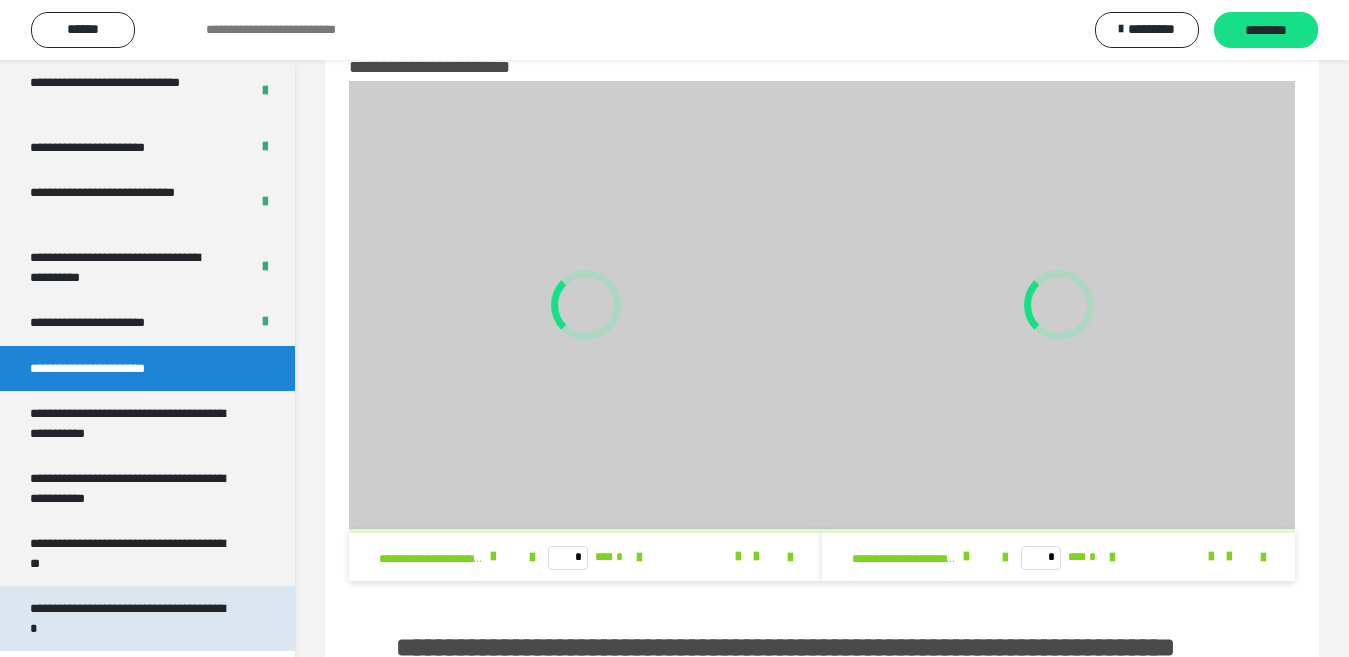 scroll, scrollTop: 0, scrollLeft: 0, axis: both 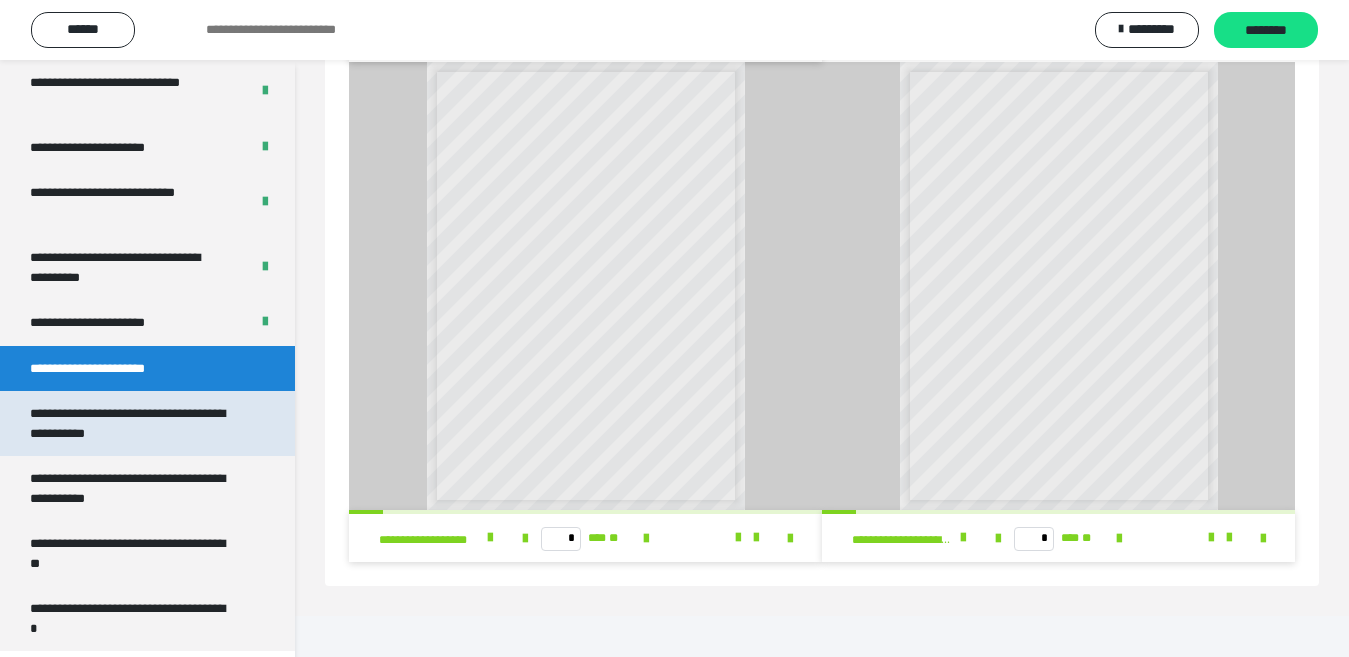 click on "**********" at bounding box center [131, 423] 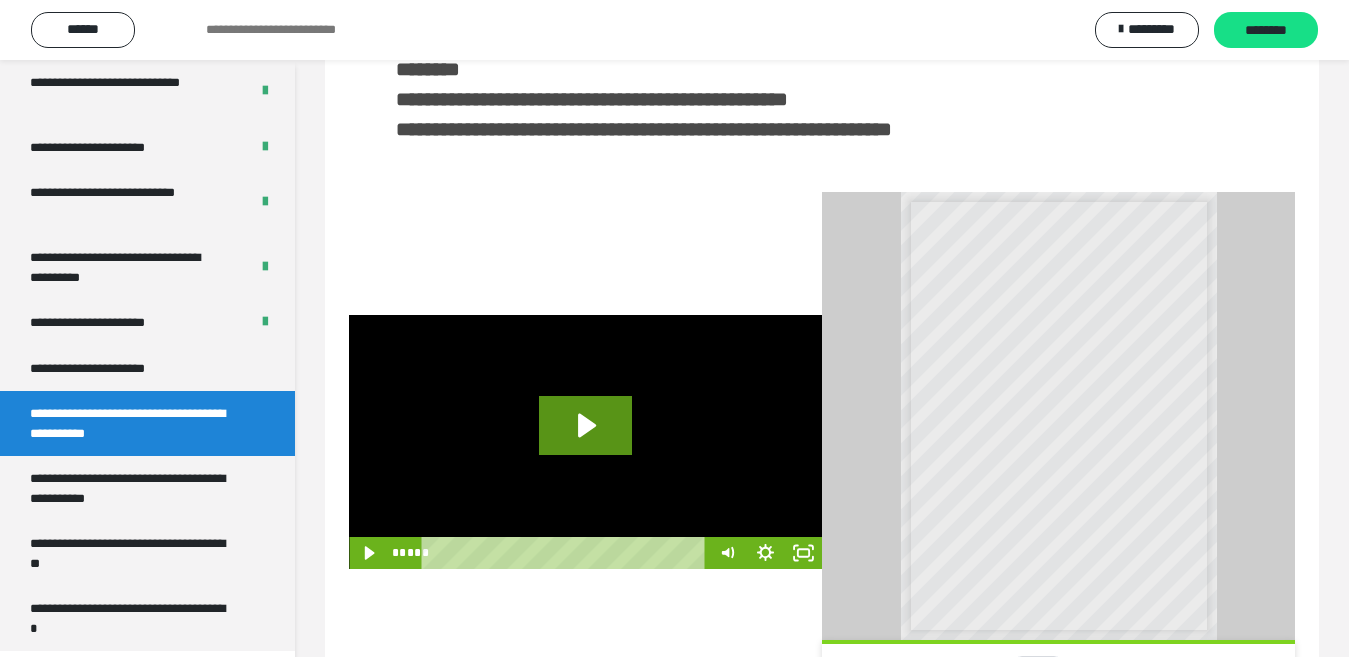 scroll, scrollTop: 489, scrollLeft: 0, axis: vertical 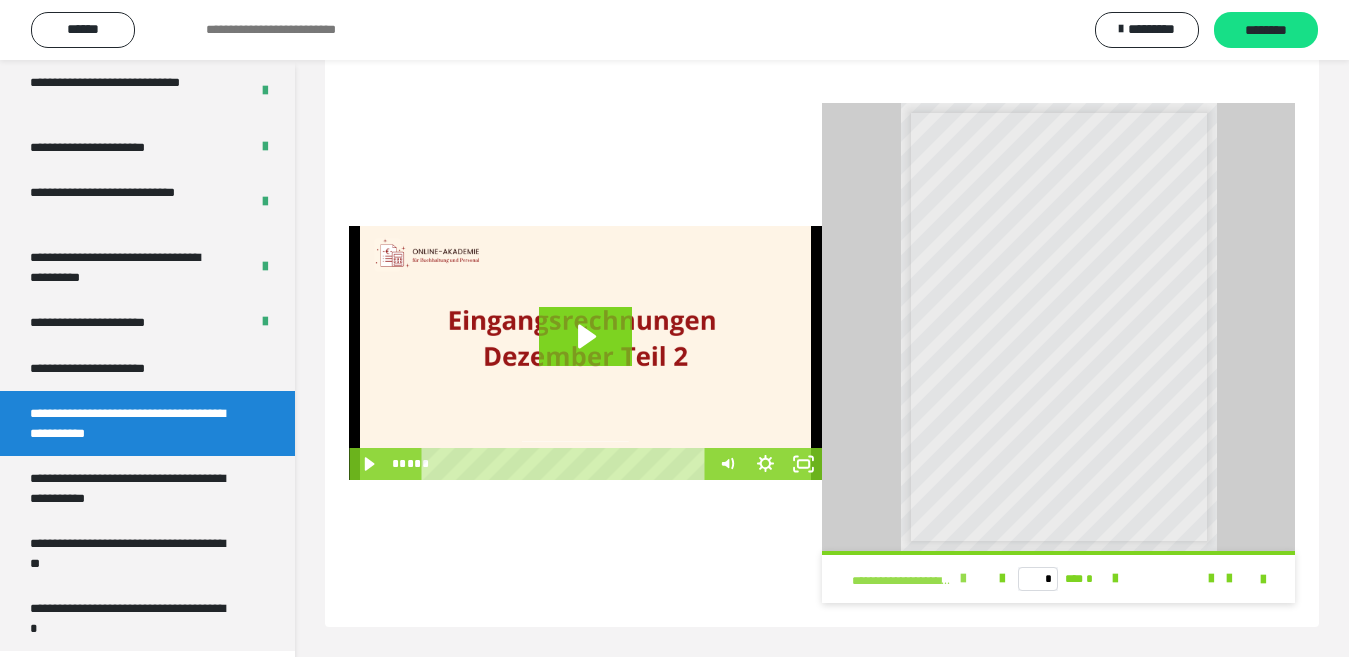 click at bounding box center (963, 579) 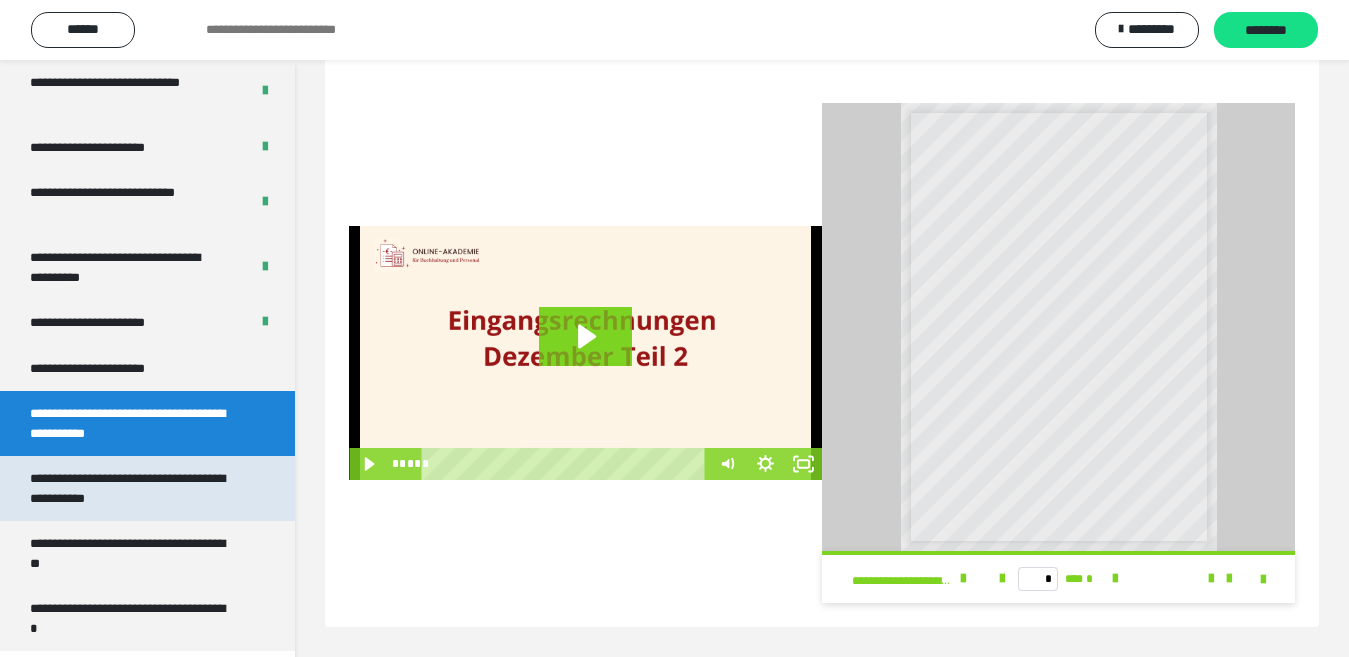 click on "**********" at bounding box center (131, 488) 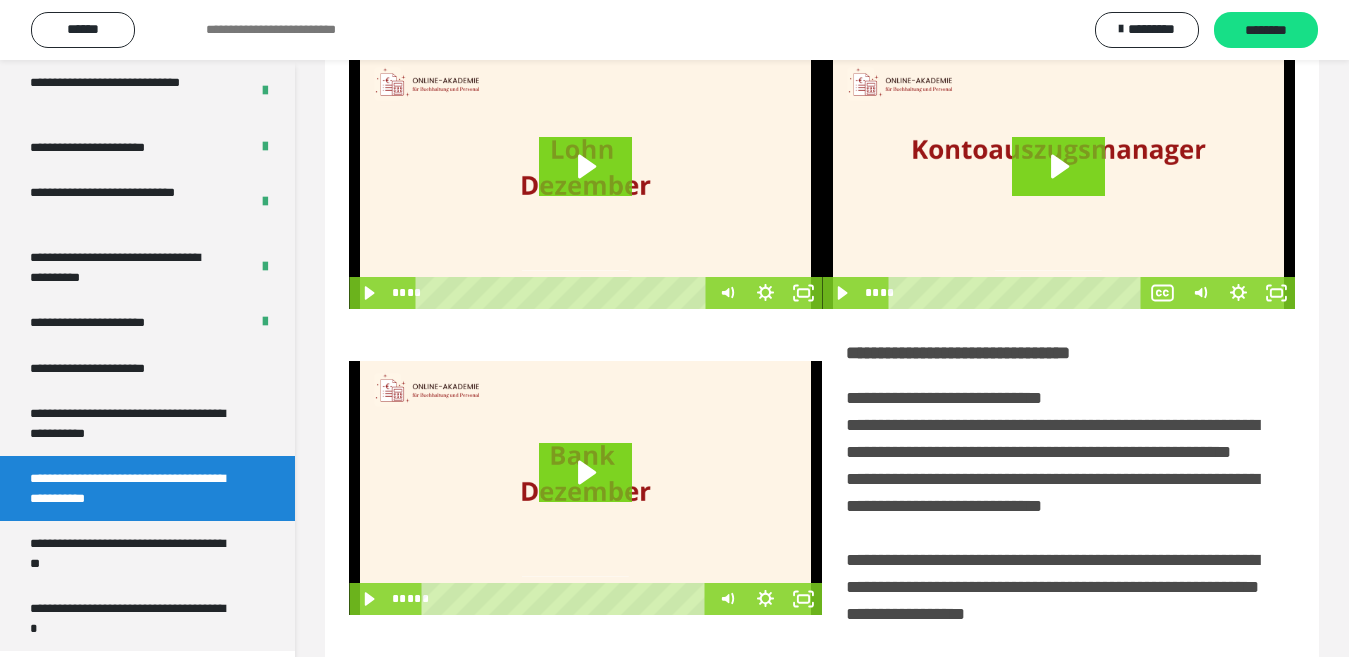 scroll, scrollTop: 0, scrollLeft: 0, axis: both 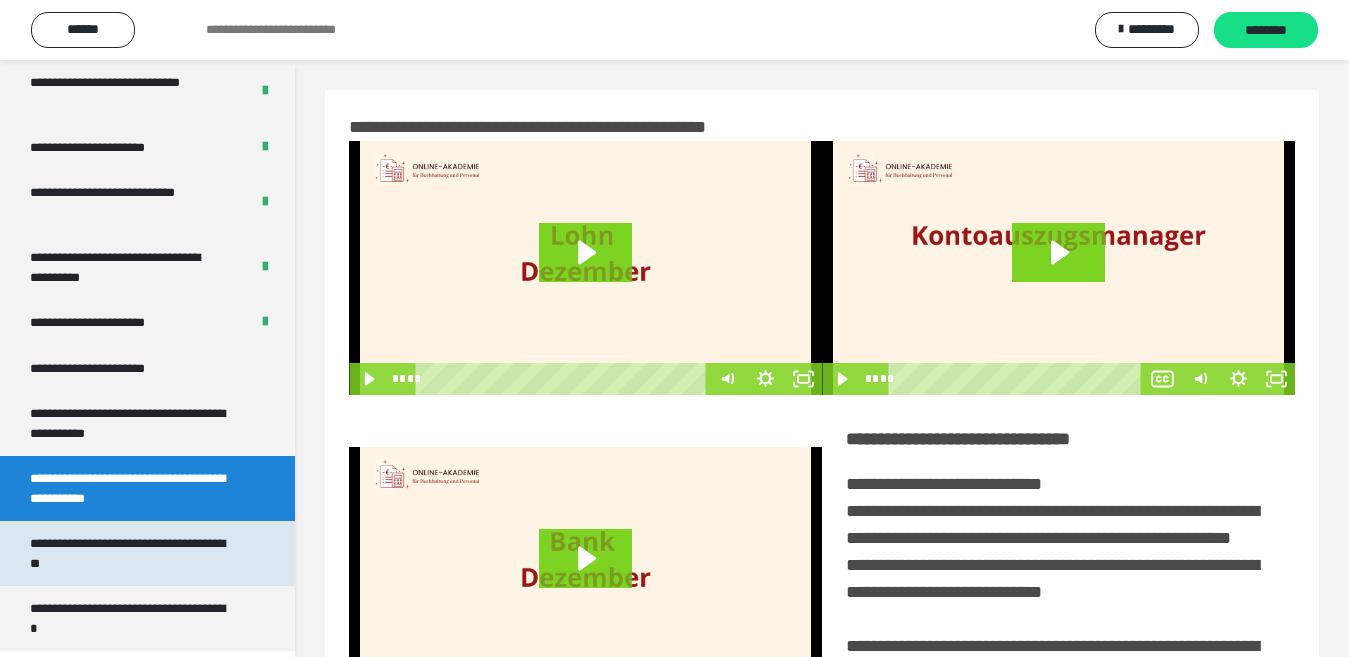 click on "**********" at bounding box center (131, 553) 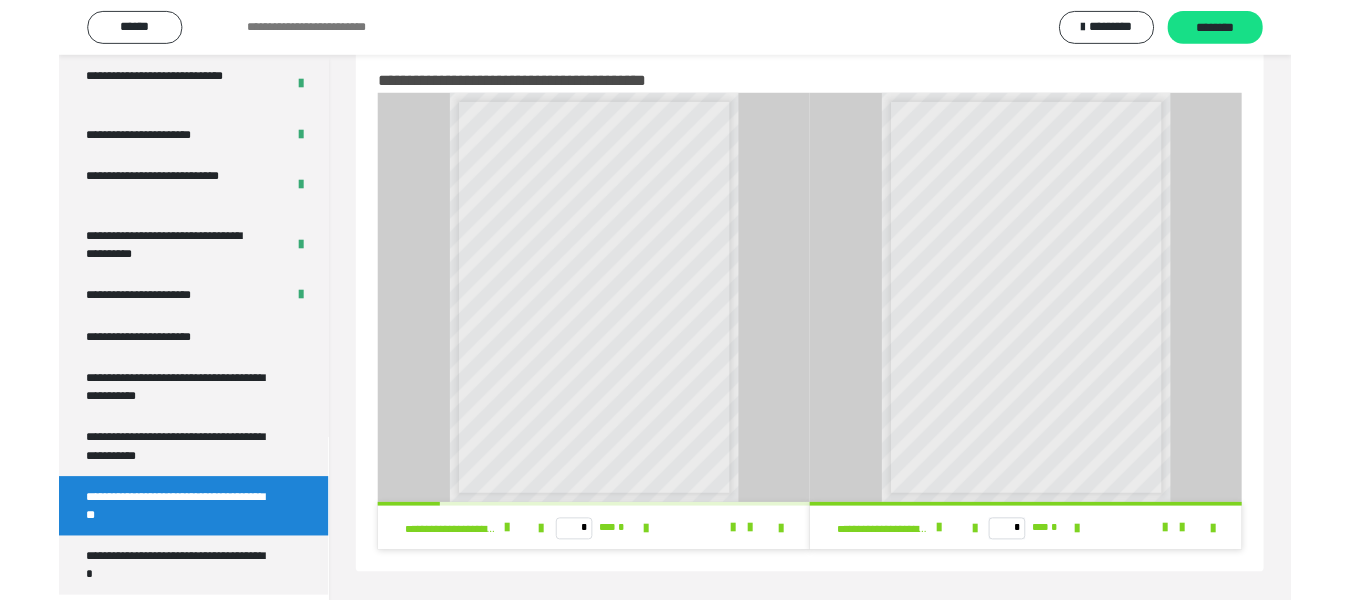 scroll, scrollTop: 60, scrollLeft: 0, axis: vertical 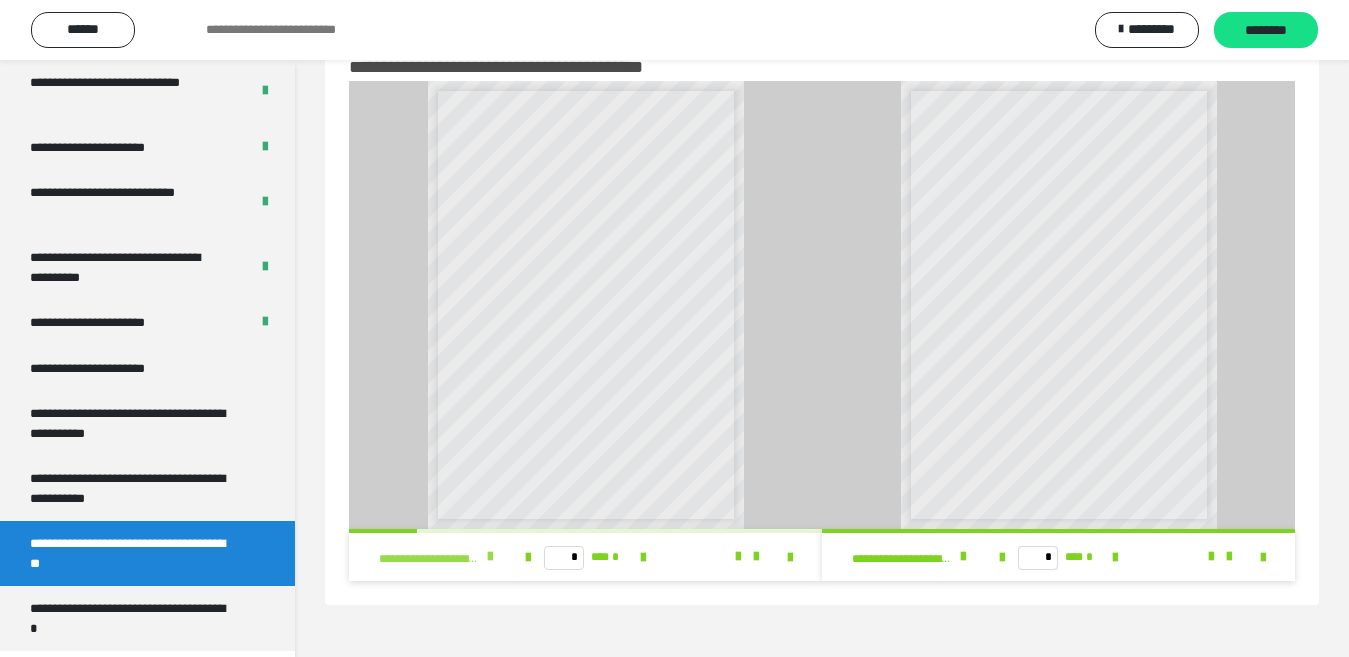 click at bounding box center (490, 557) 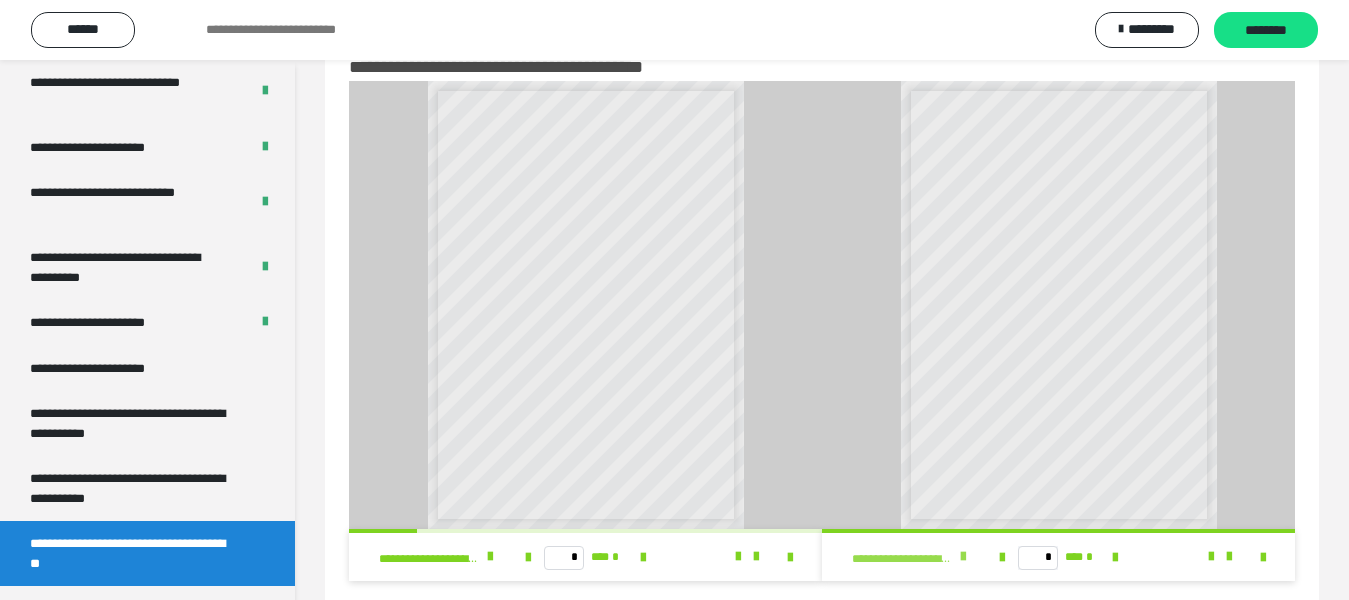 click at bounding box center [963, 557] 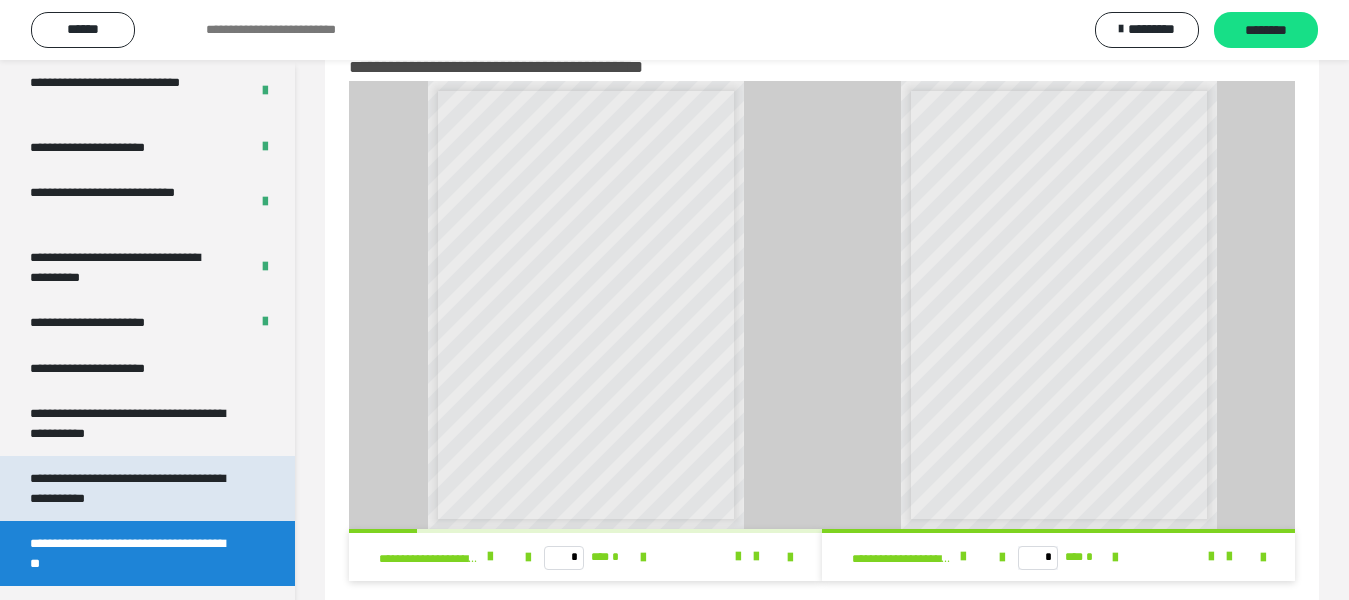 scroll, scrollTop: 4090, scrollLeft: 0, axis: vertical 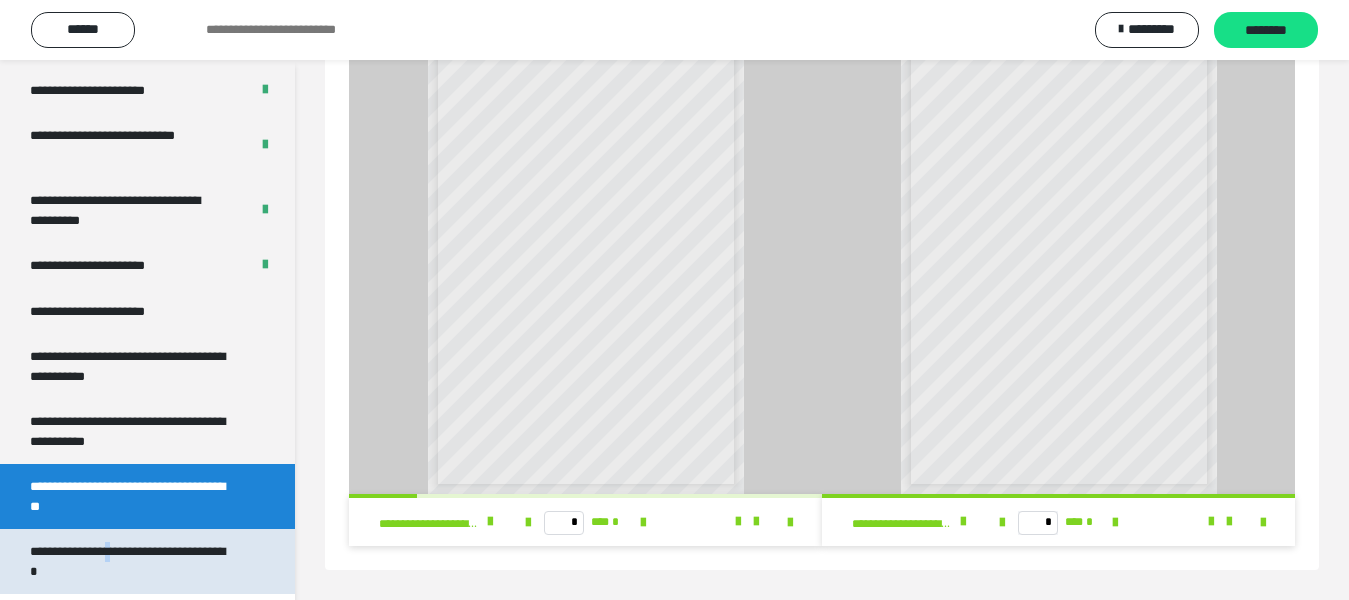 click on "**********" at bounding box center (131, 561) 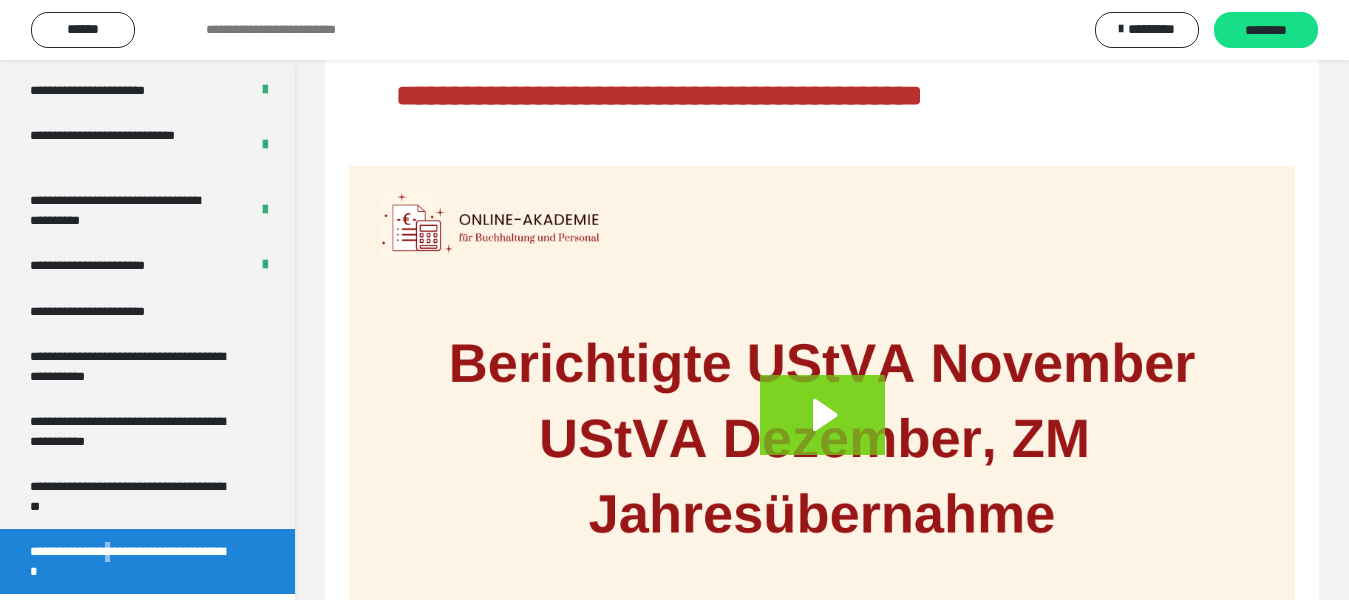 scroll, scrollTop: 0, scrollLeft: 0, axis: both 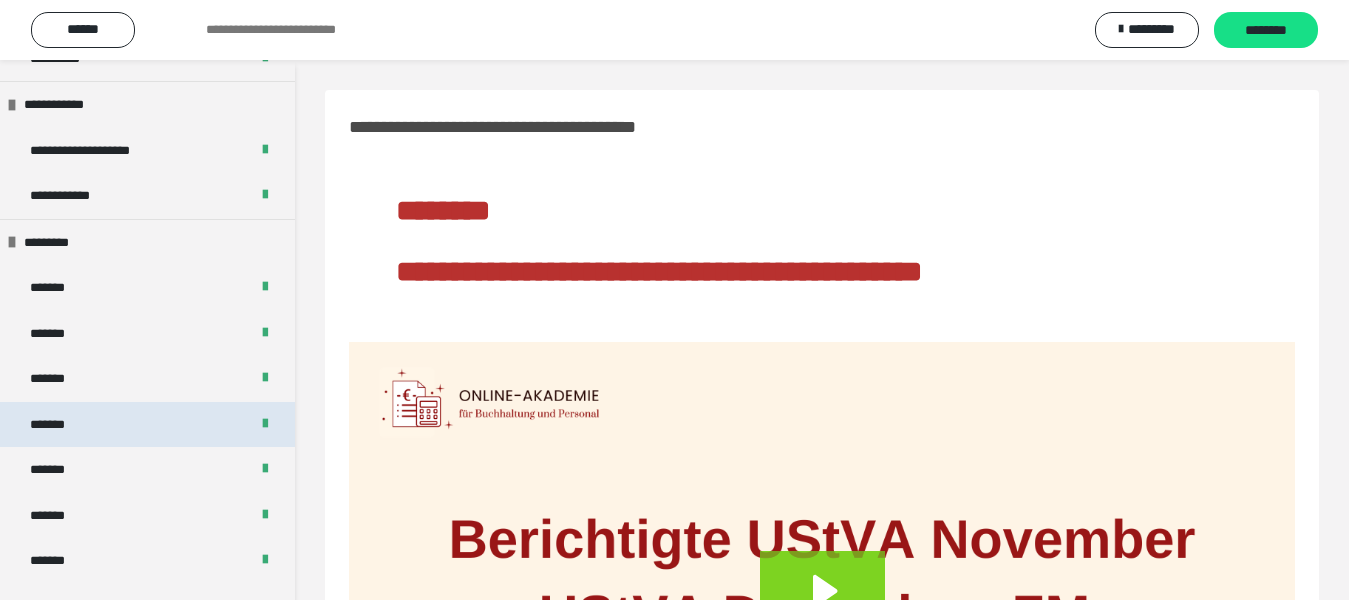 click on "*******" at bounding box center (59, 425) 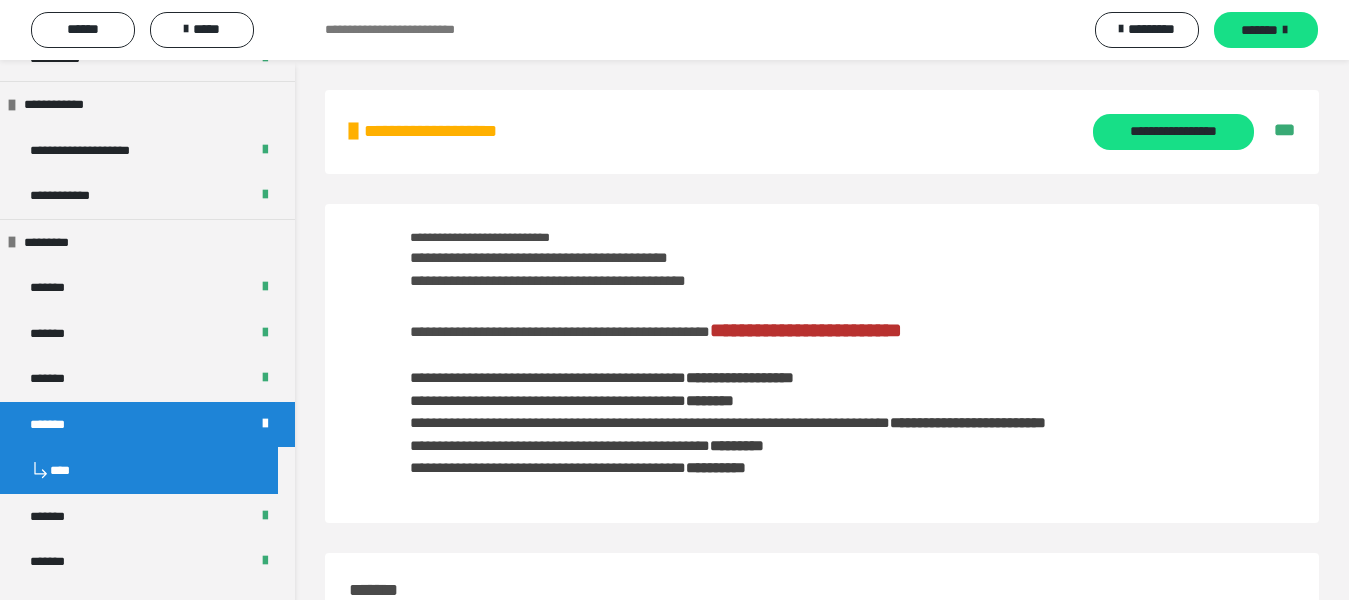 scroll, scrollTop: 1000, scrollLeft: 0, axis: vertical 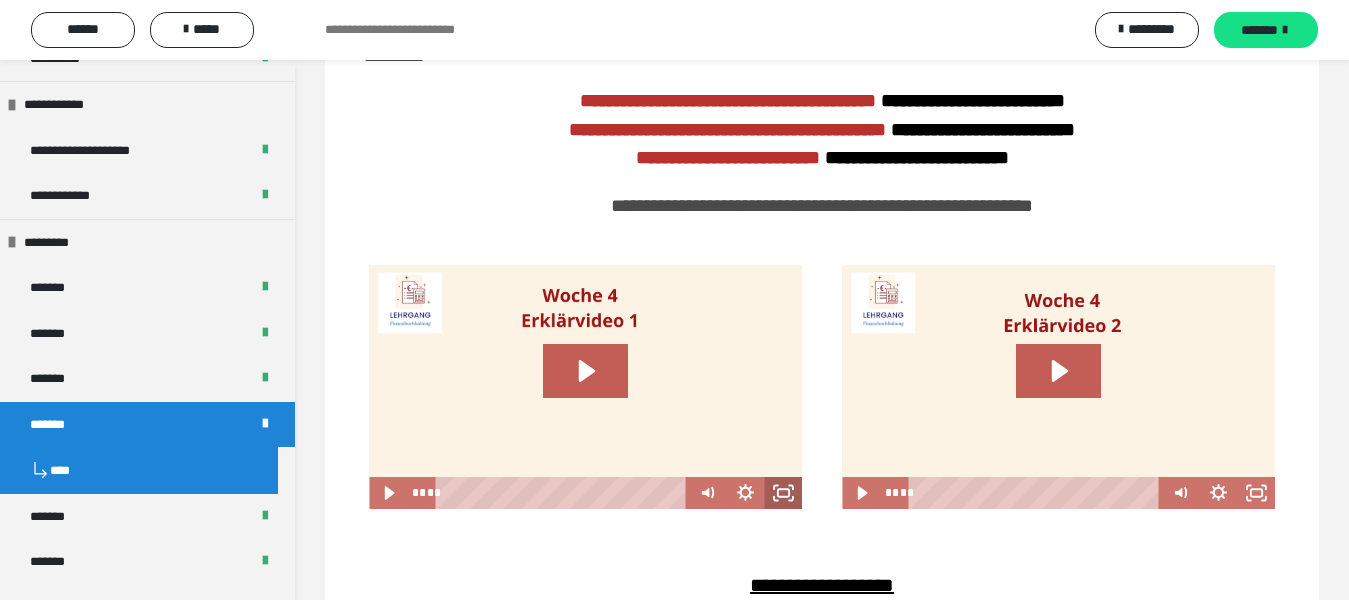 click 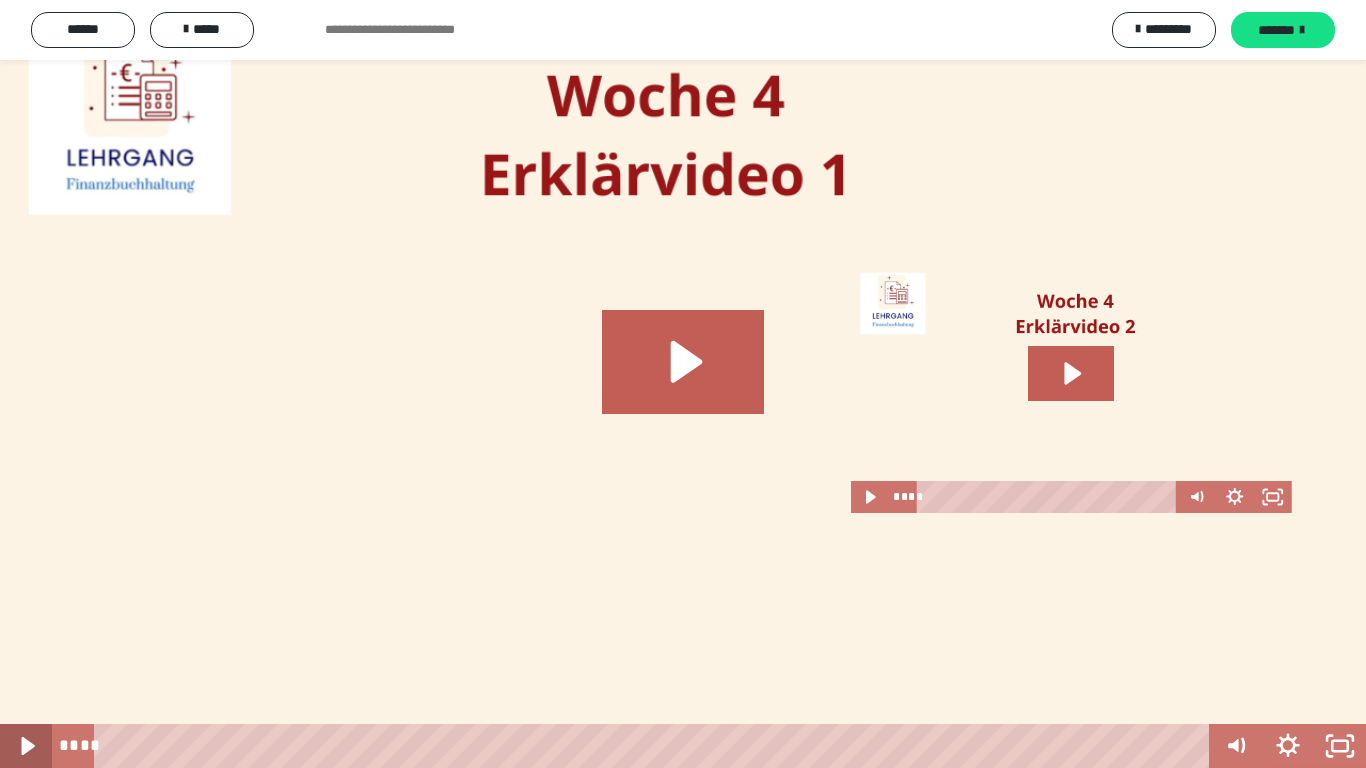 click 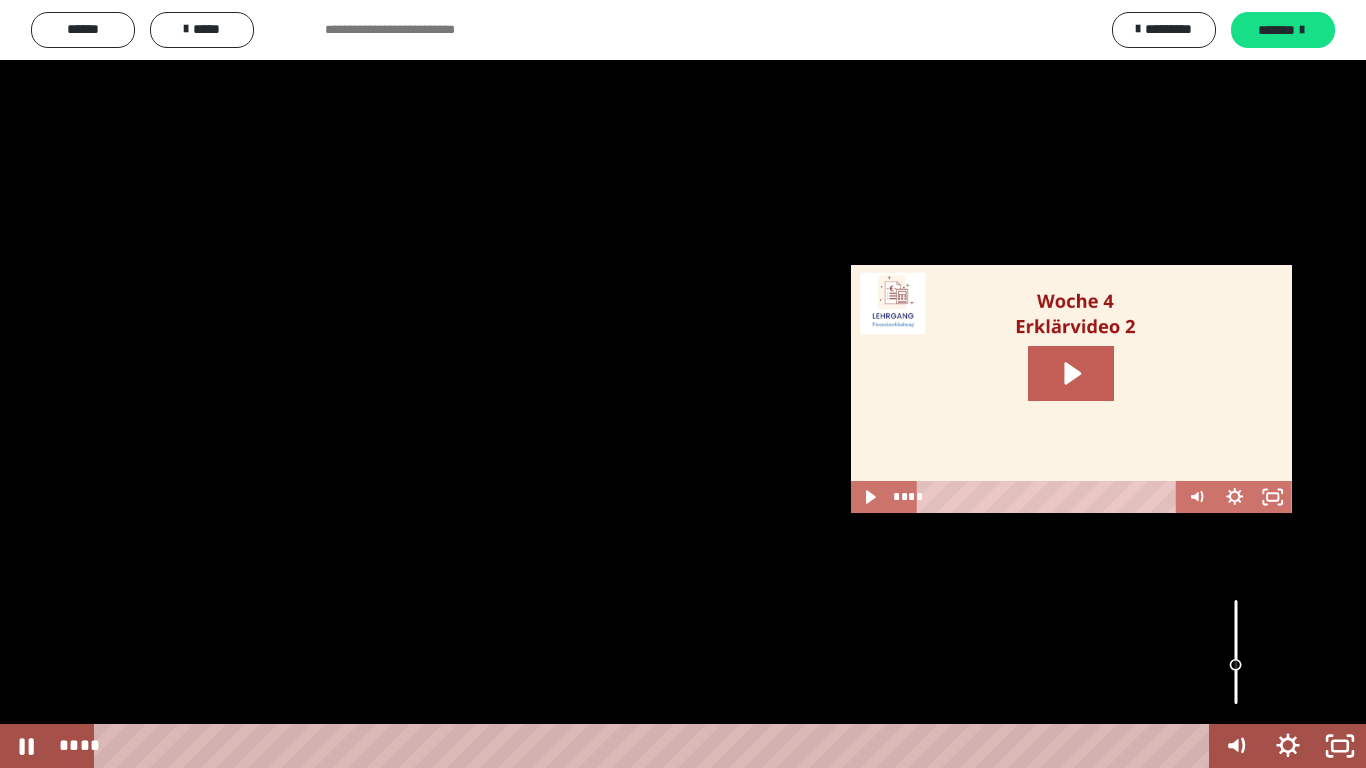 click at bounding box center [1236, 652] 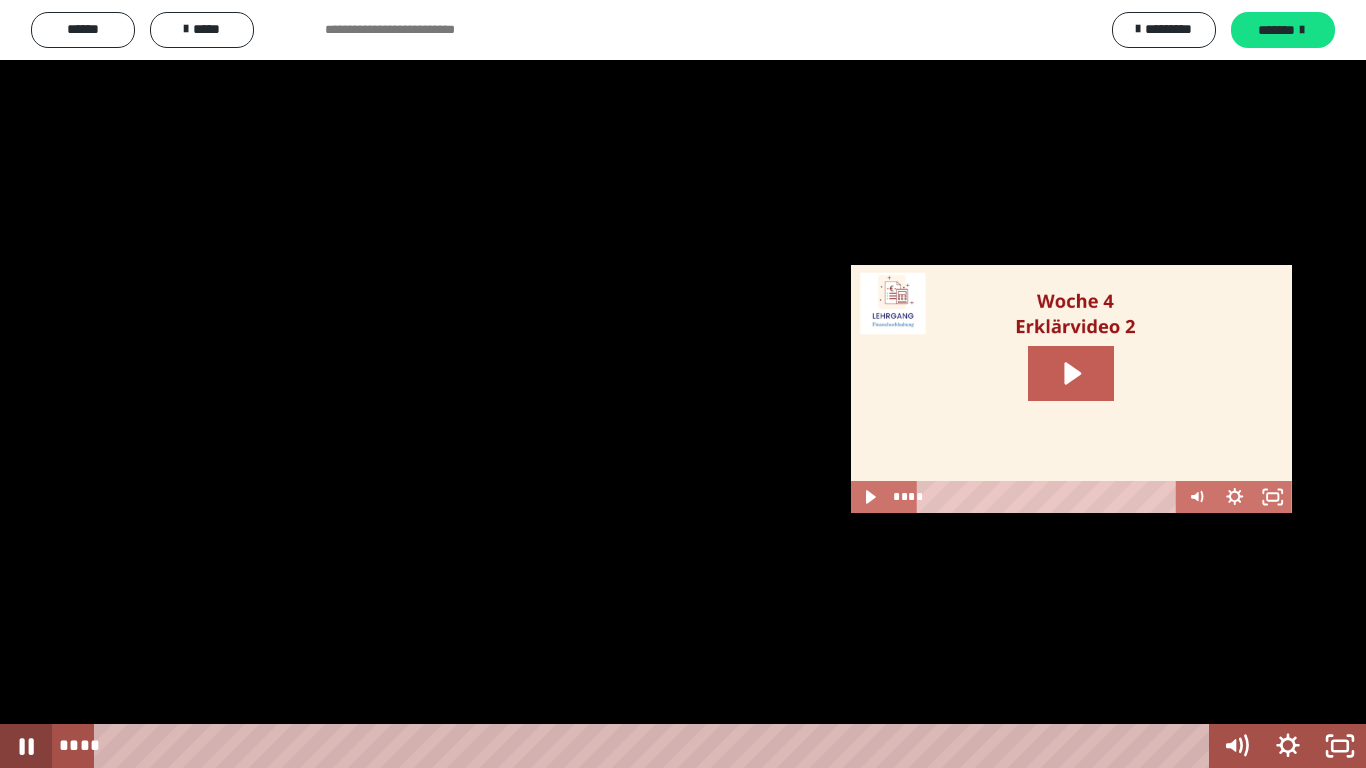 click 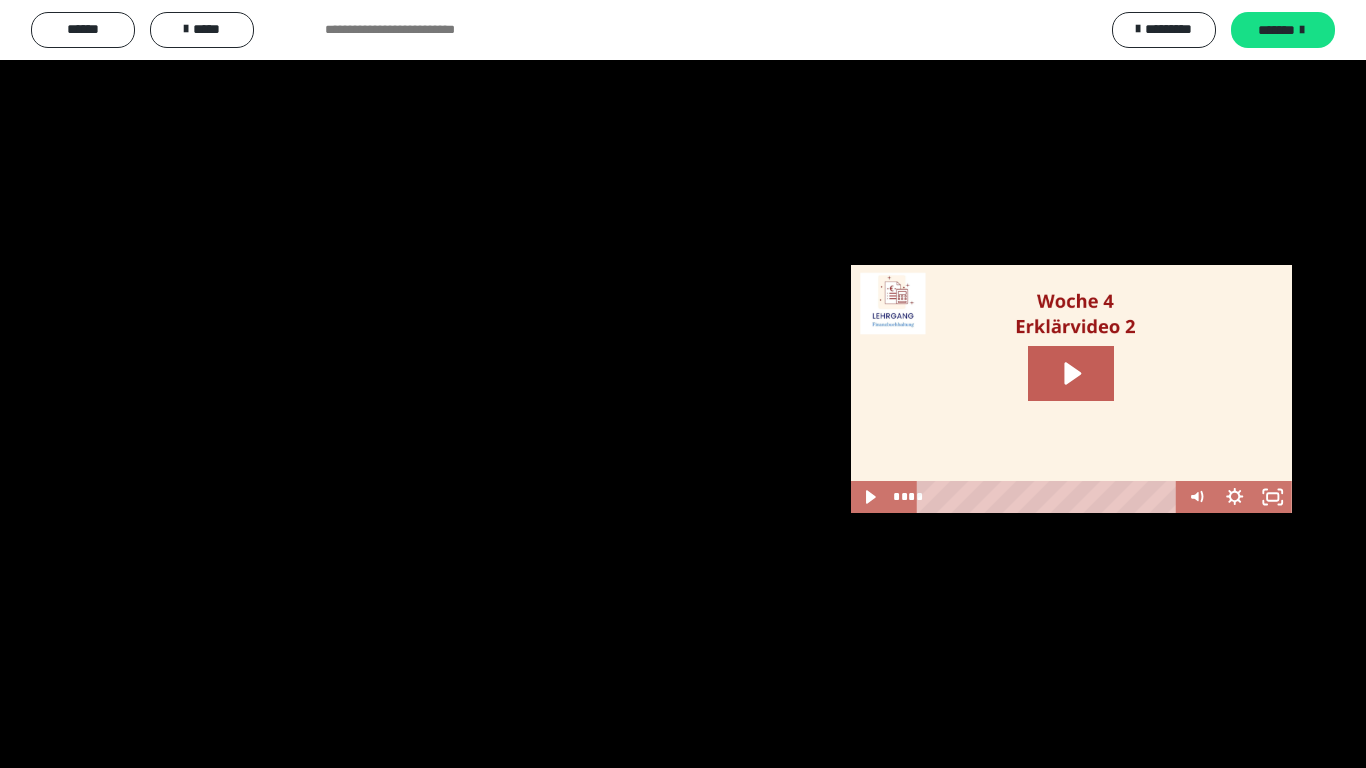 type 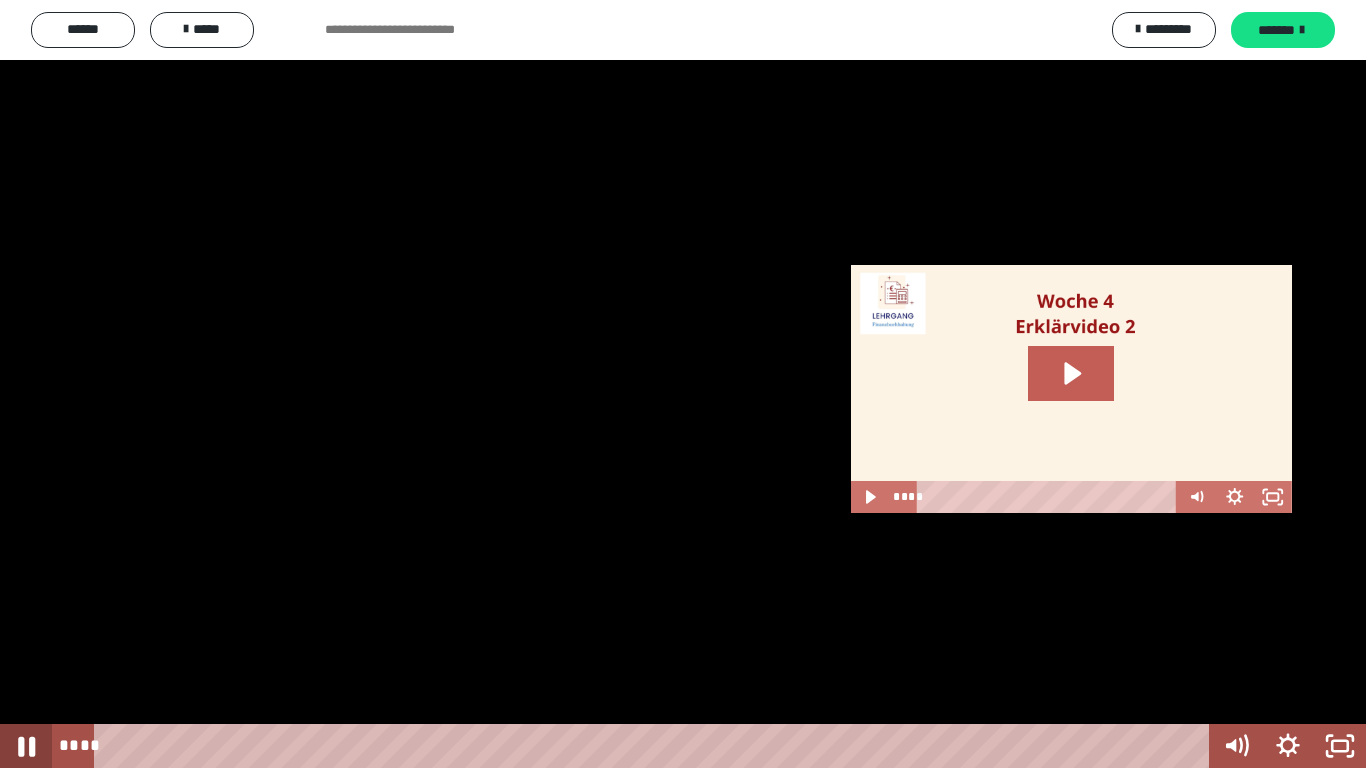 click 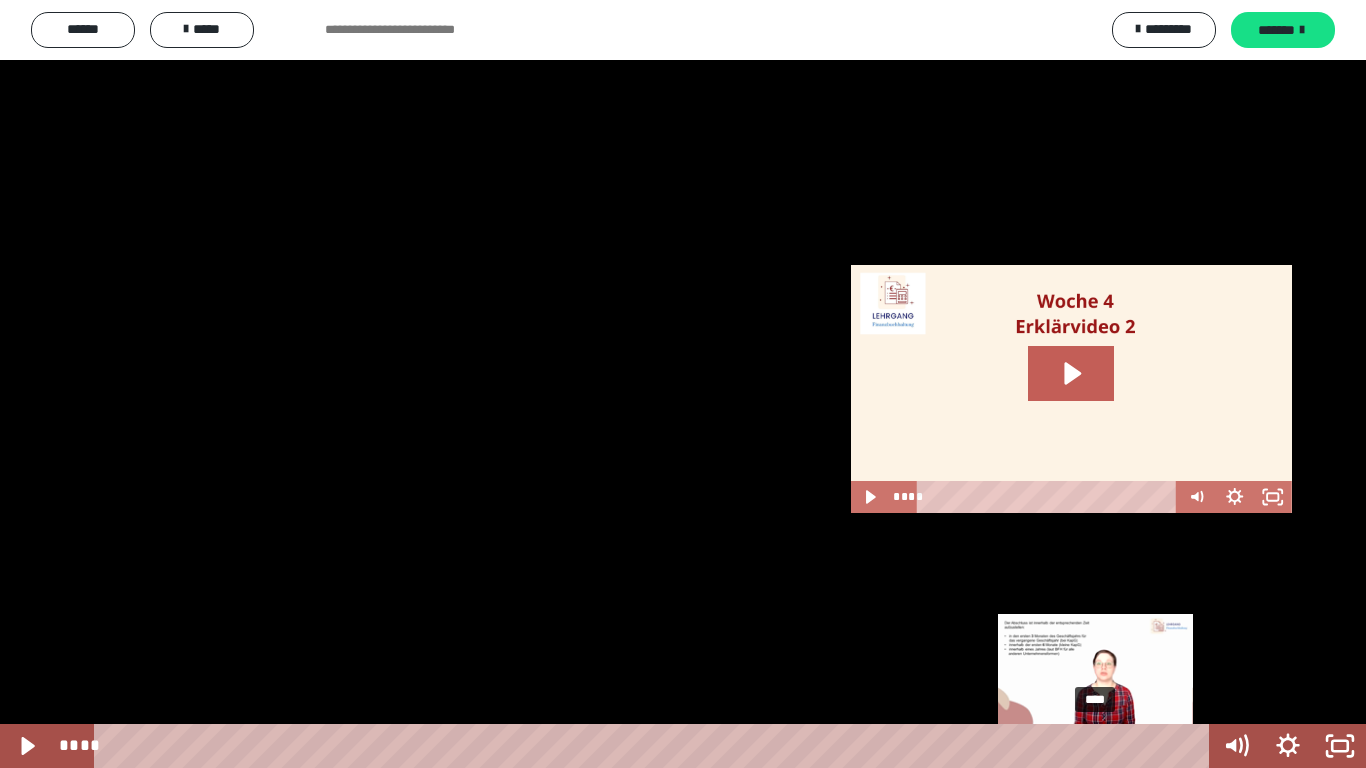 click on "****" at bounding box center [655, 746] 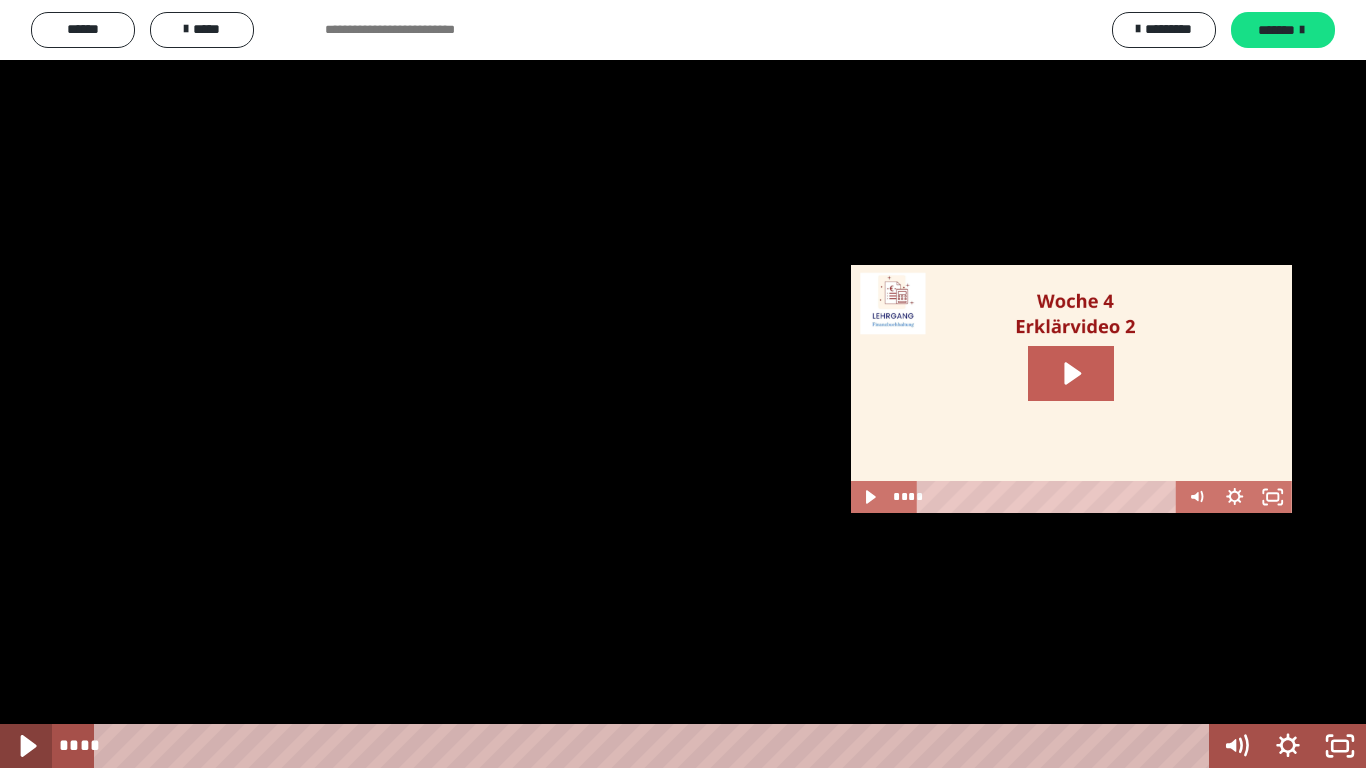 click 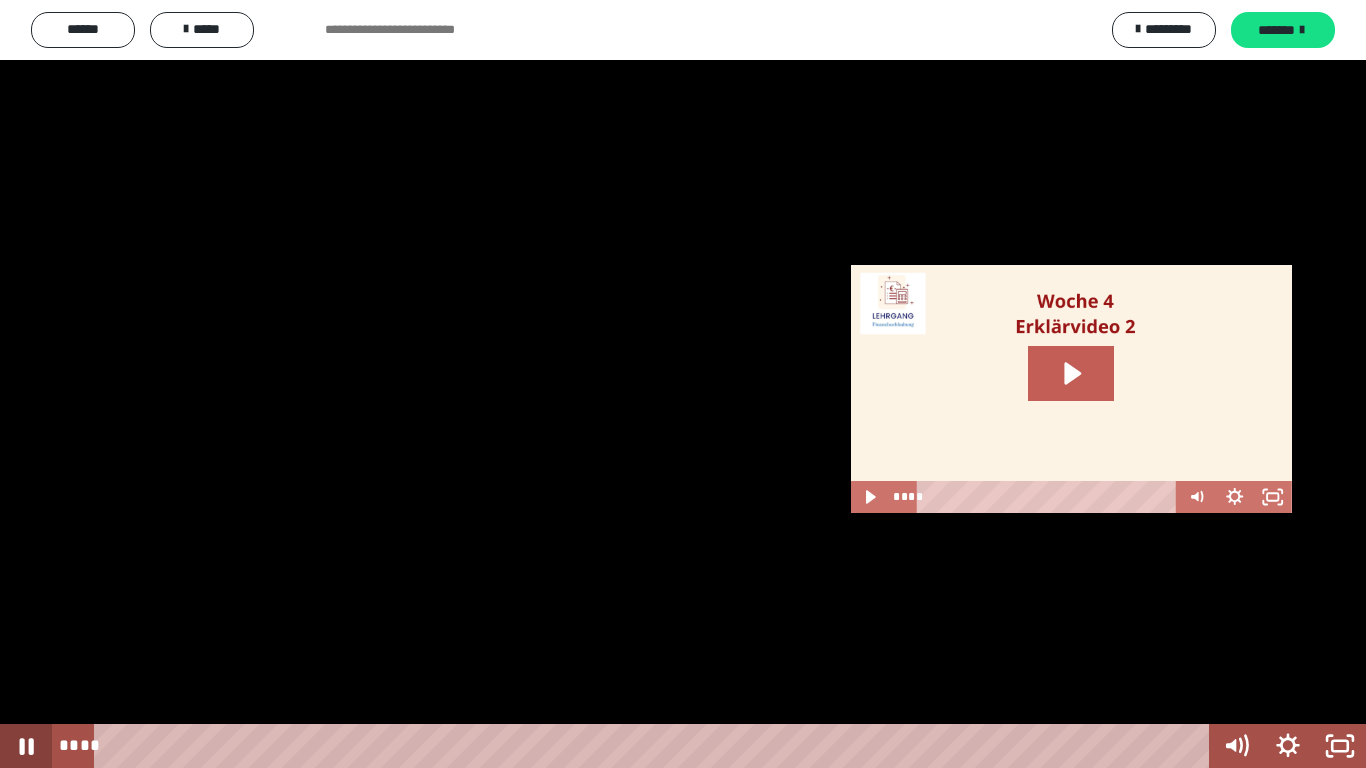 click 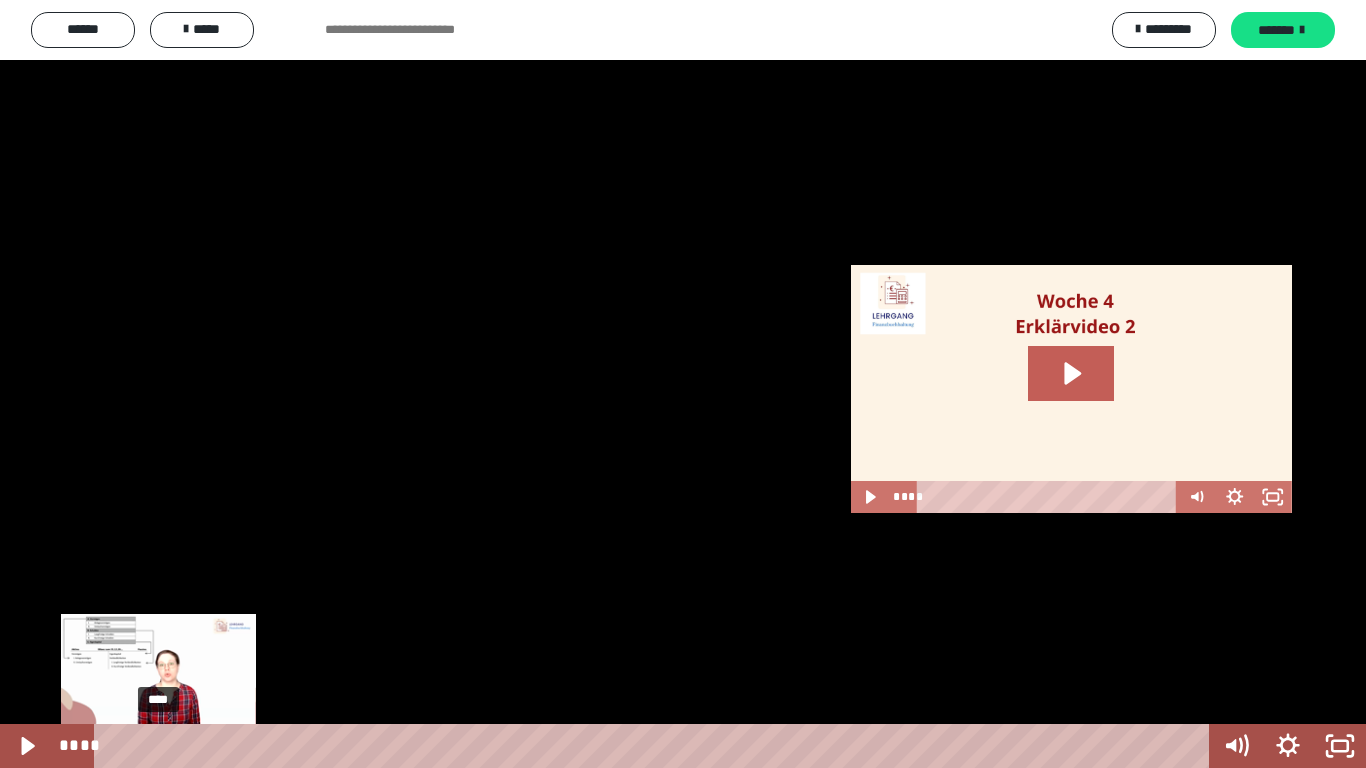 click on "****" at bounding box center (655, 746) 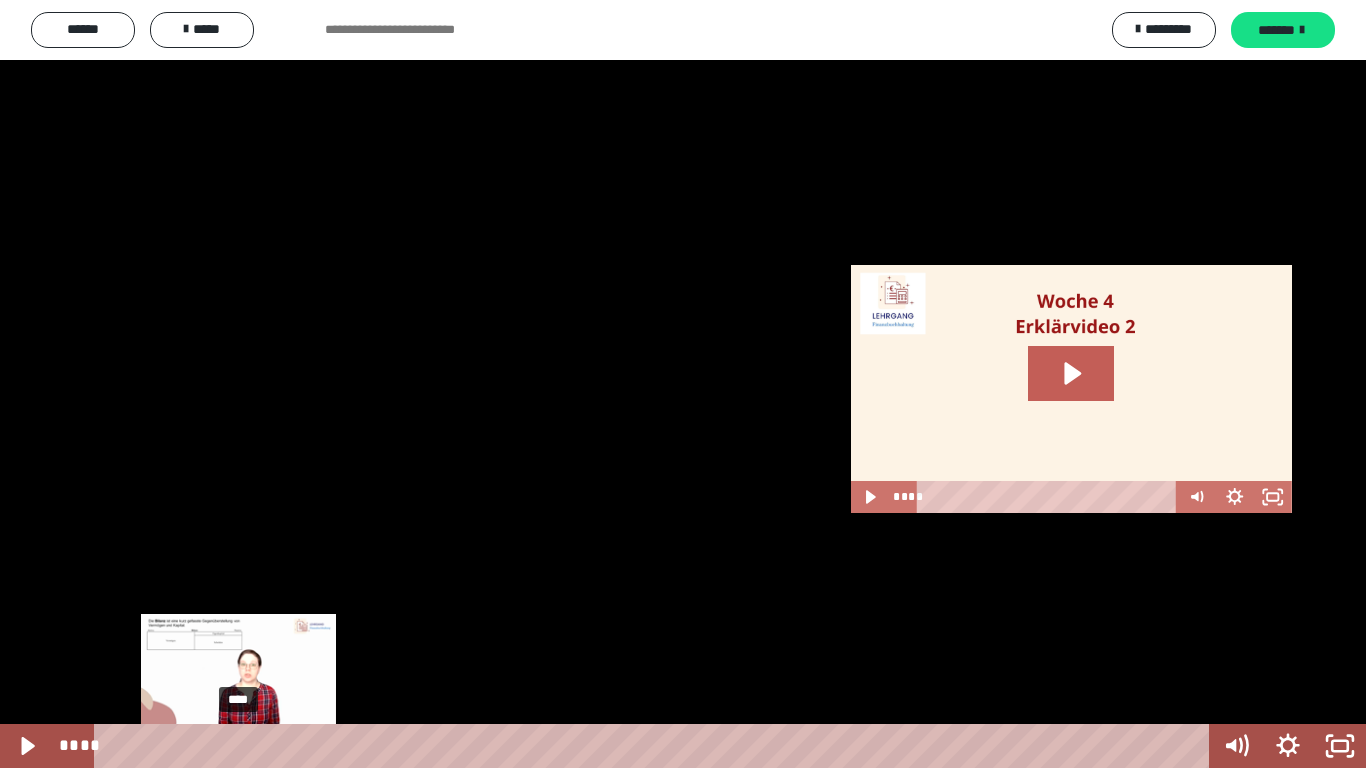 click on "****" at bounding box center [655, 746] 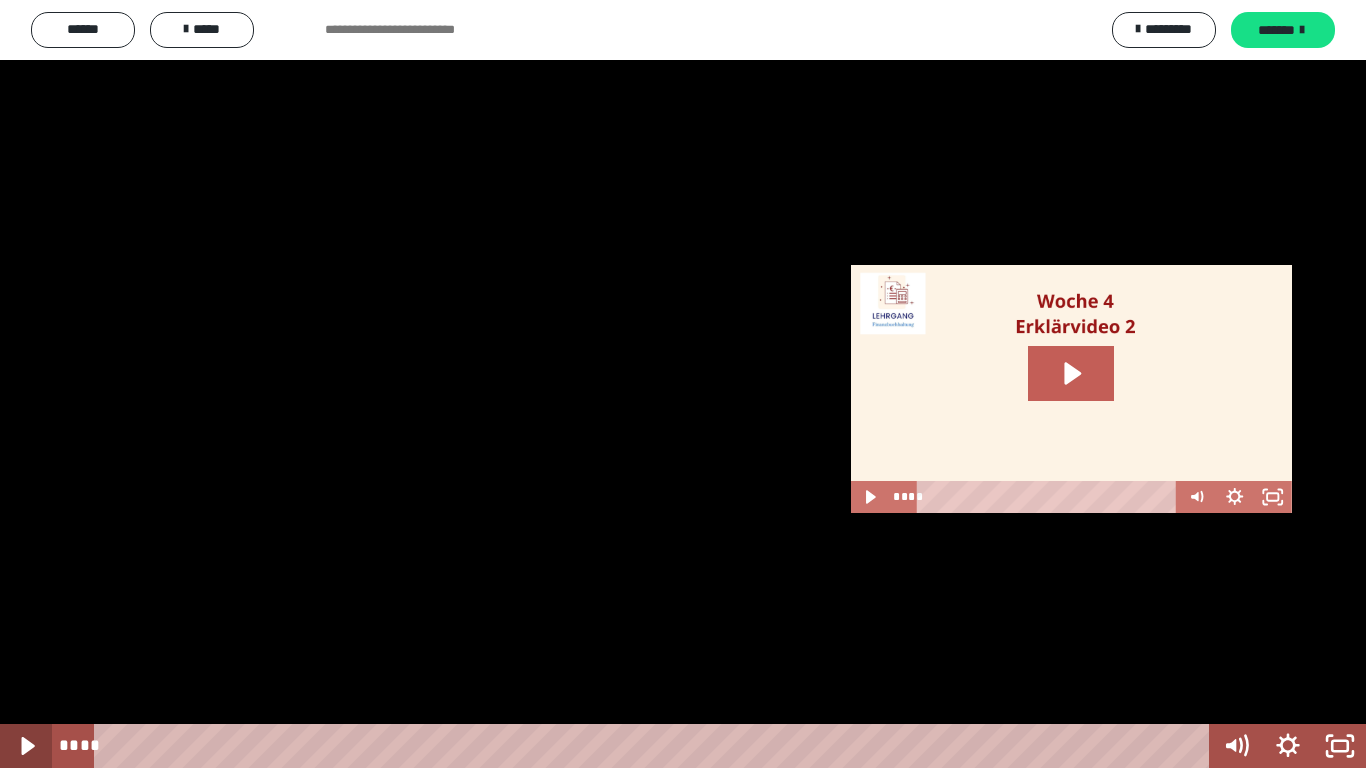click 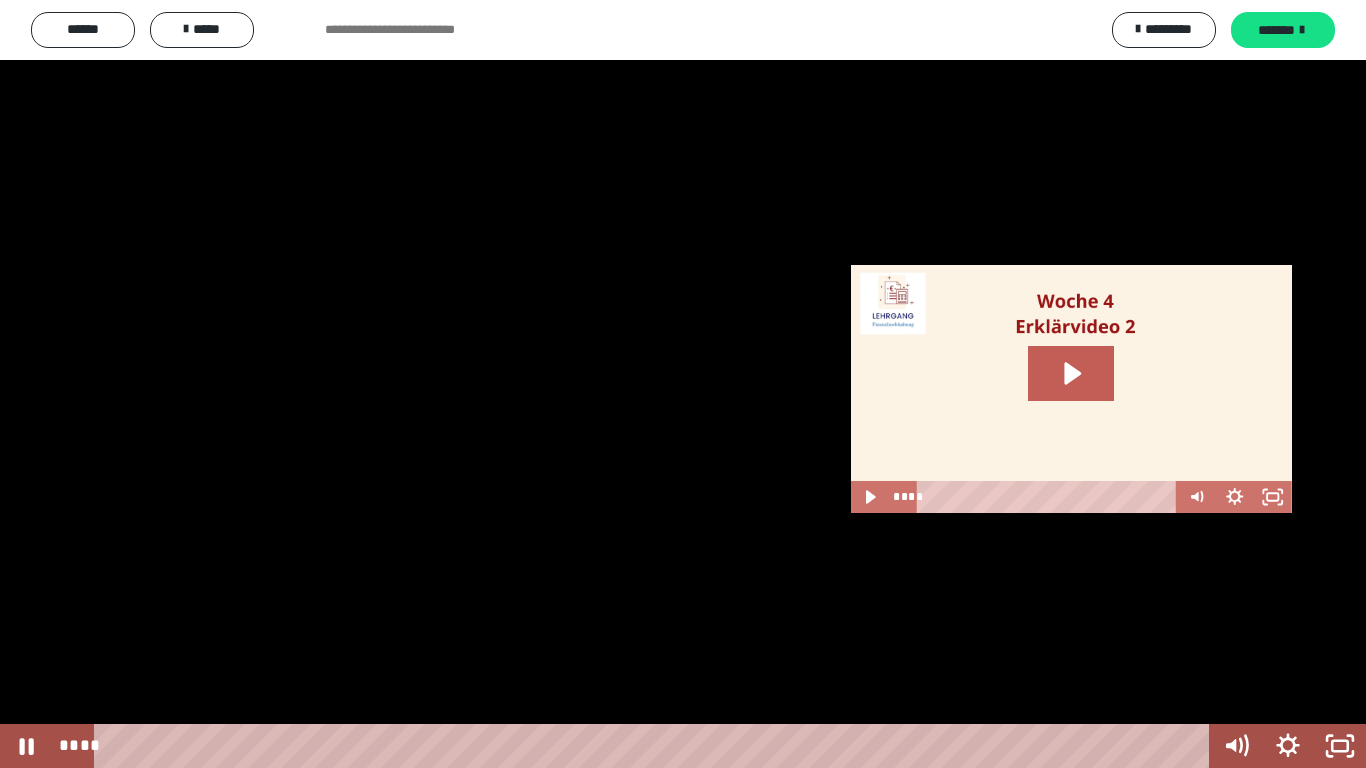 click on "****" at bounding box center (655, 746) 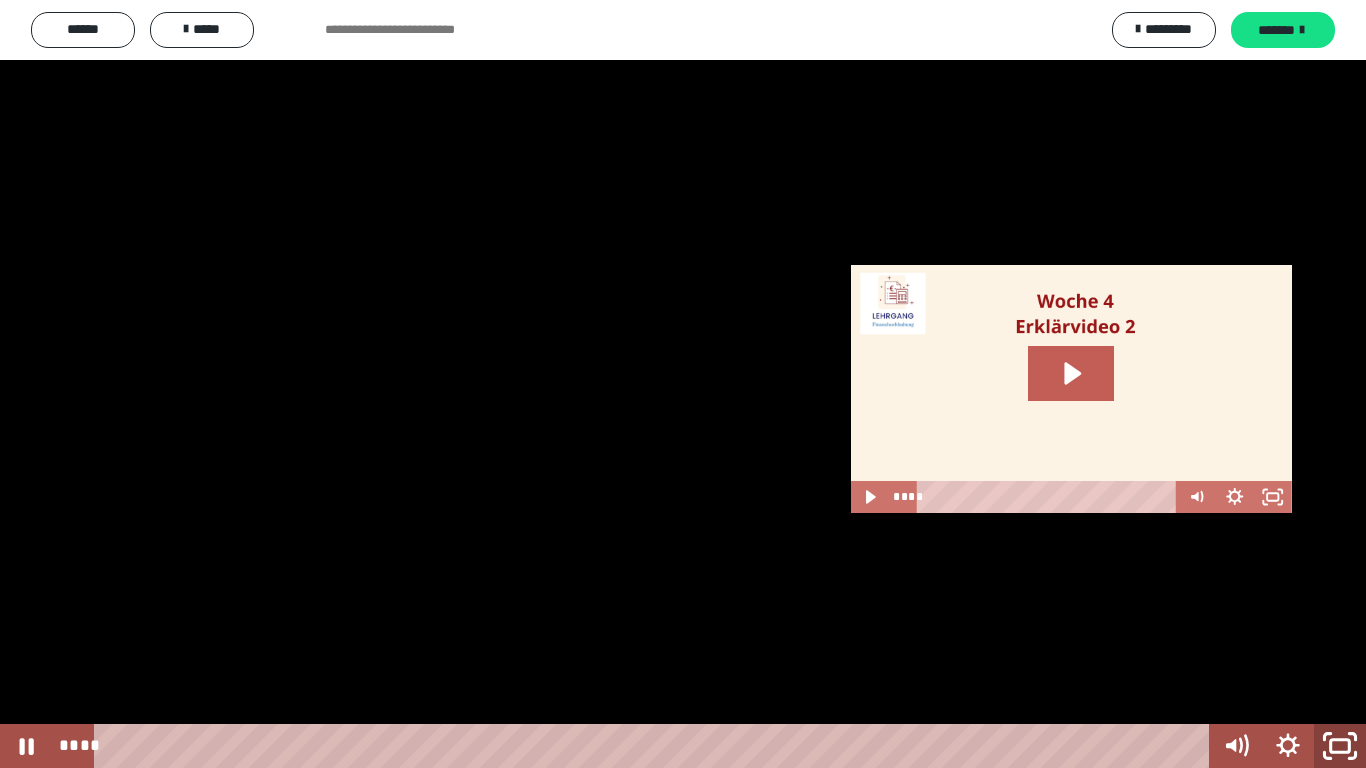 click 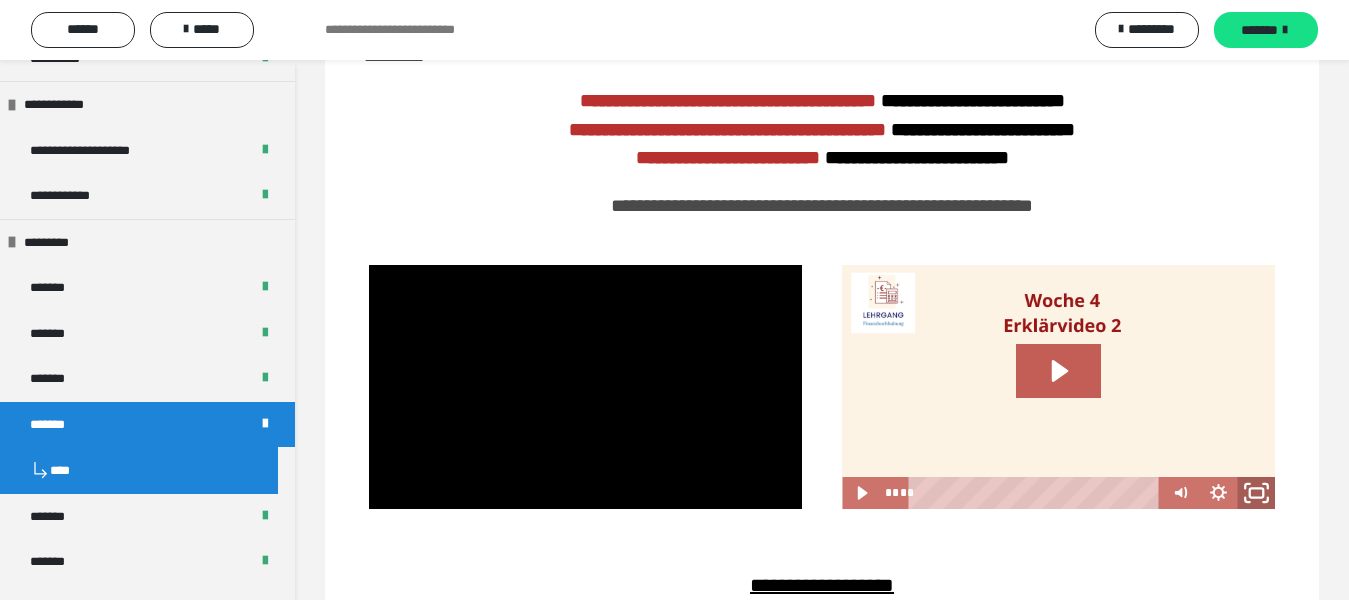 click 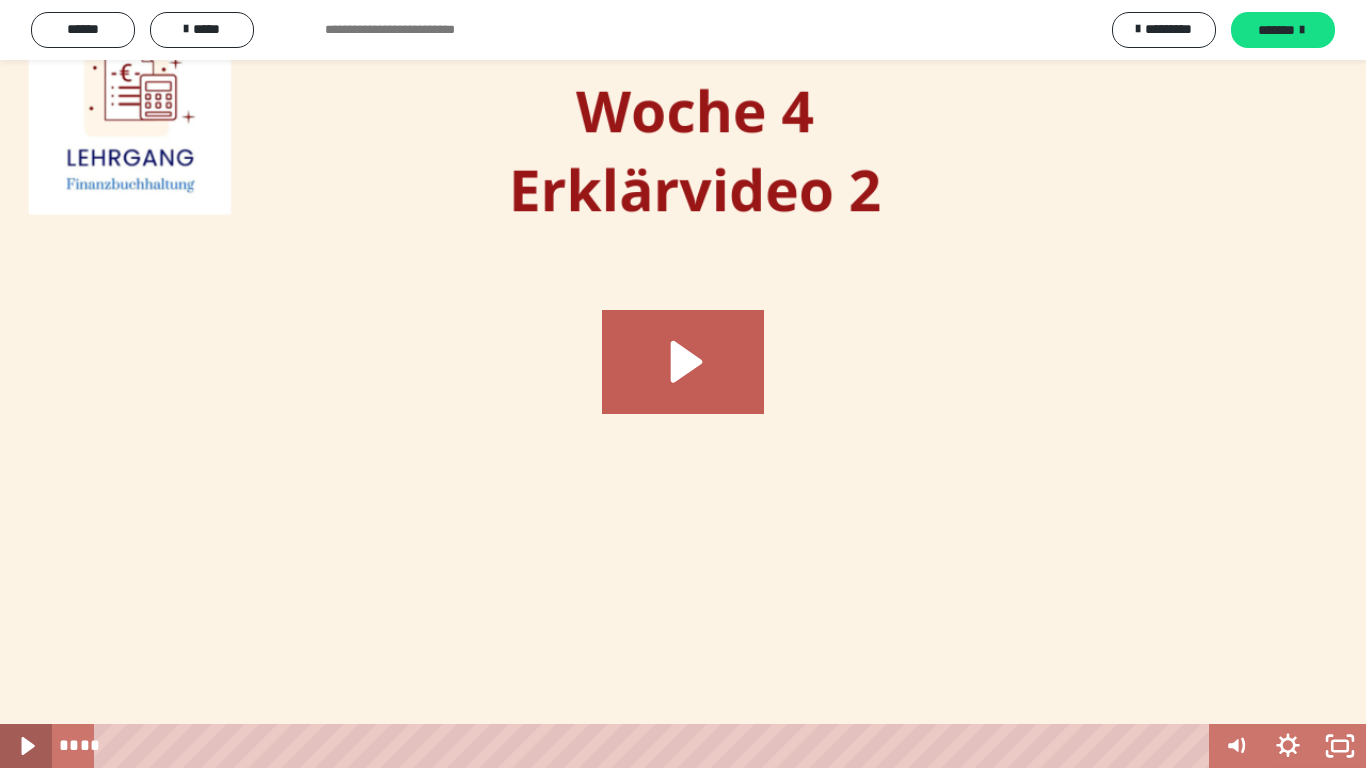 click 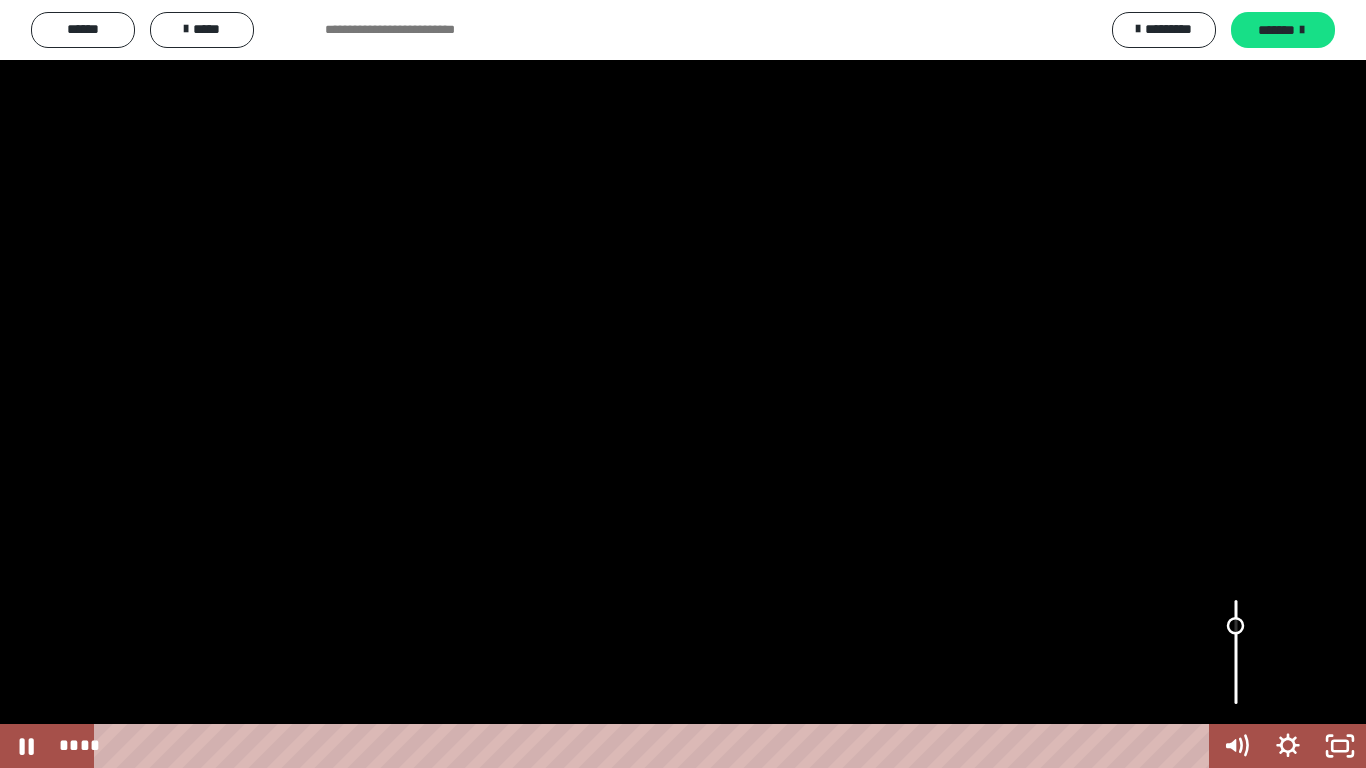 click at bounding box center [1236, 652] 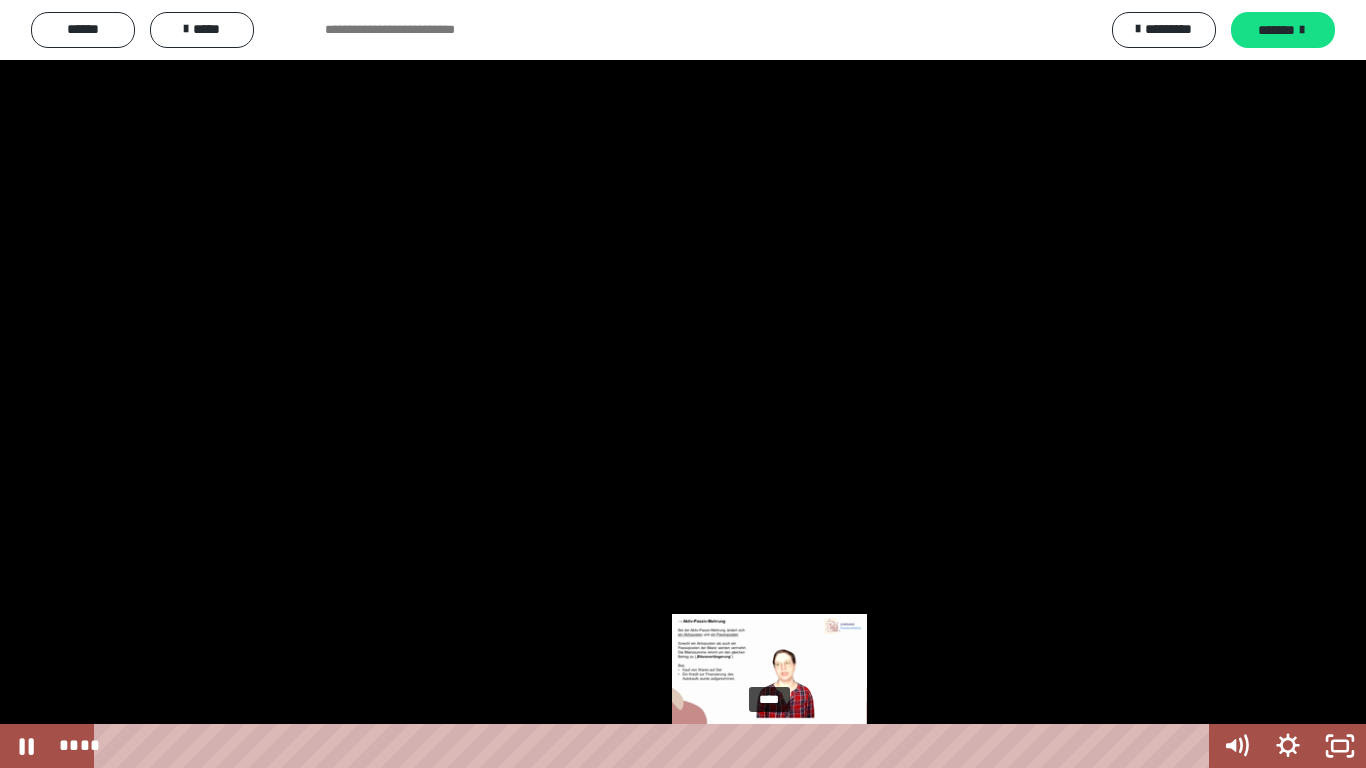 click on "****" at bounding box center [655, 746] 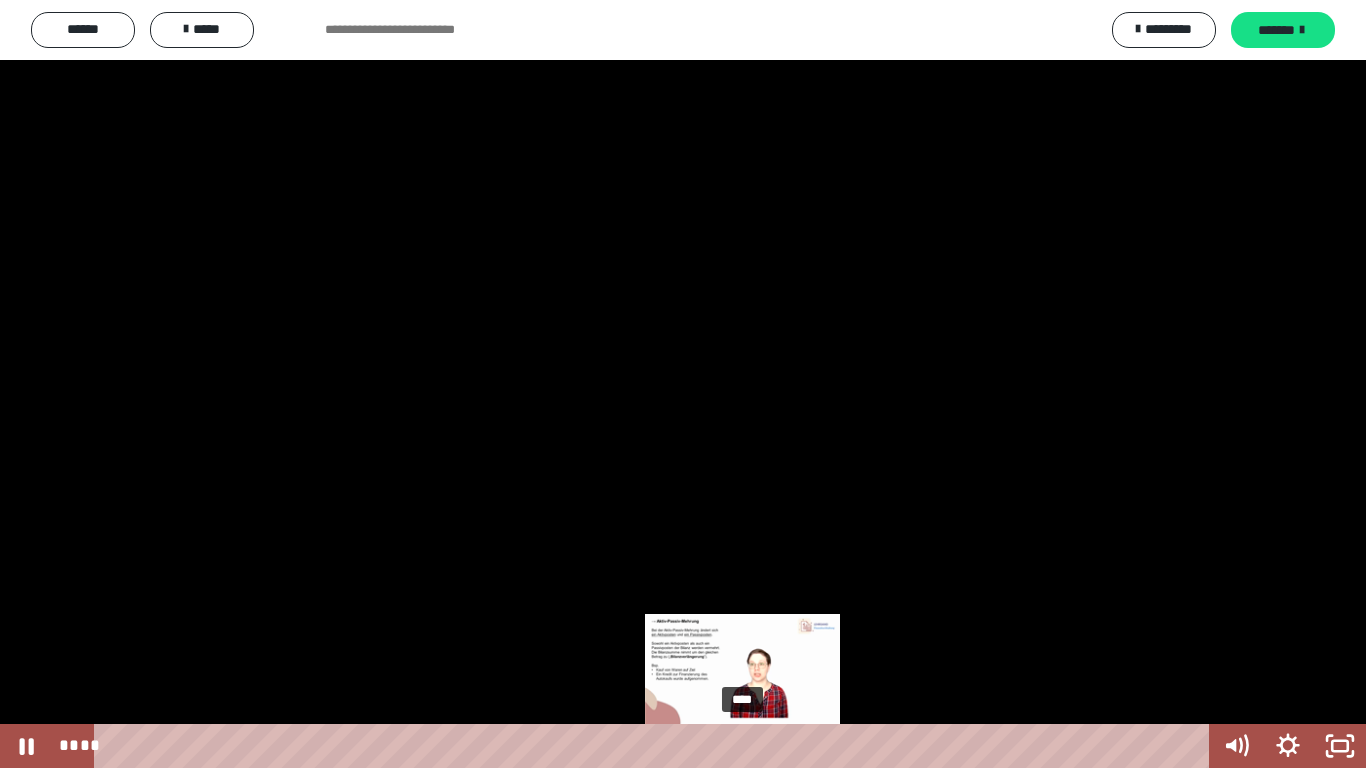 click on "****" at bounding box center [655, 746] 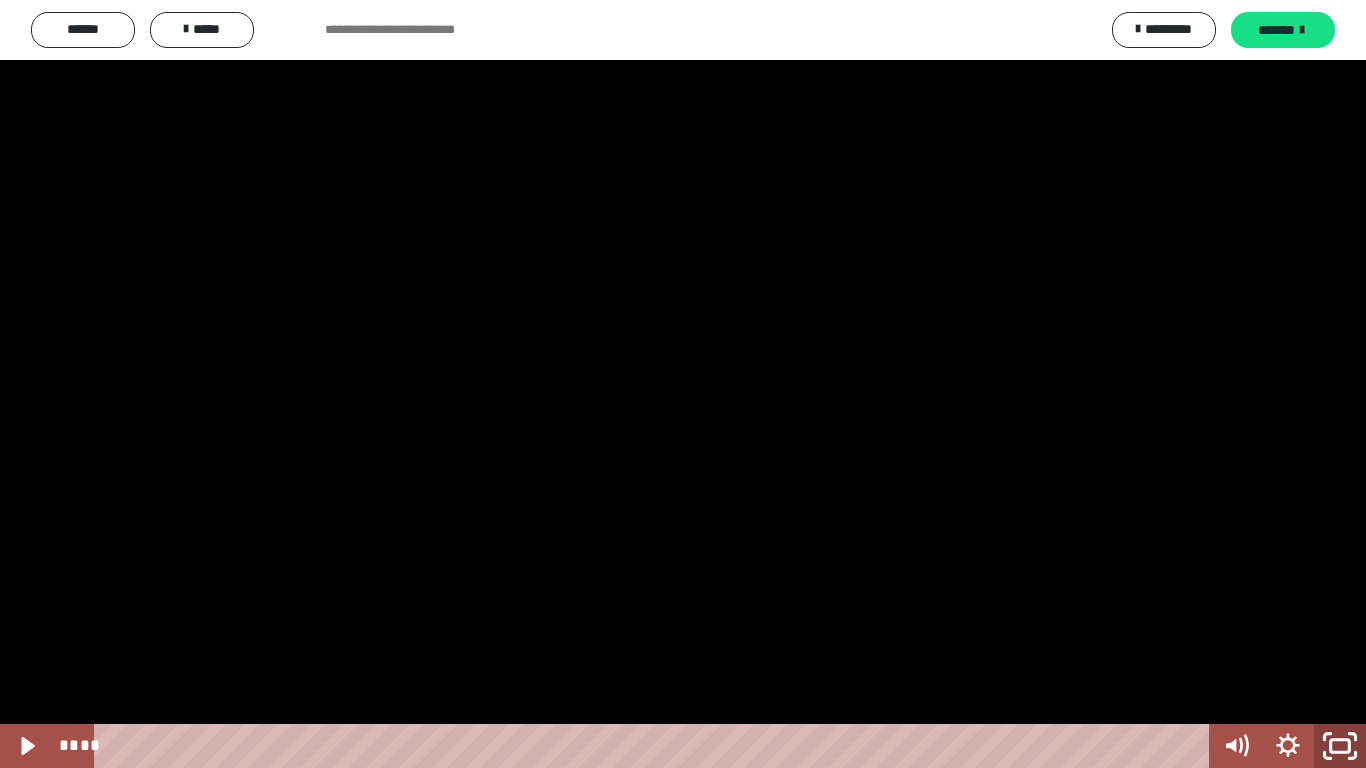 click 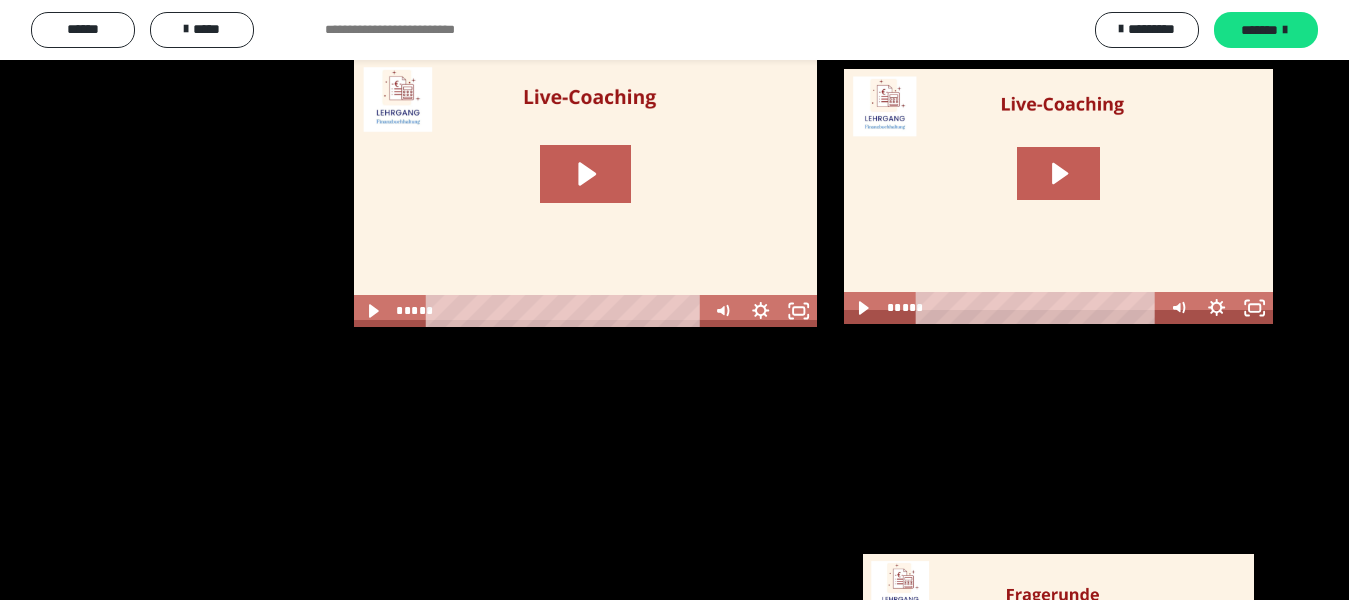 scroll, scrollTop: 3600, scrollLeft: 0, axis: vertical 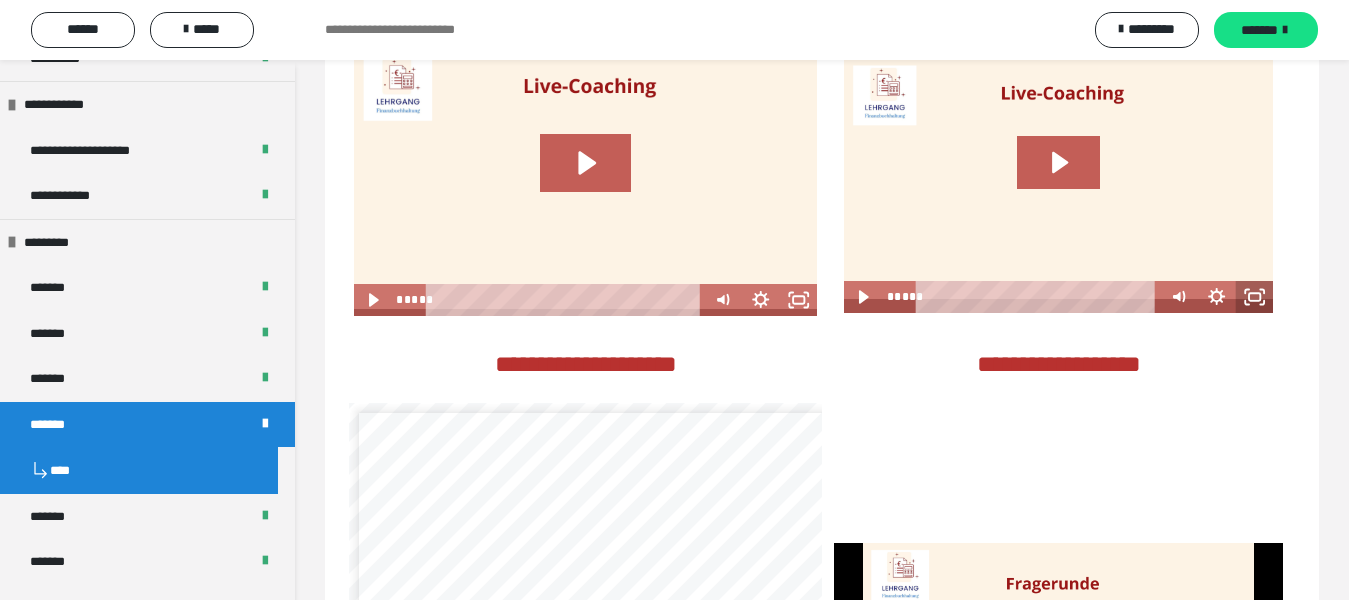 click 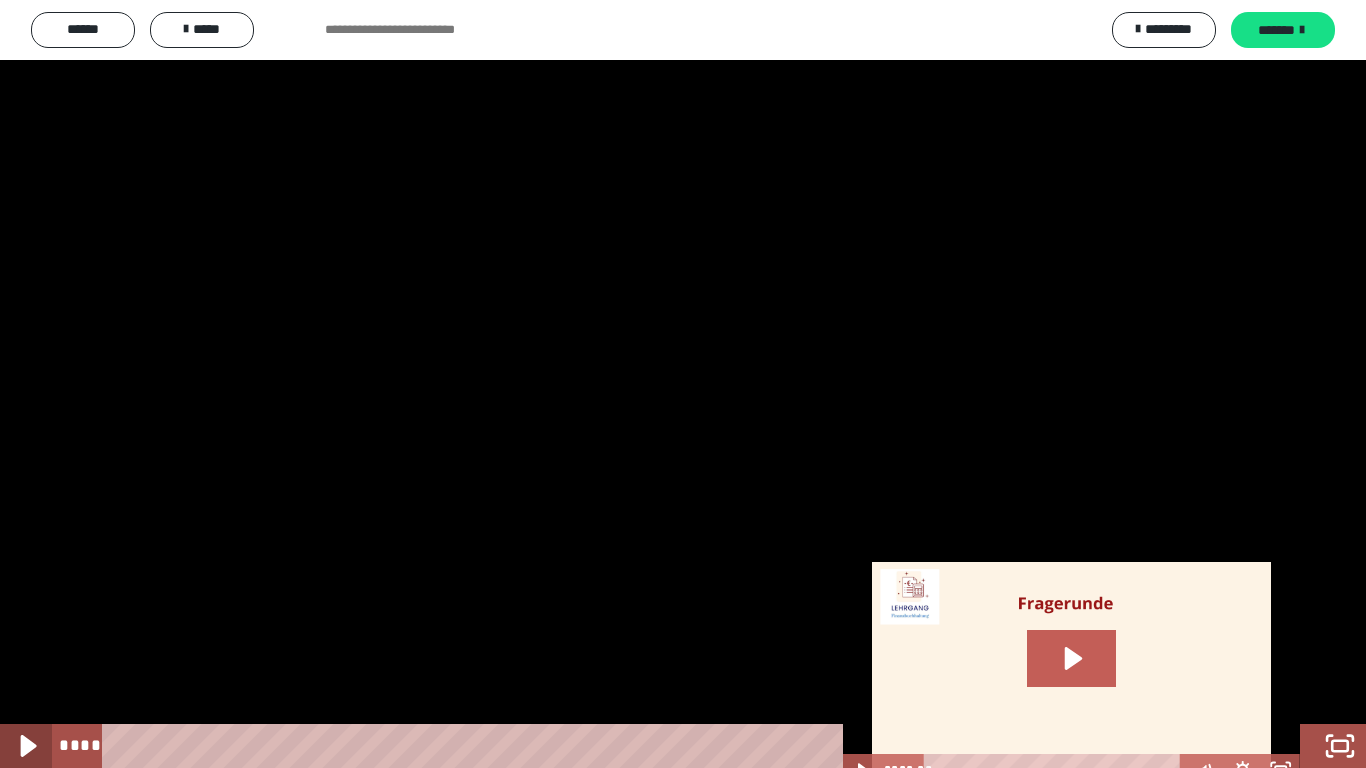 click 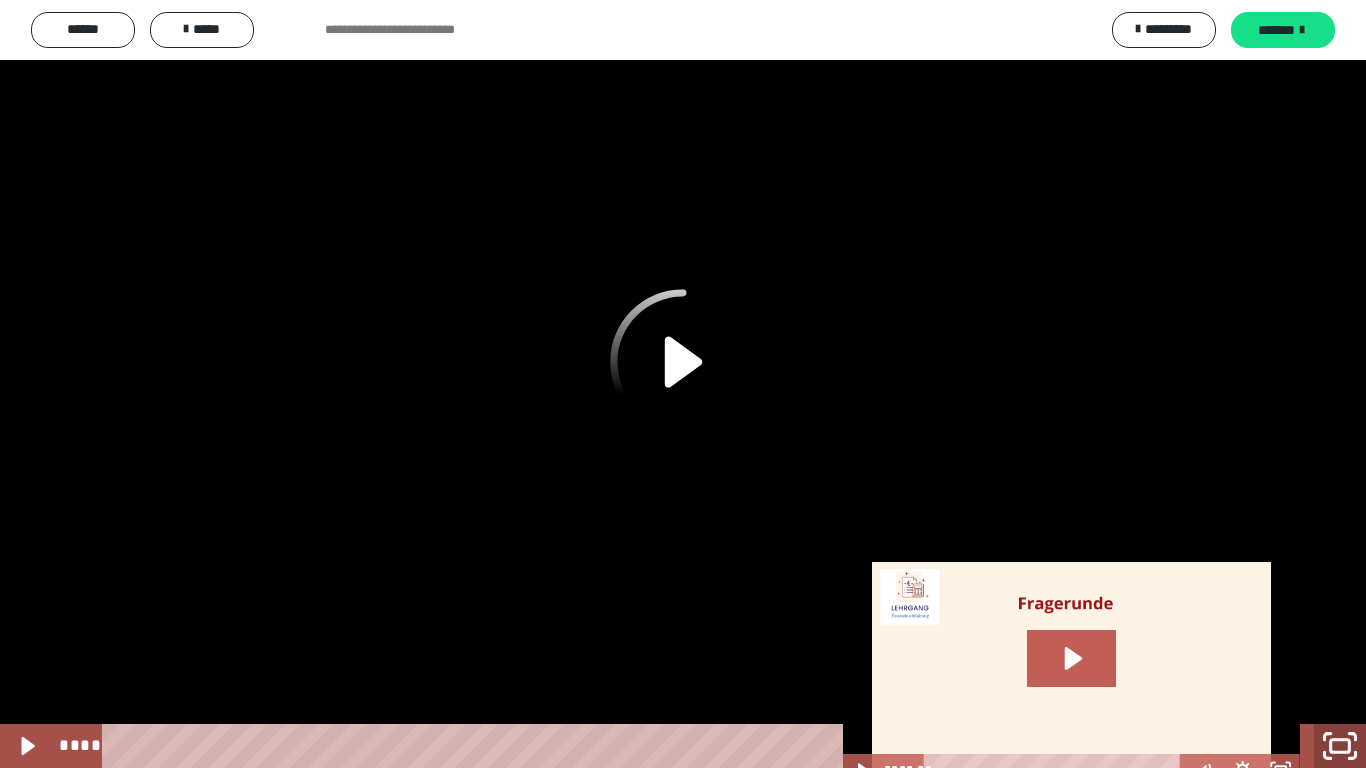 click 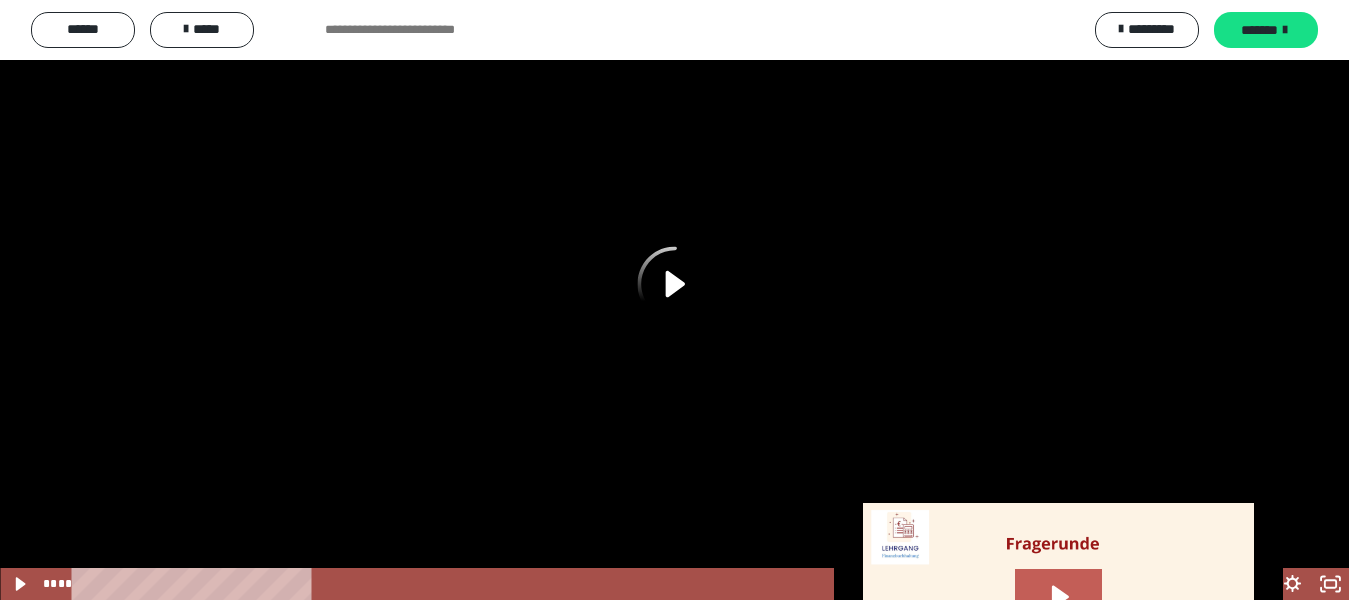 scroll, scrollTop: 4000, scrollLeft: 0, axis: vertical 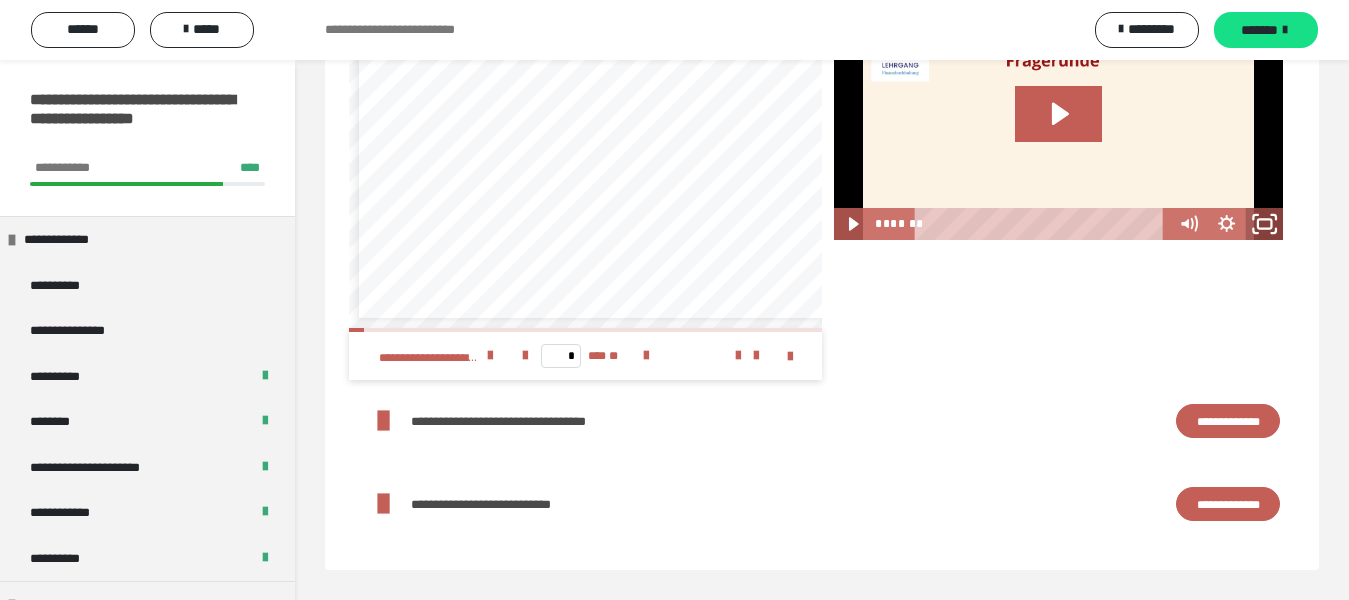 click 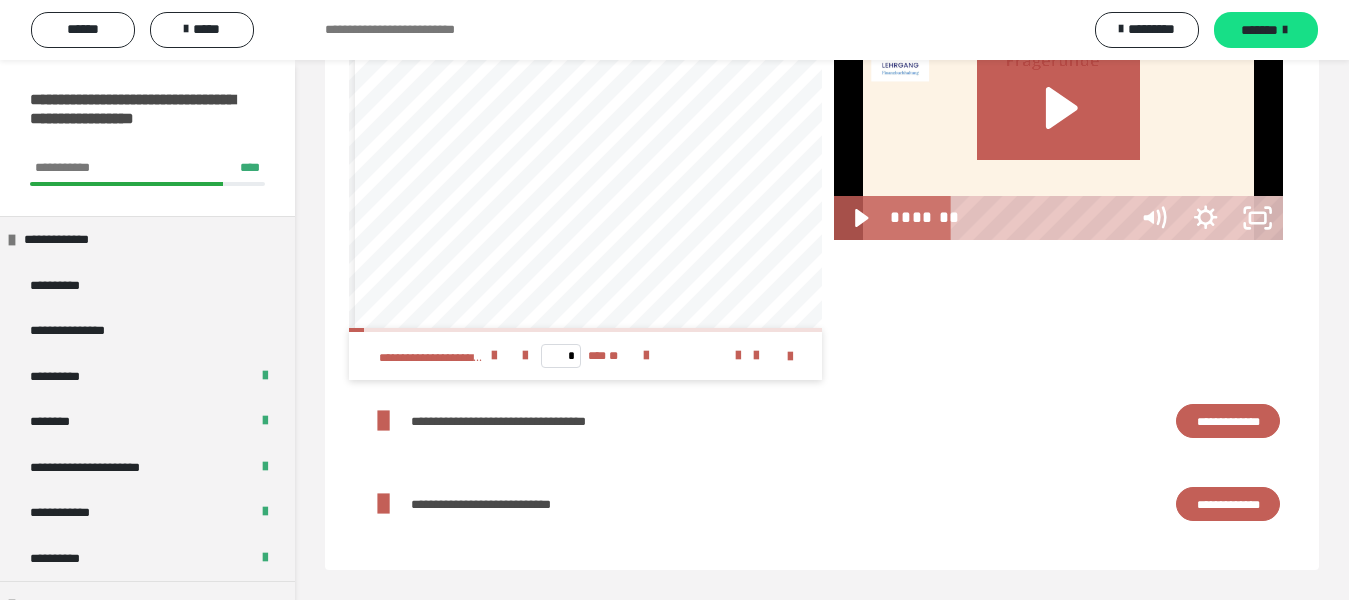 scroll, scrollTop: 4030, scrollLeft: 0, axis: vertical 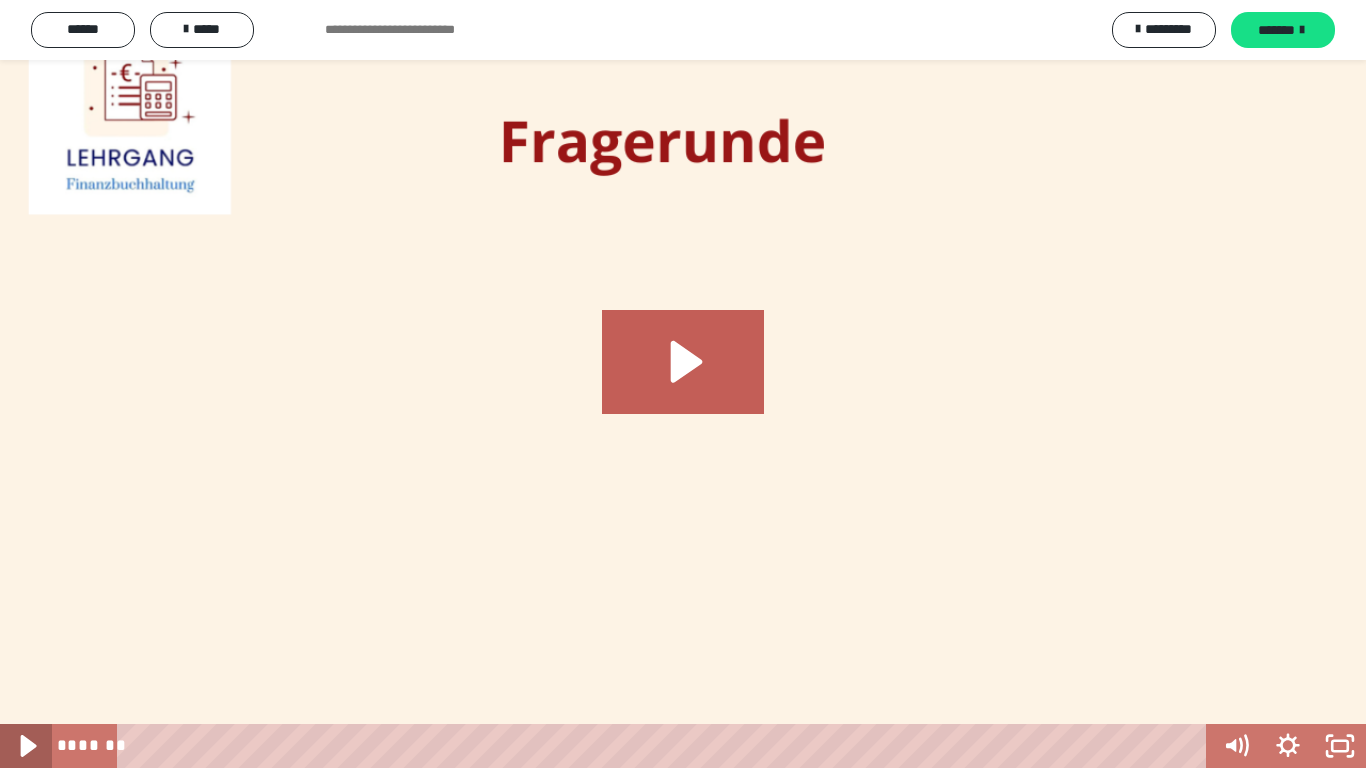 click 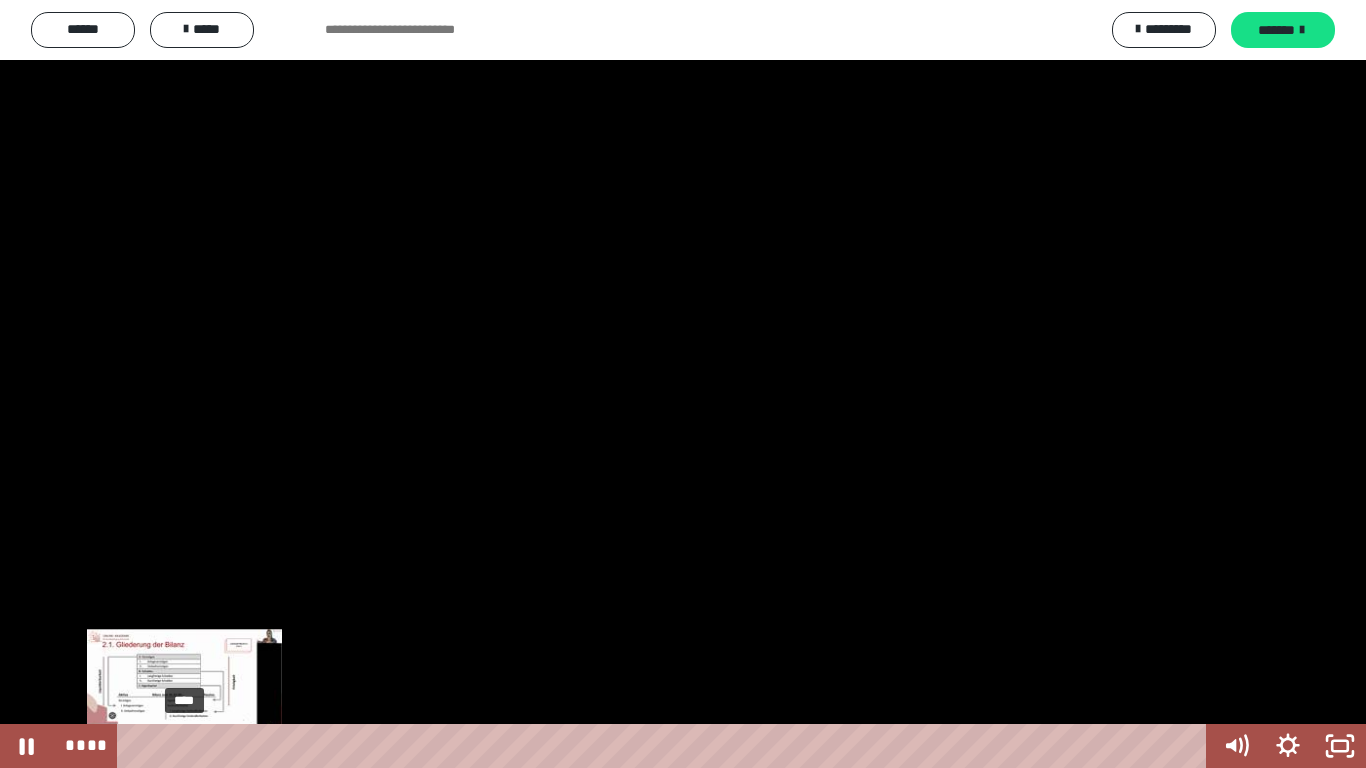 click on "****" at bounding box center (666, 746) 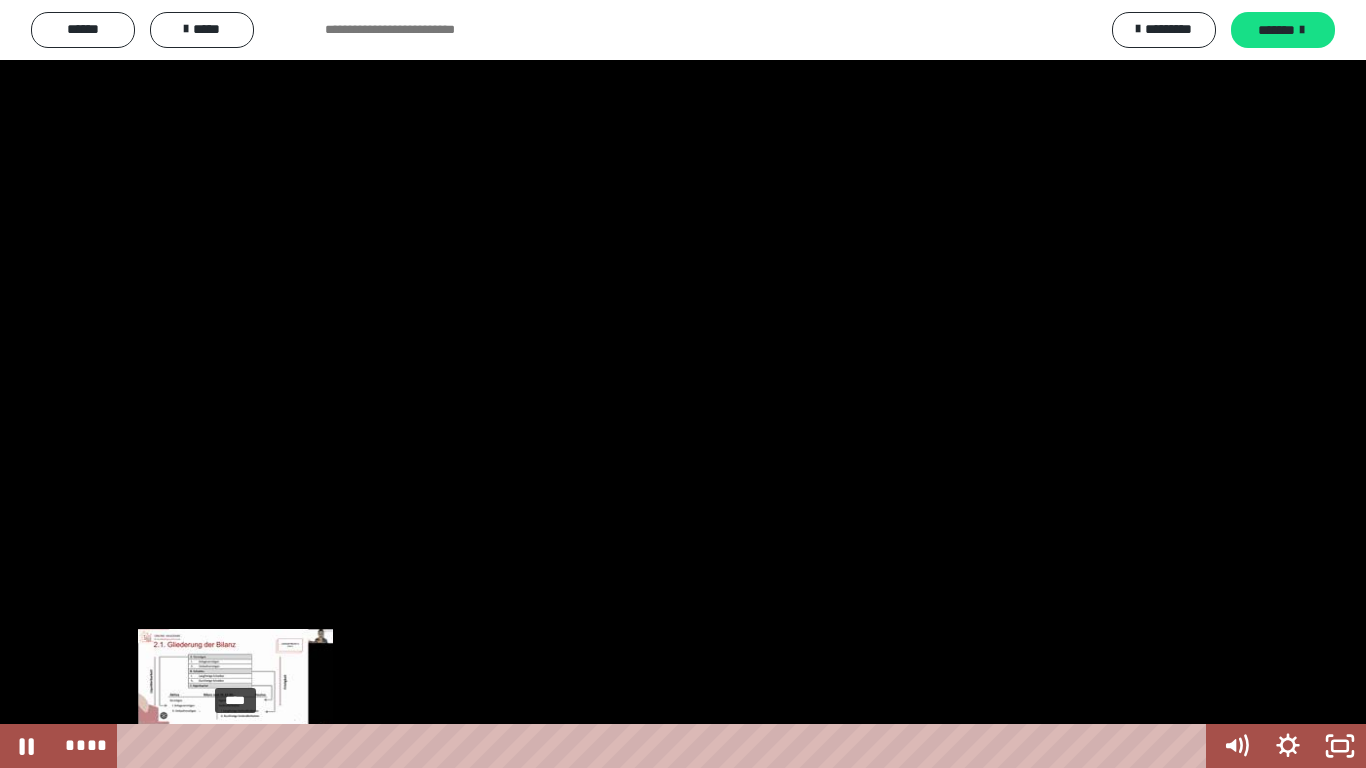 click on "****" at bounding box center (666, 746) 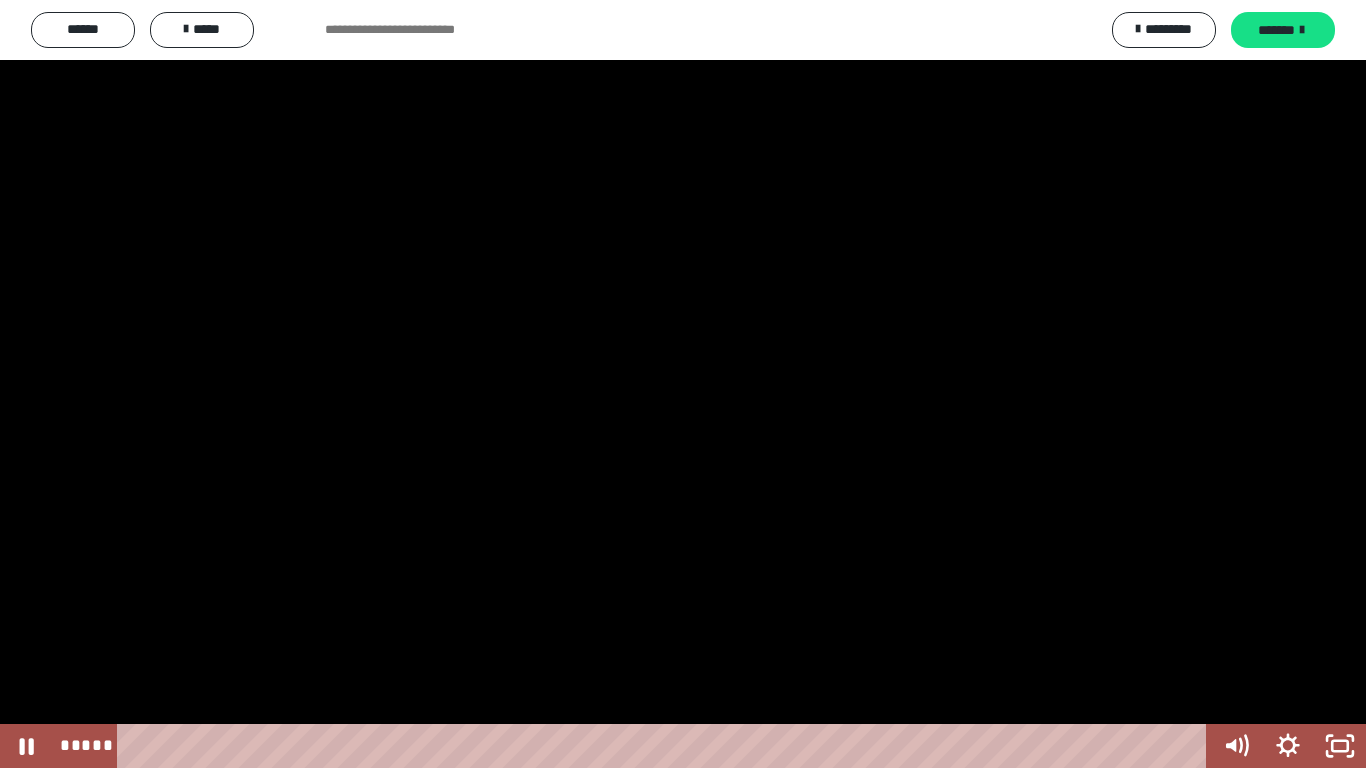 click 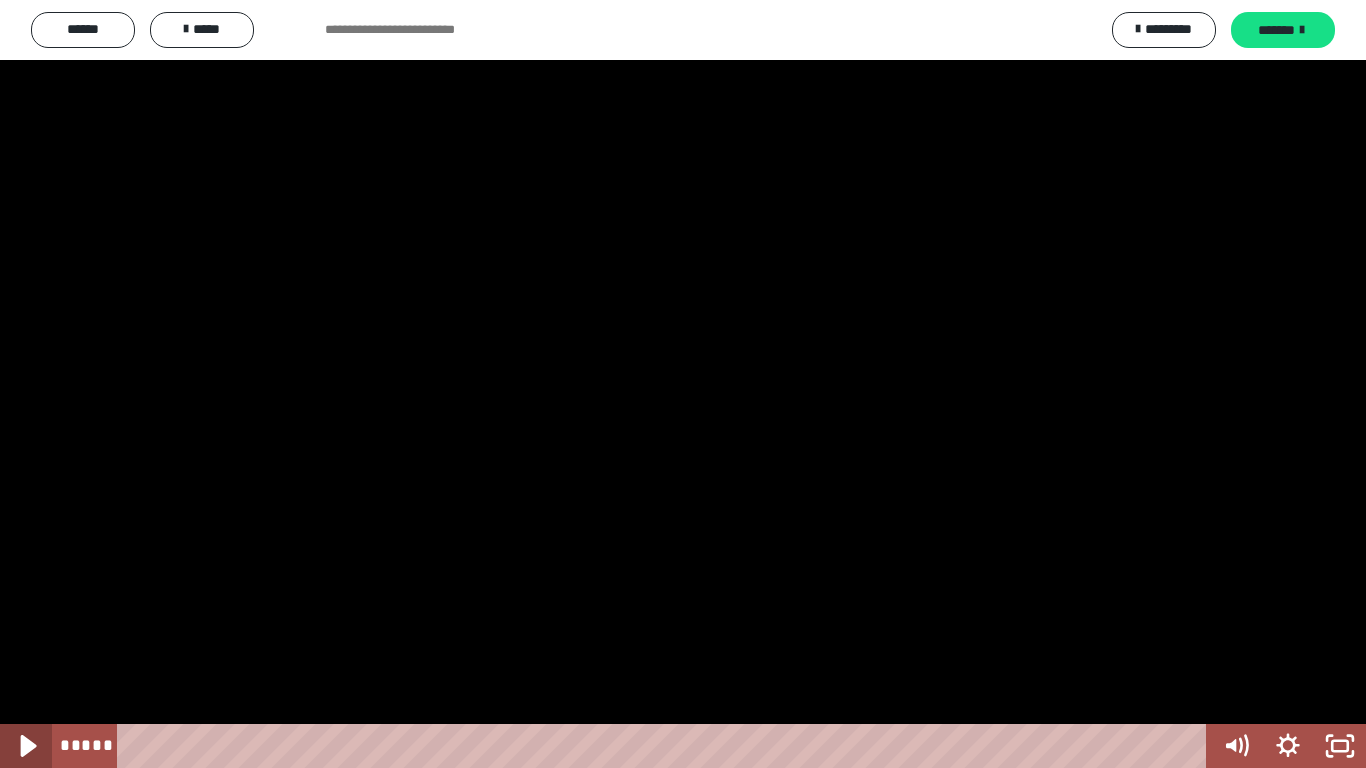 click 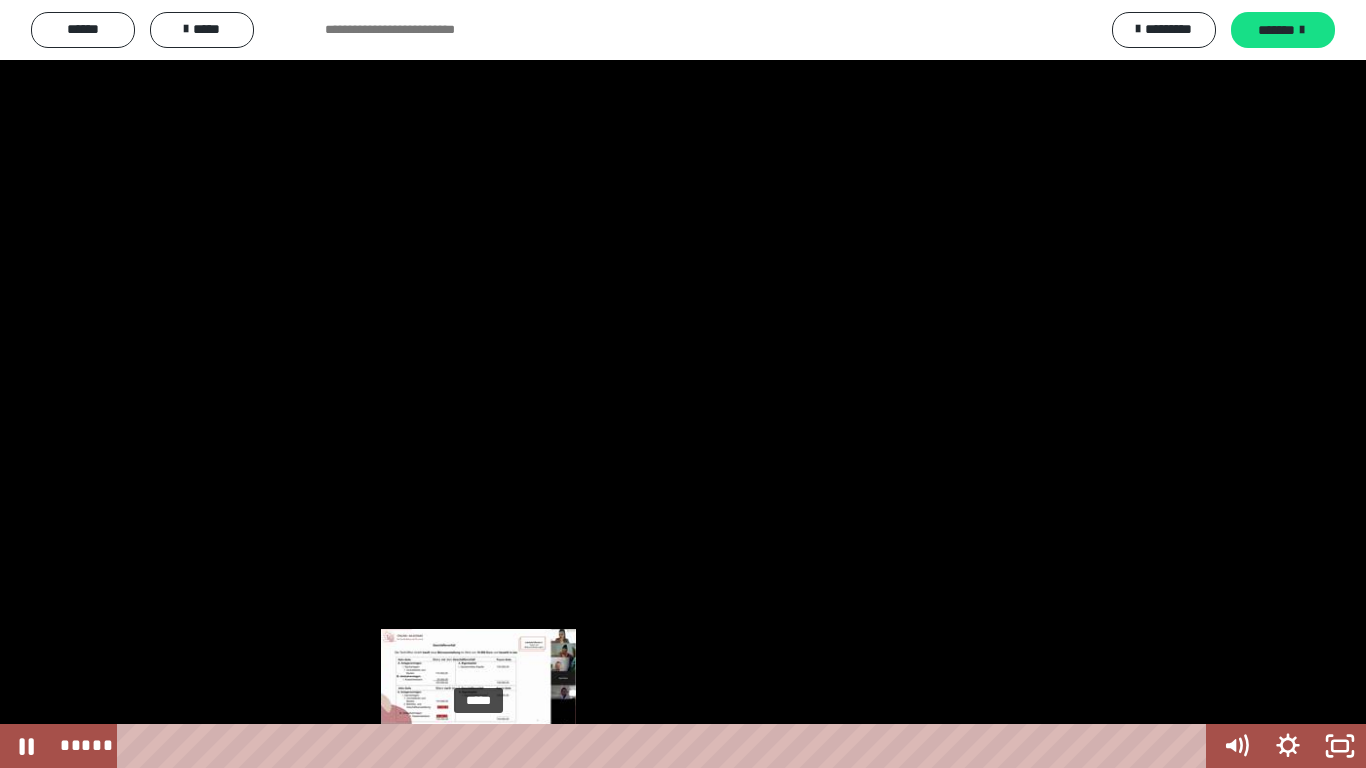 click on "*****" at bounding box center [666, 746] 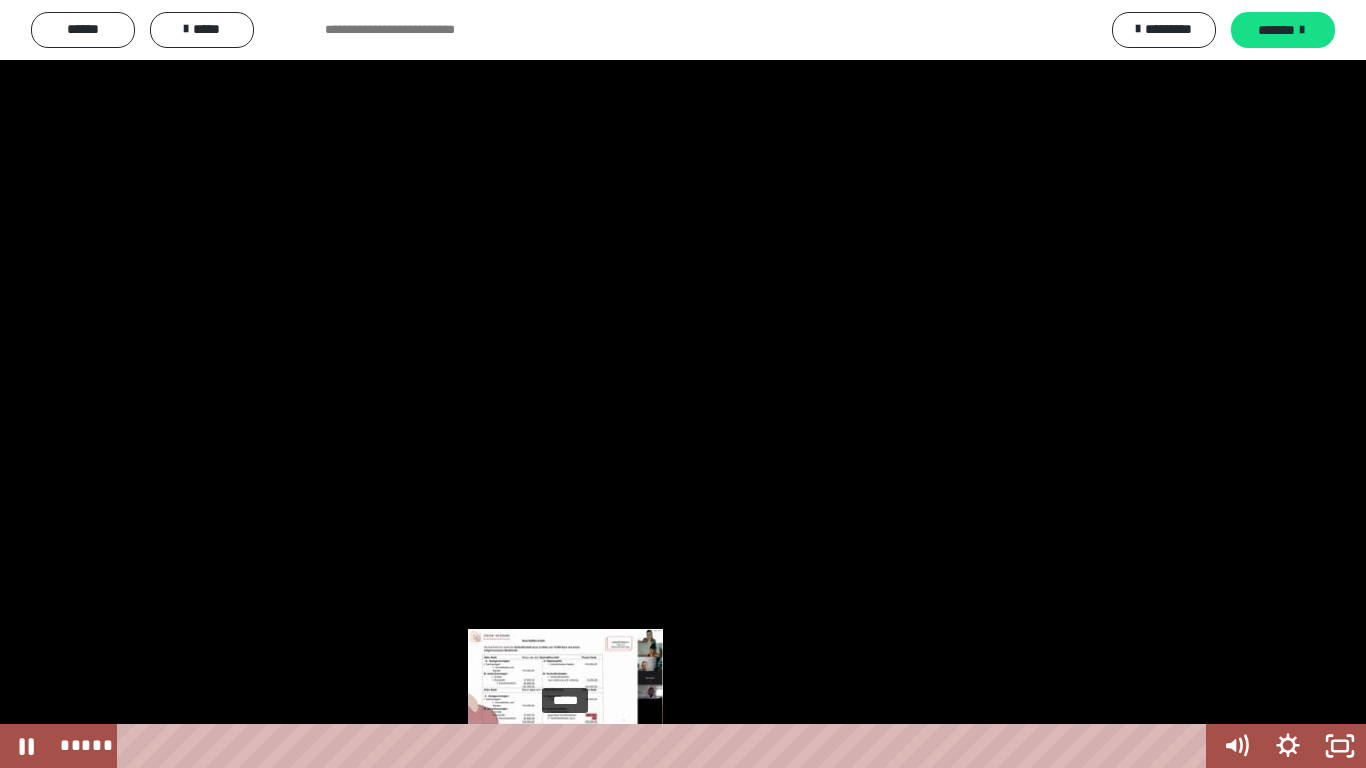 click on "*****" at bounding box center (666, 746) 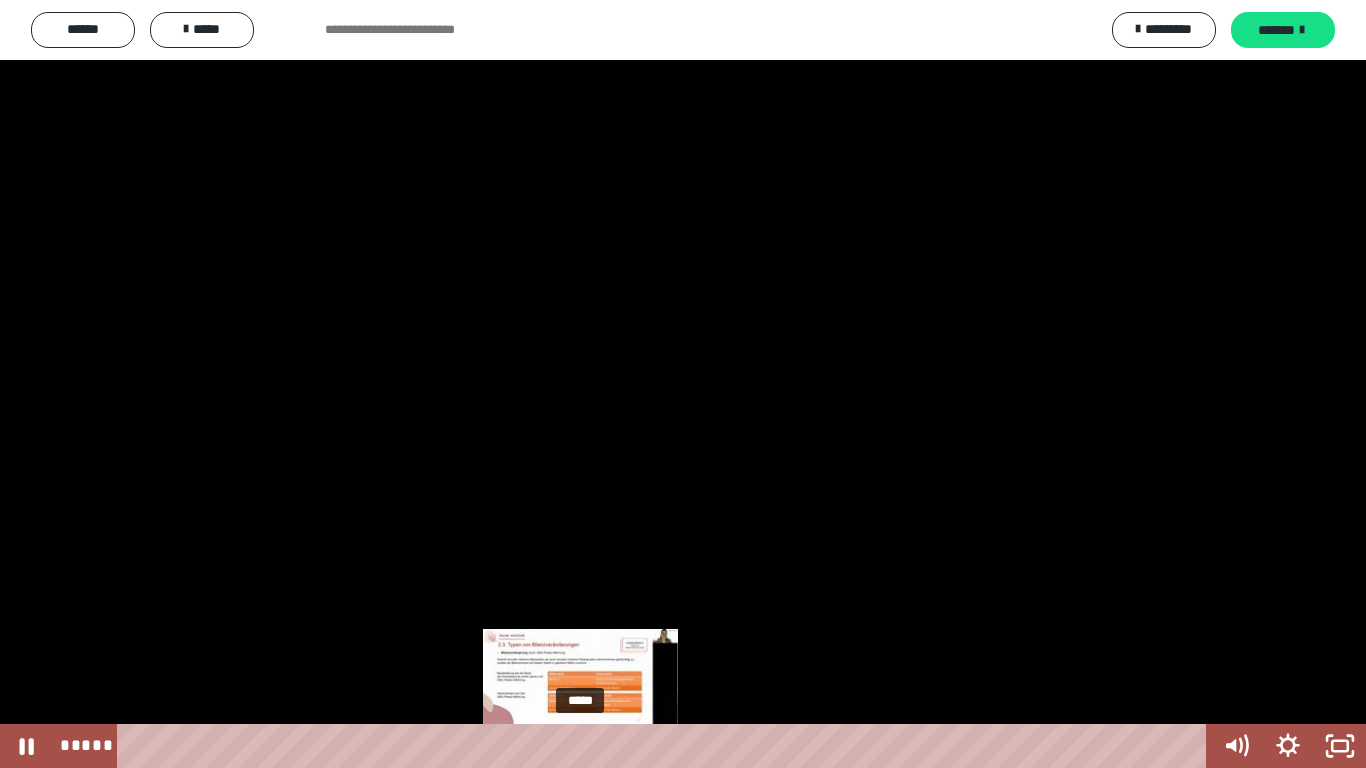 click on "*****" at bounding box center [666, 746] 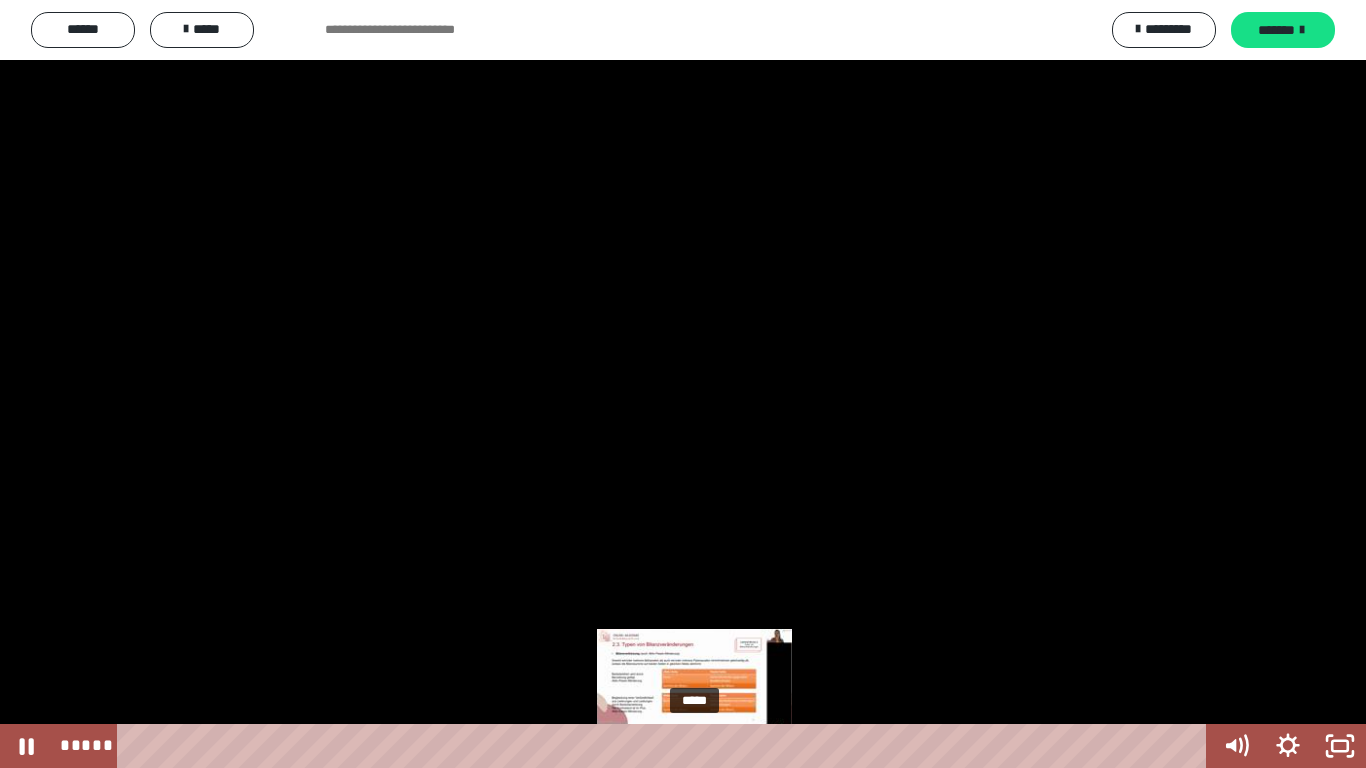 click on "*****" at bounding box center [666, 746] 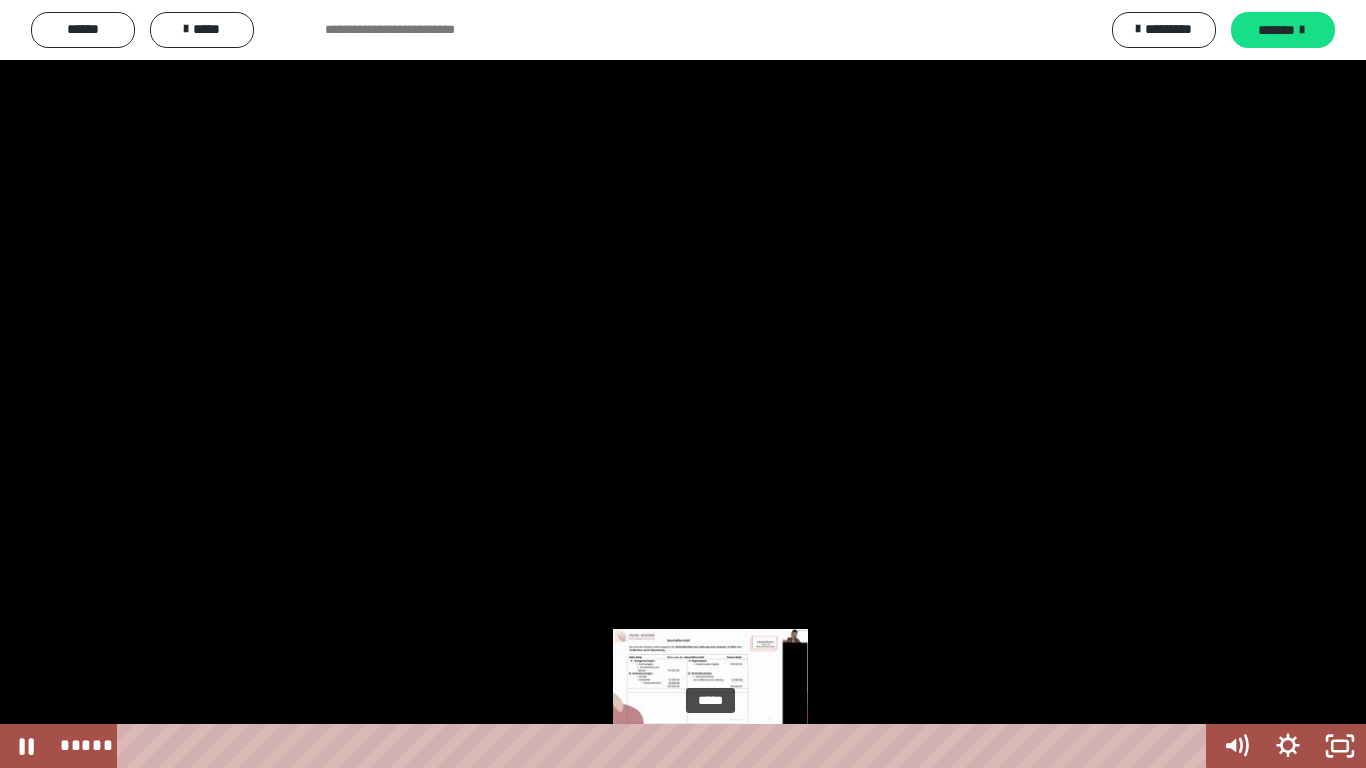 click on "*****" at bounding box center [666, 746] 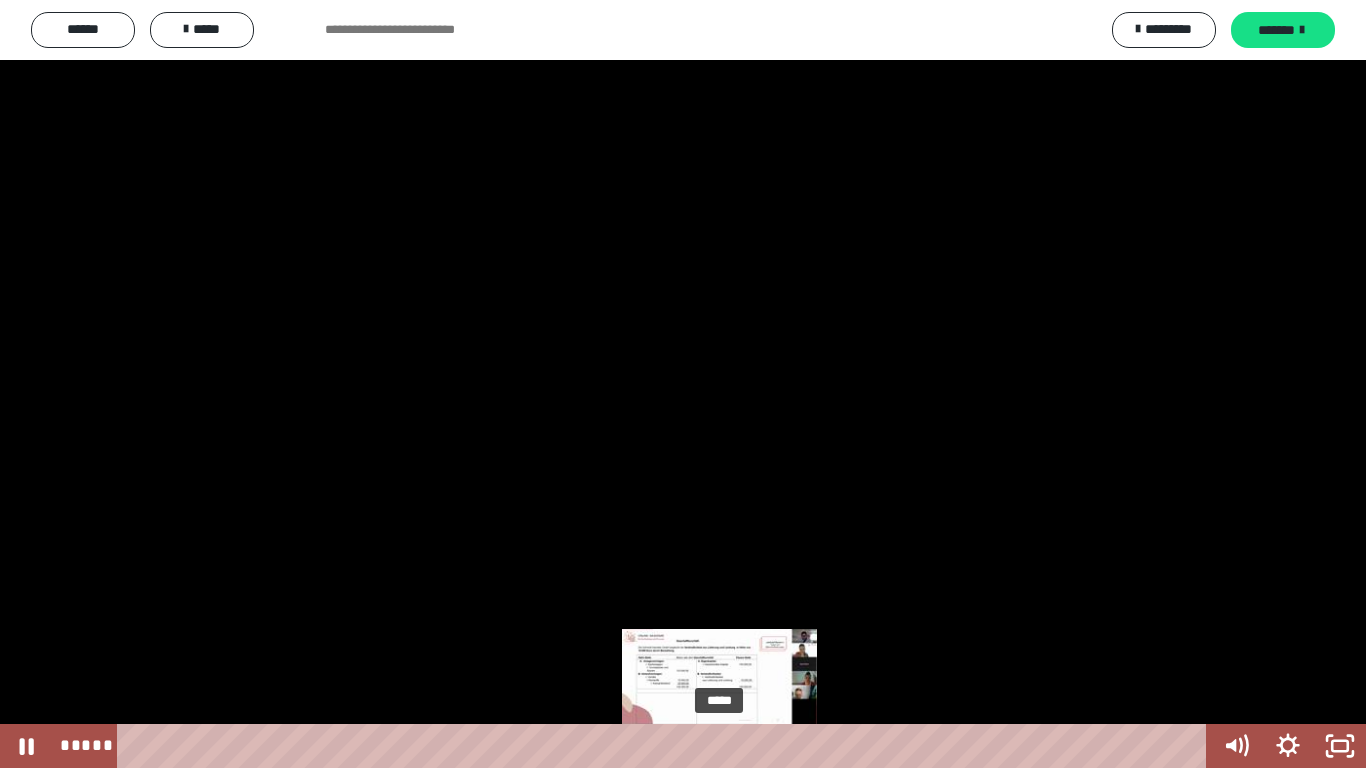 click on "*****" at bounding box center [666, 746] 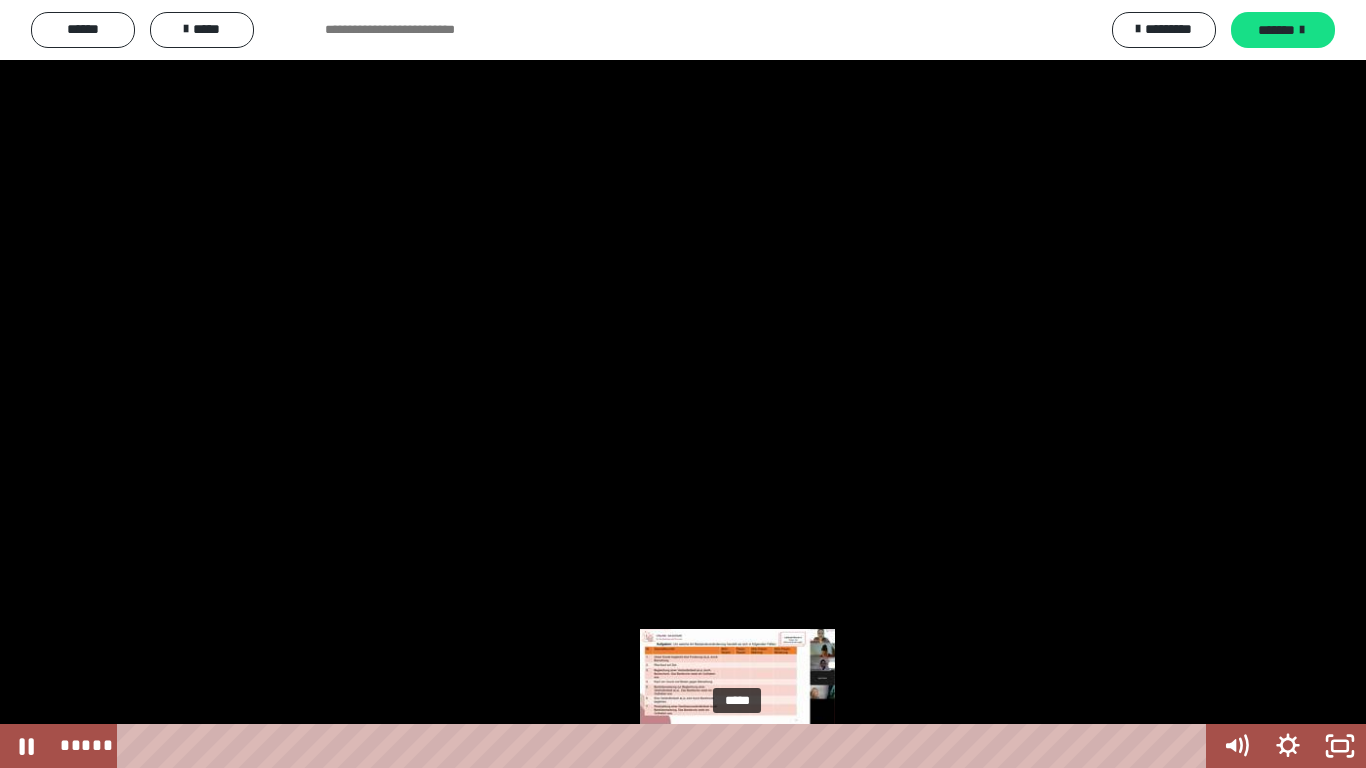 click on "*****" at bounding box center [666, 746] 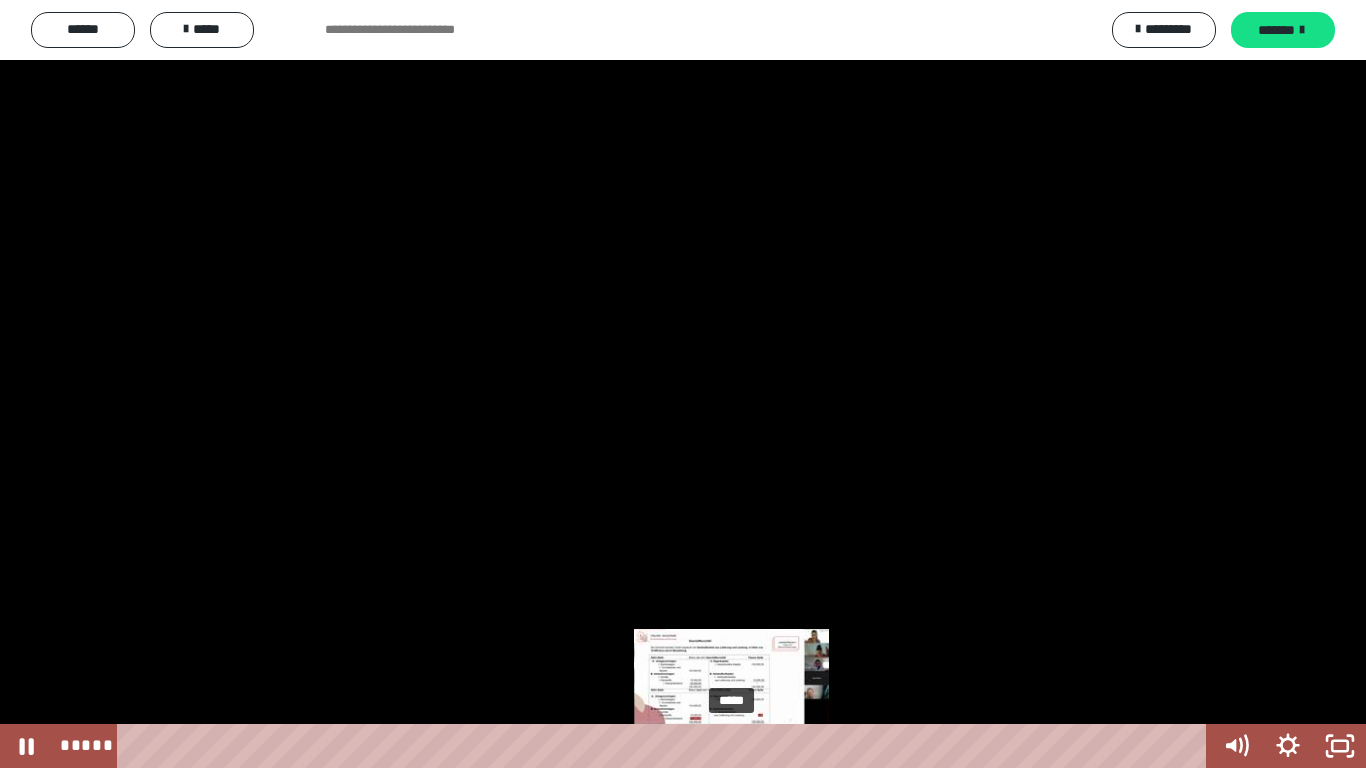 click at bounding box center [731, 746] 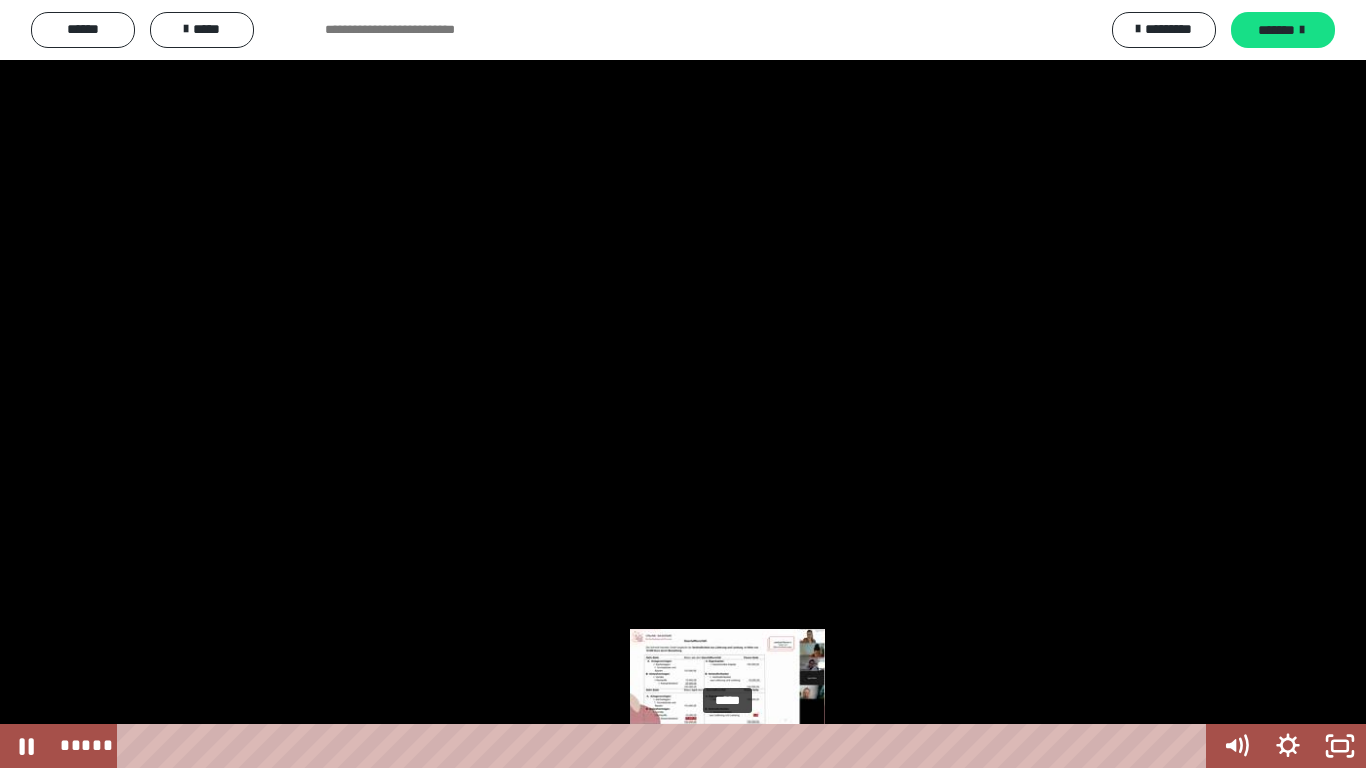 click at bounding box center (727, 746) 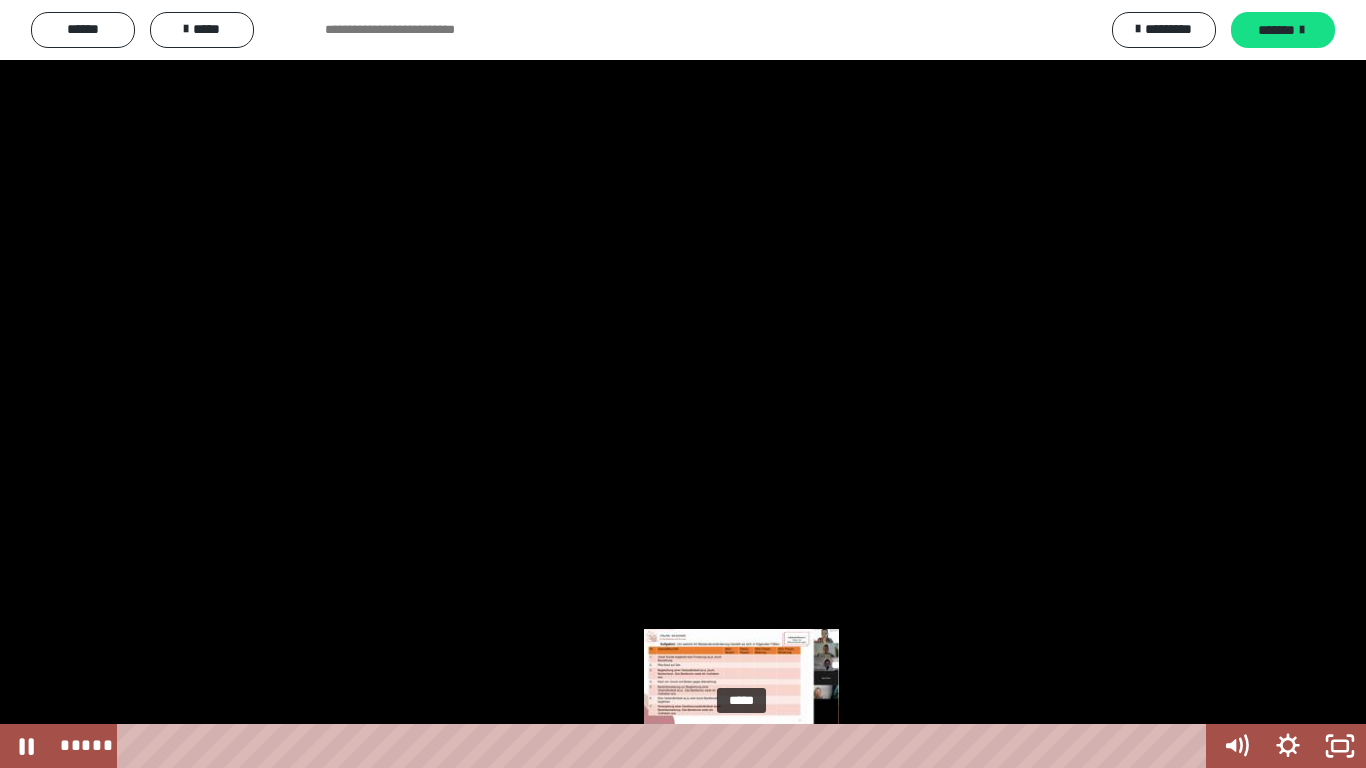 click on "*****" at bounding box center (666, 746) 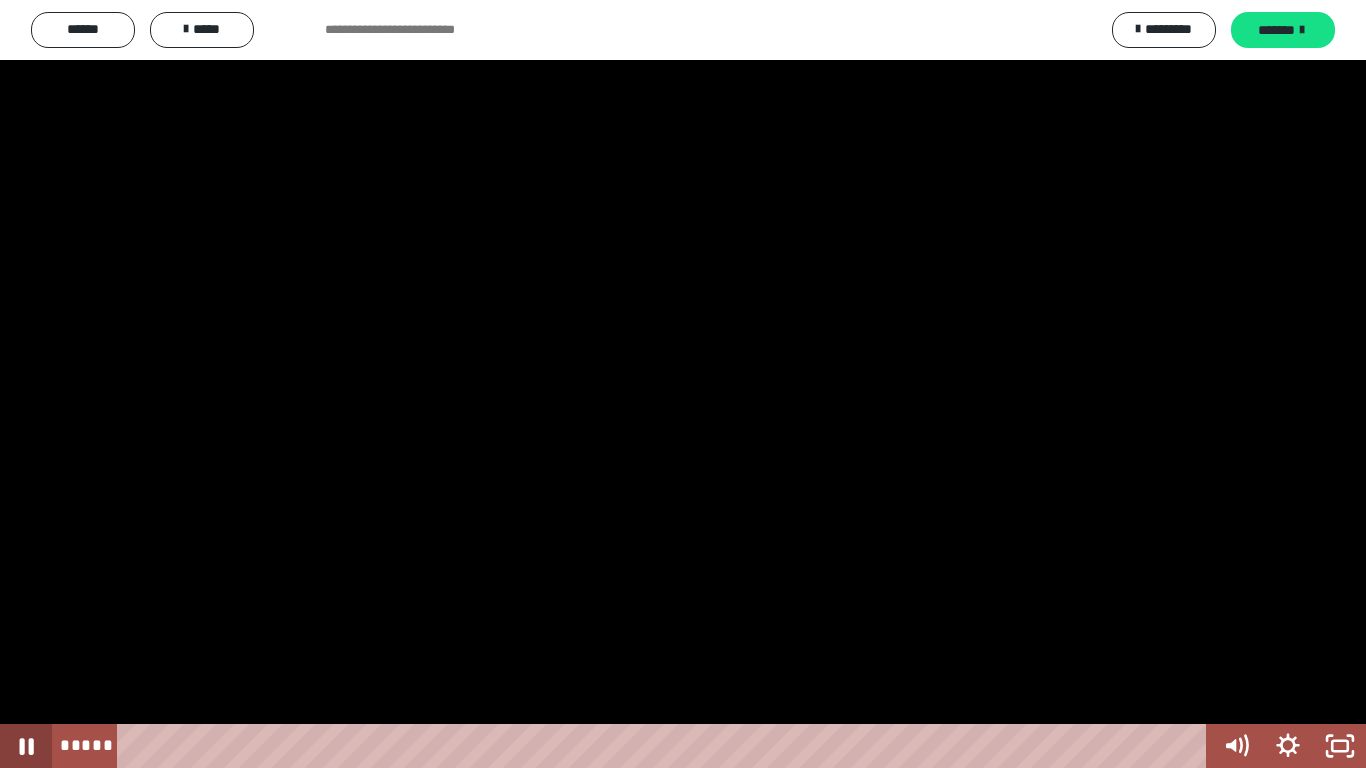 click 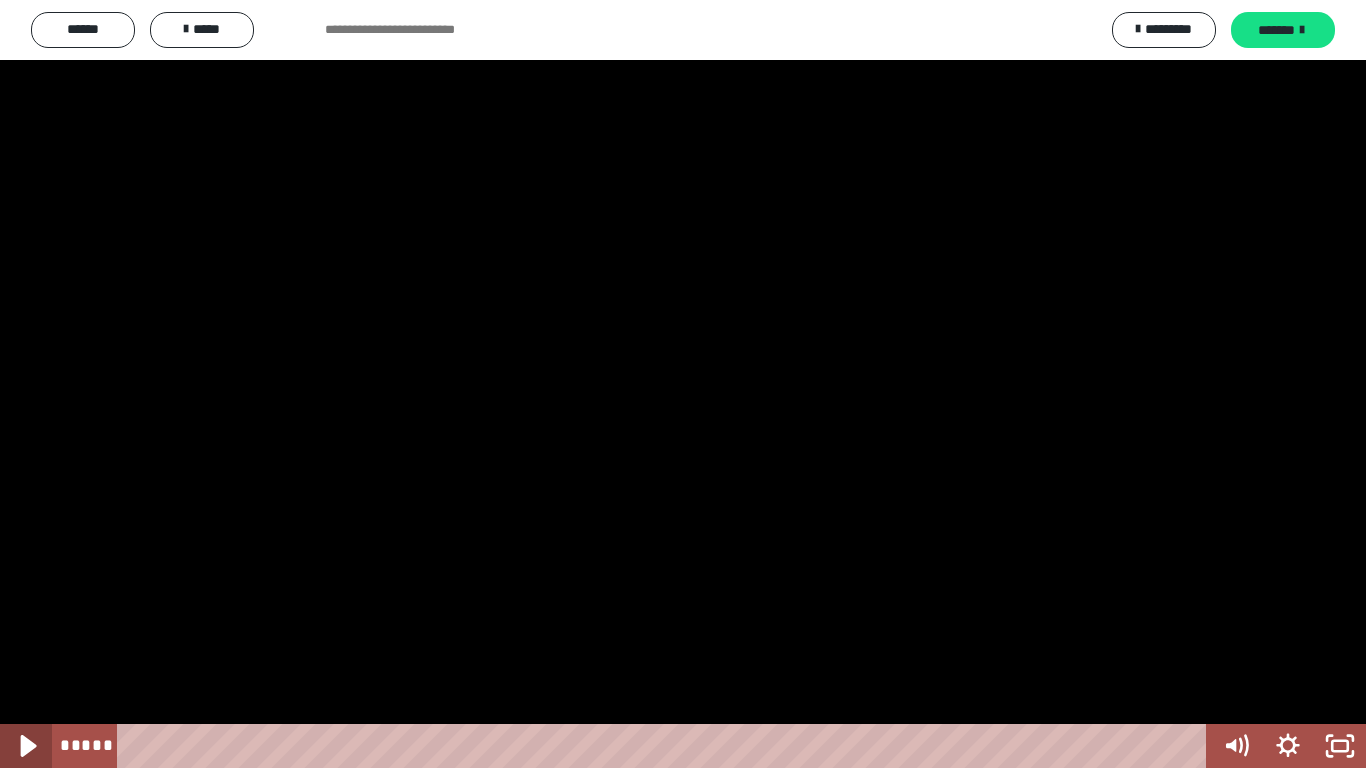 click 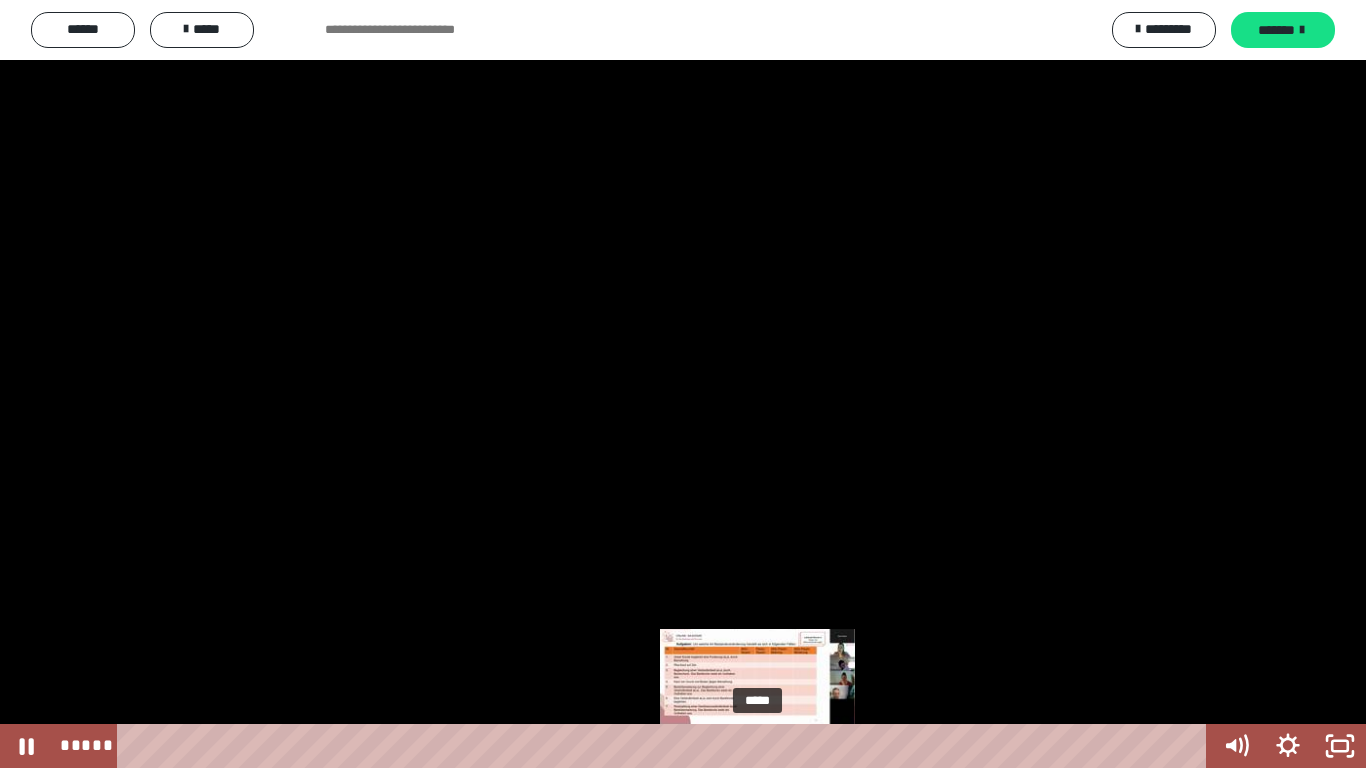 click on "*****" at bounding box center [666, 746] 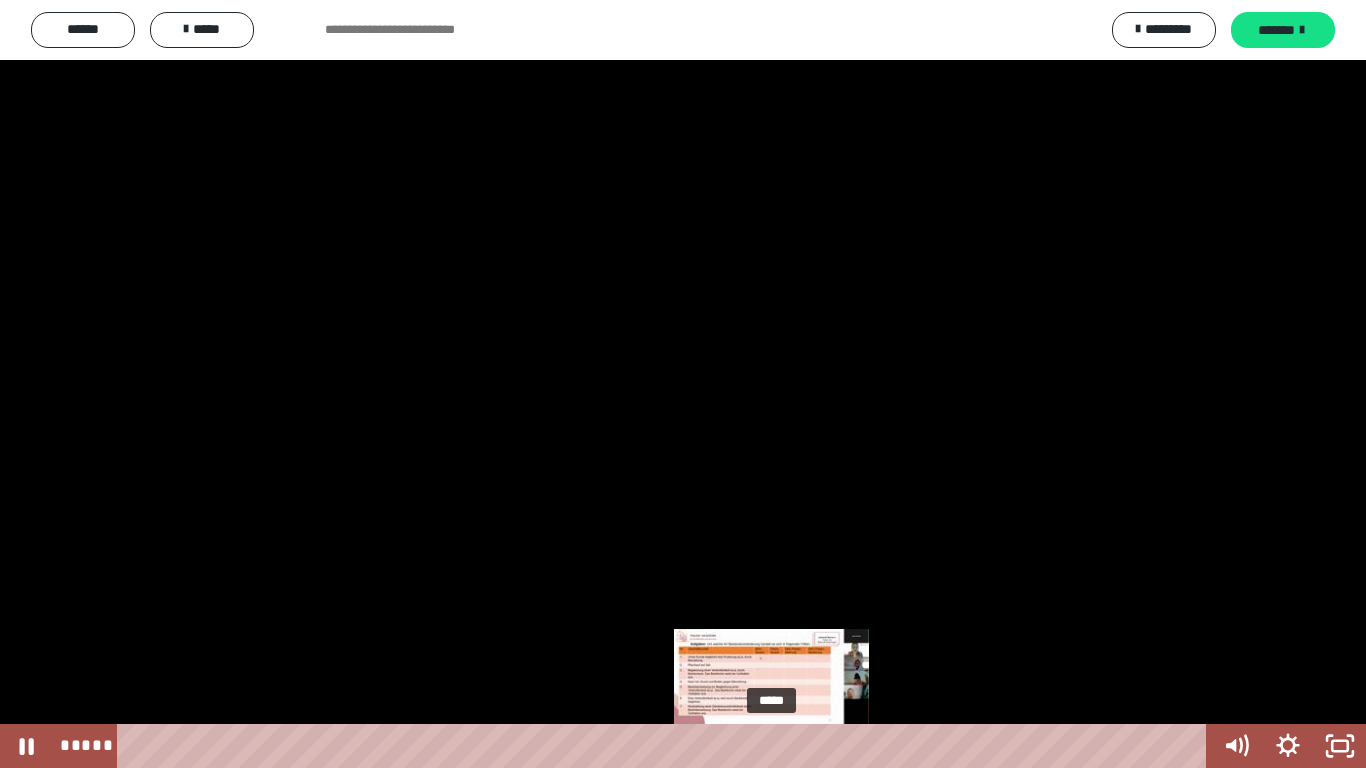 click on "*****" at bounding box center (666, 746) 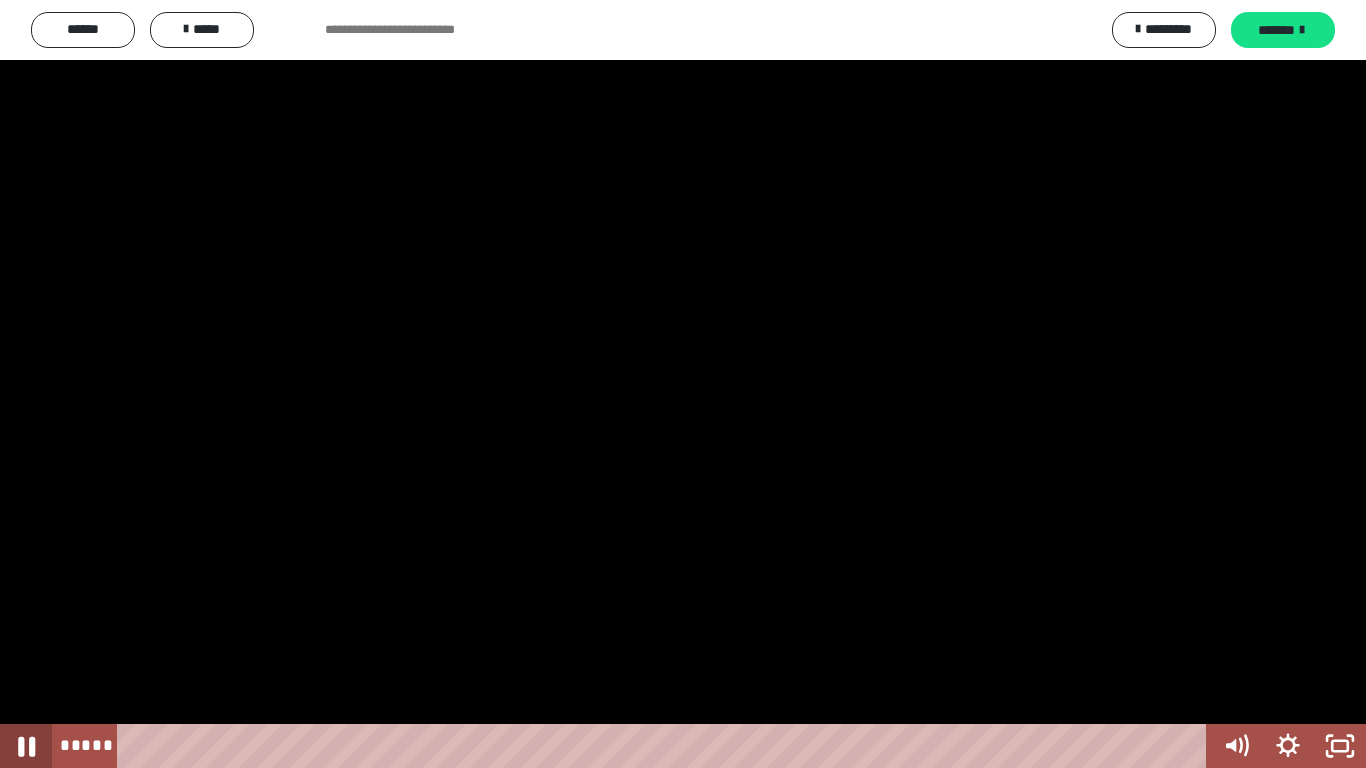 click 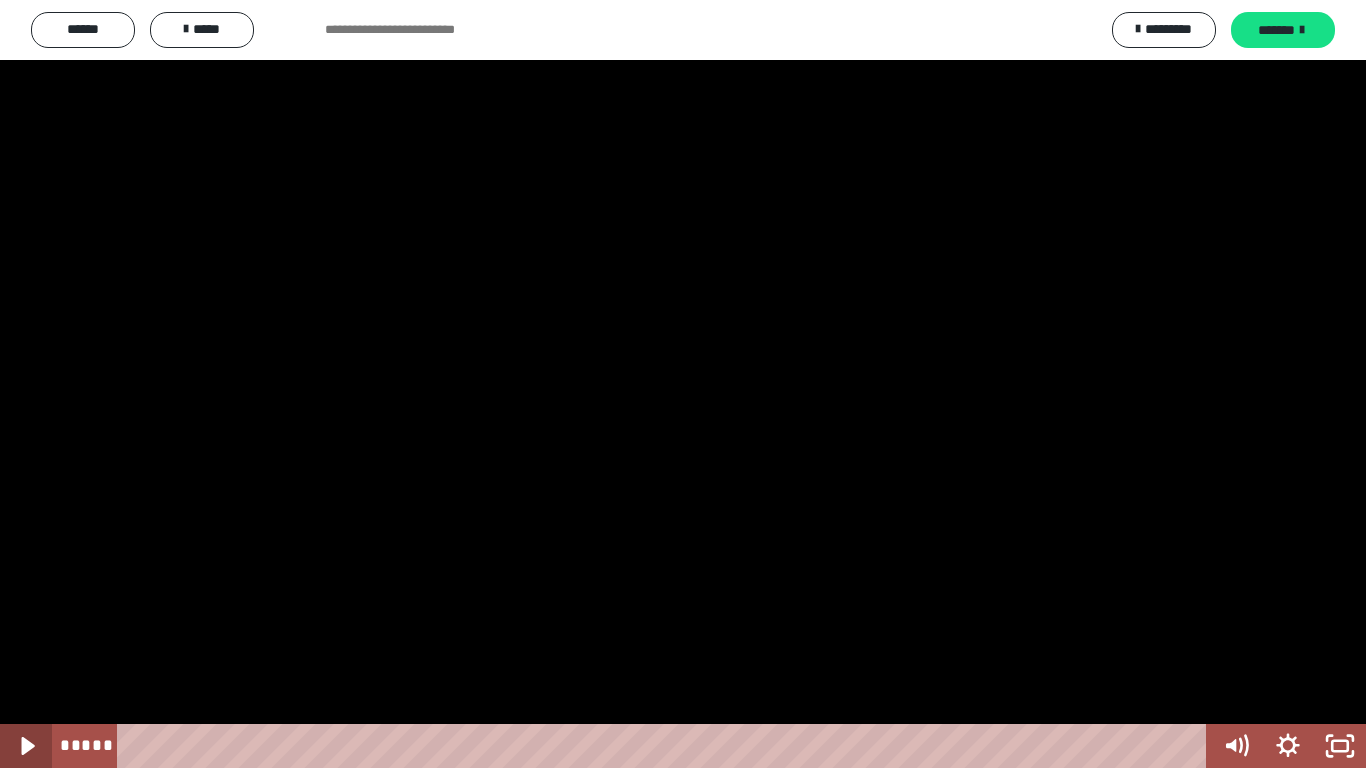 click 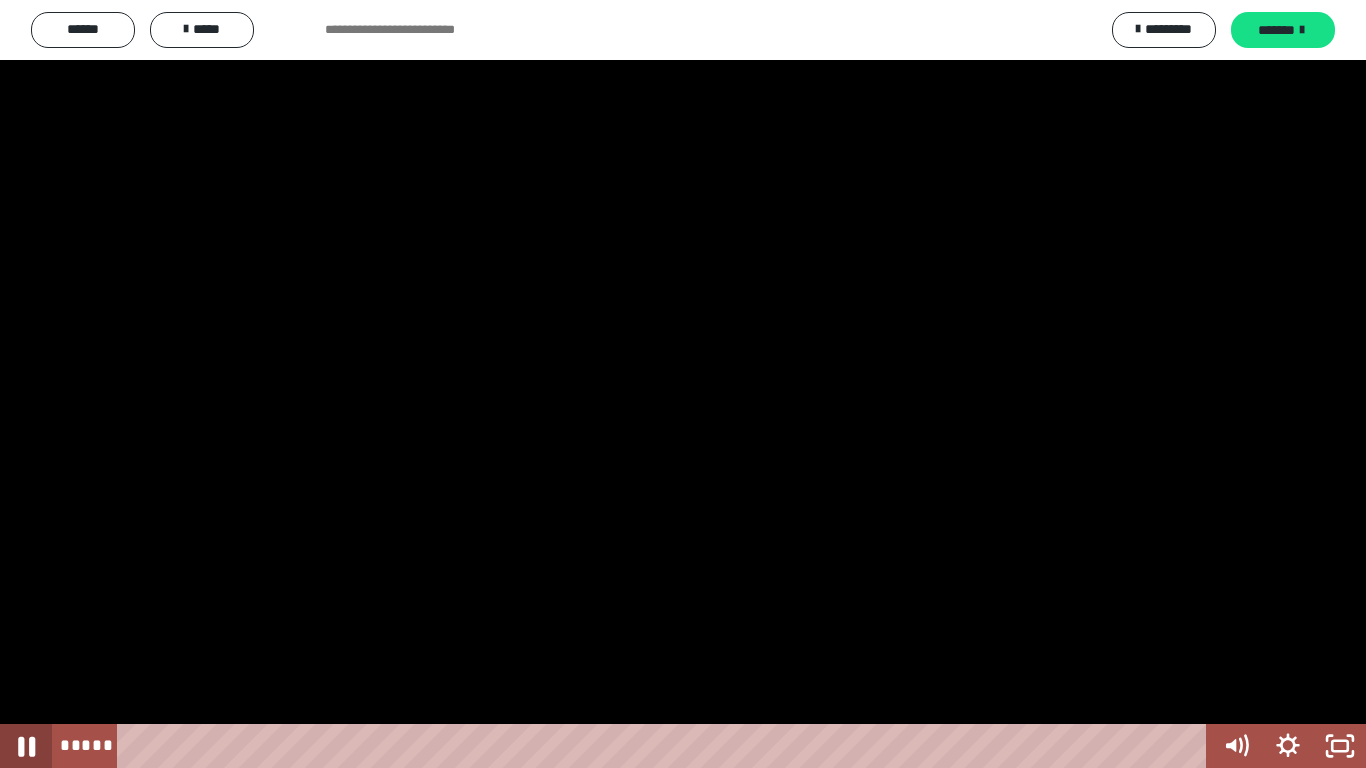 click 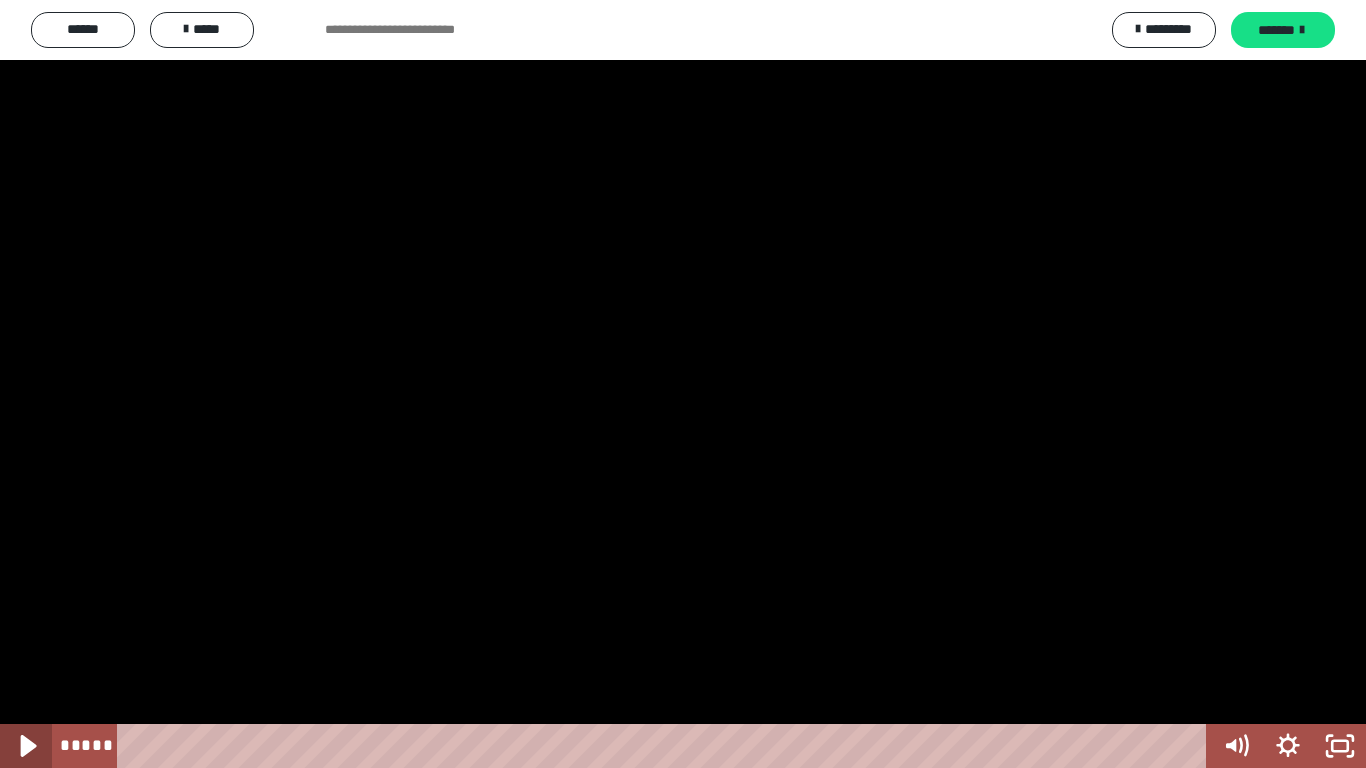 click 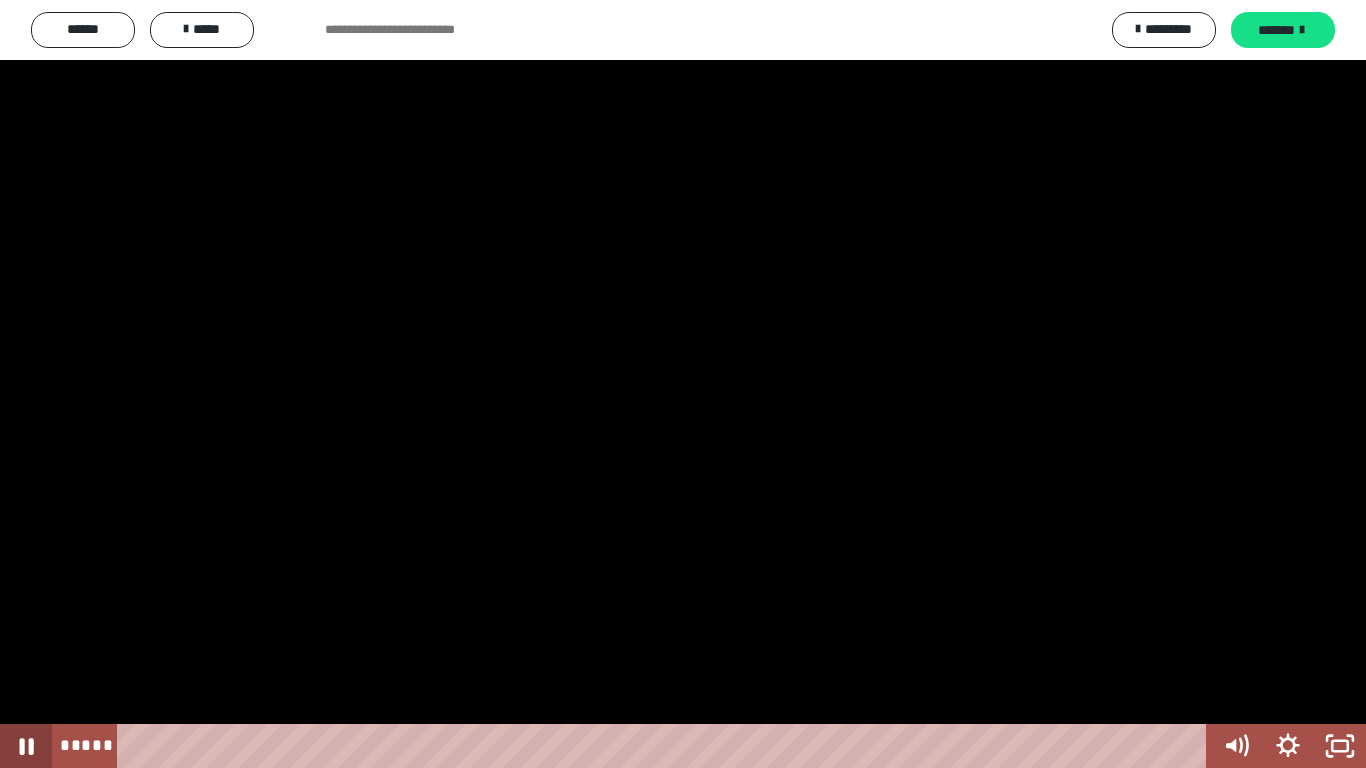 click 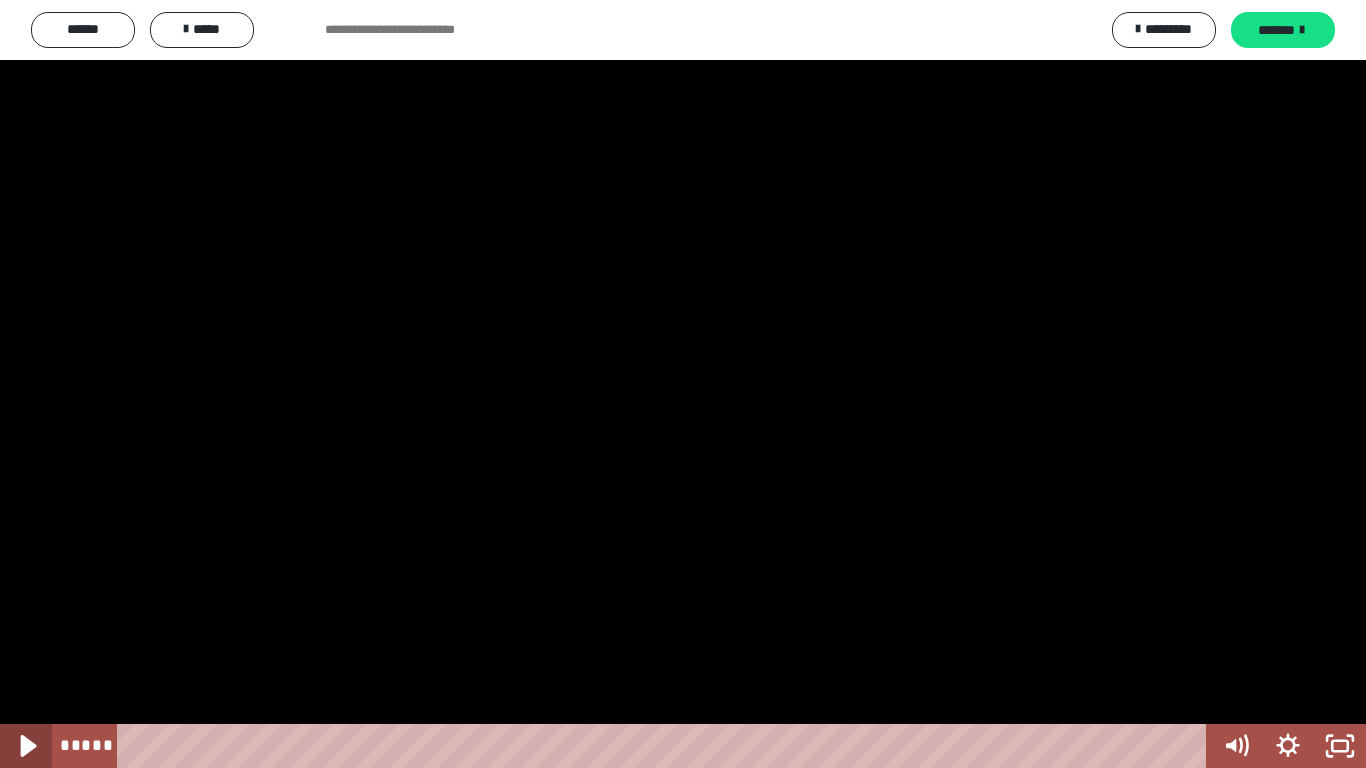 click 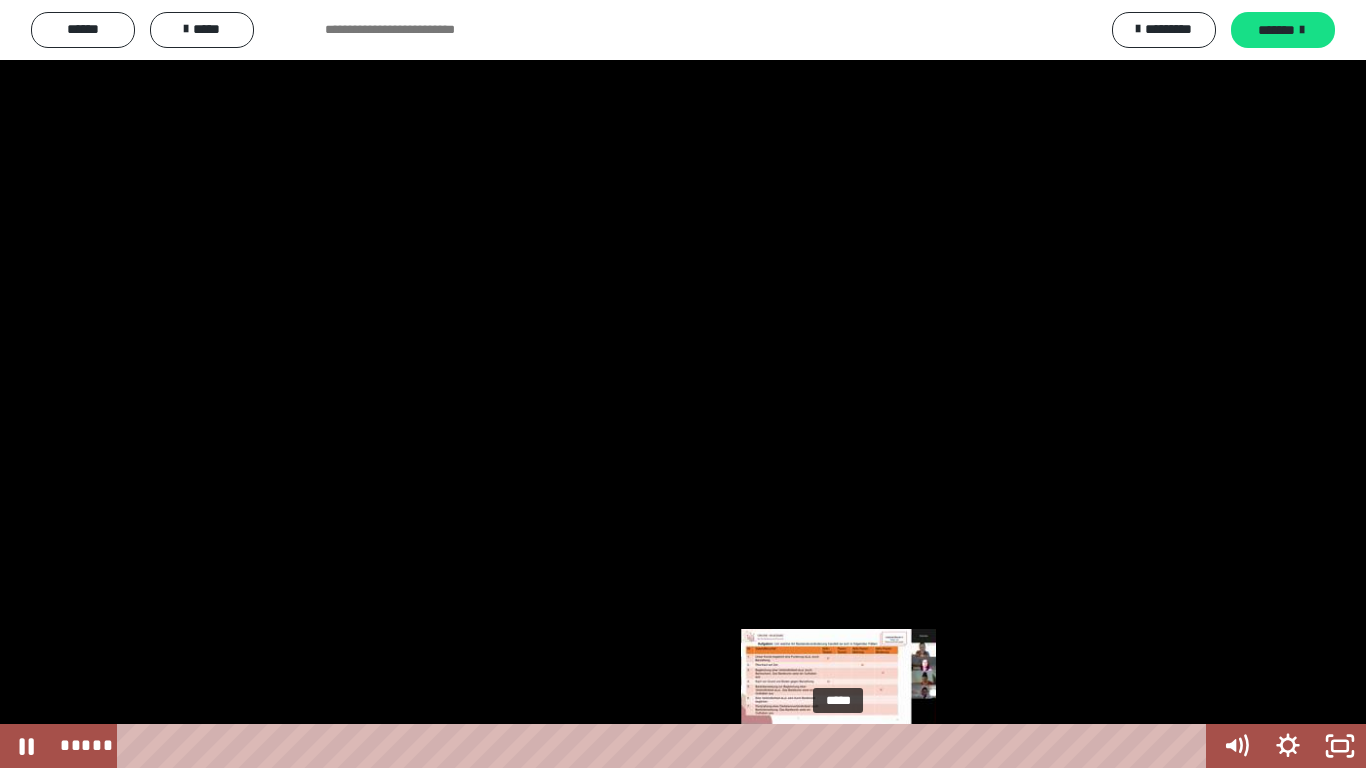 click on "*****" at bounding box center [666, 746] 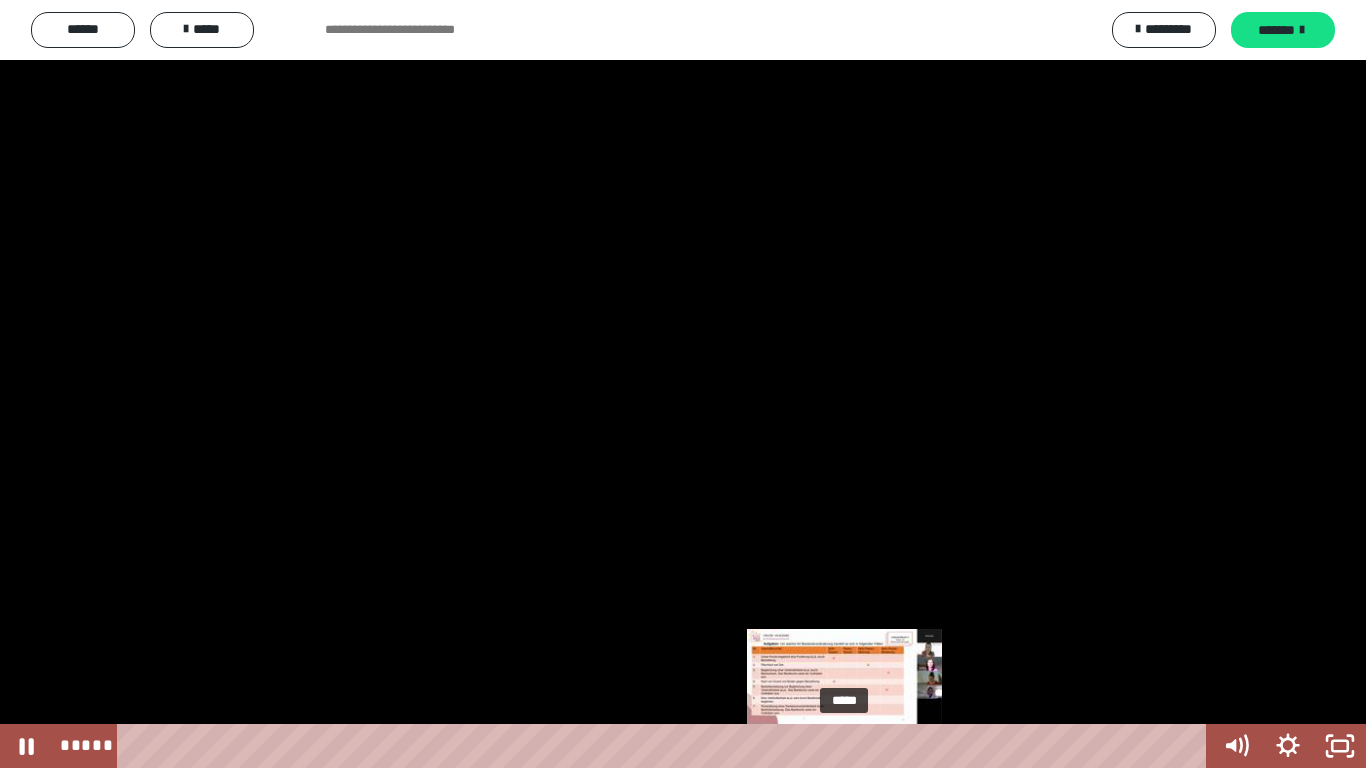 click on "*****" at bounding box center [666, 746] 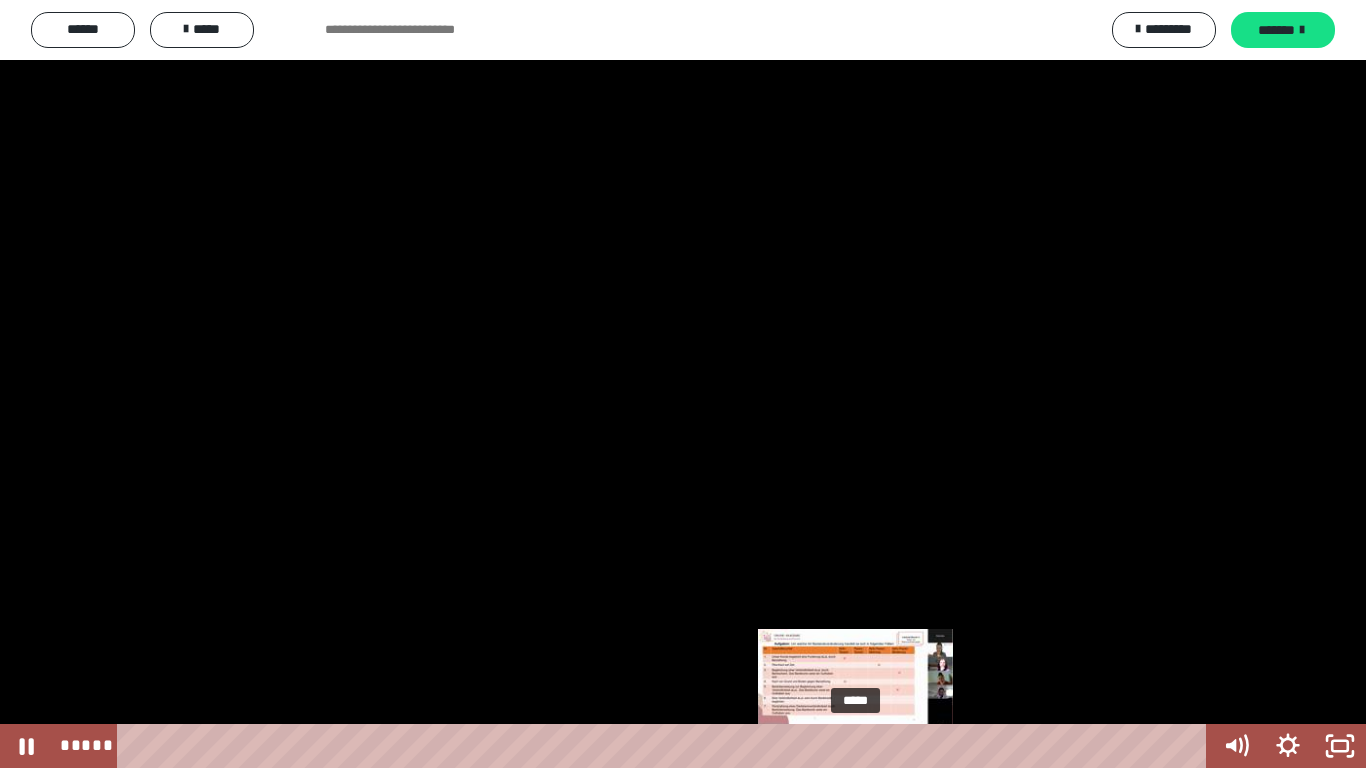 click on "*****" at bounding box center [666, 746] 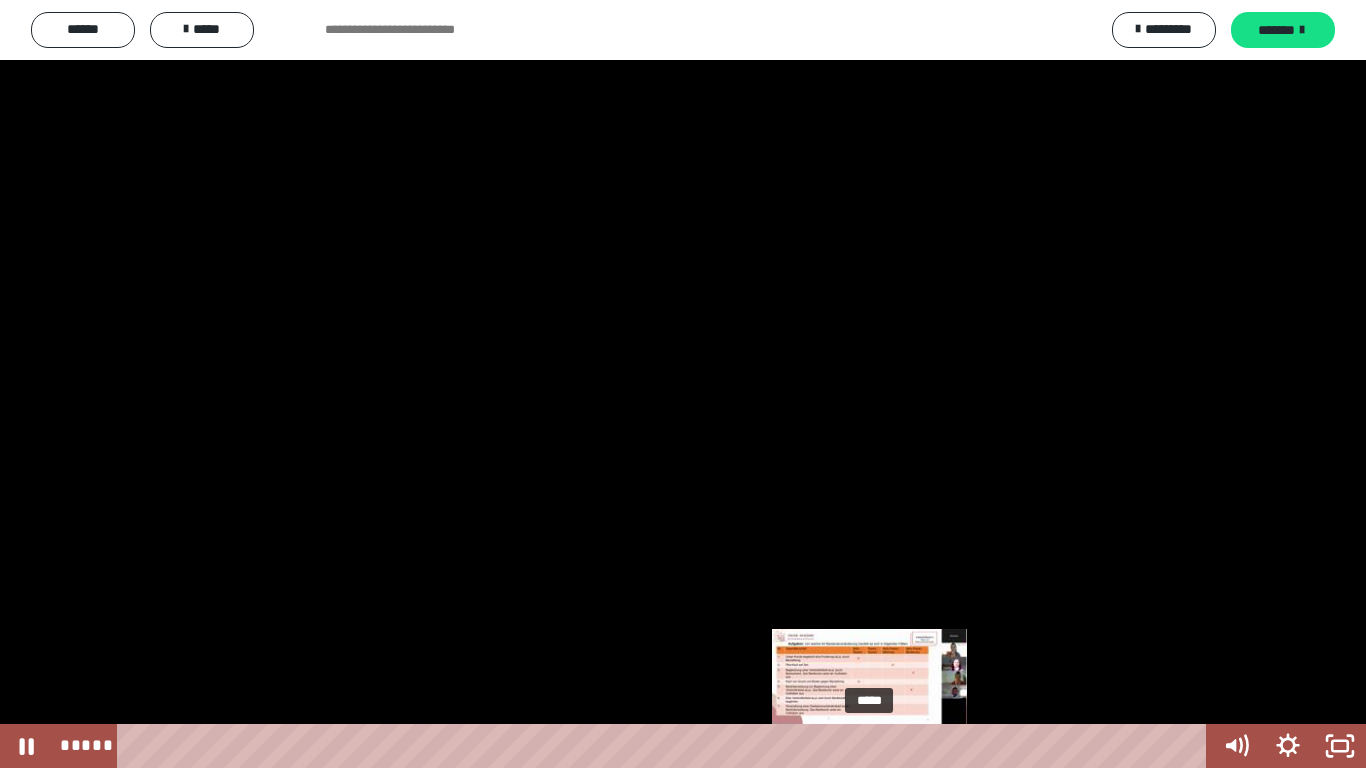 click on "*****" at bounding box center (666, 746) 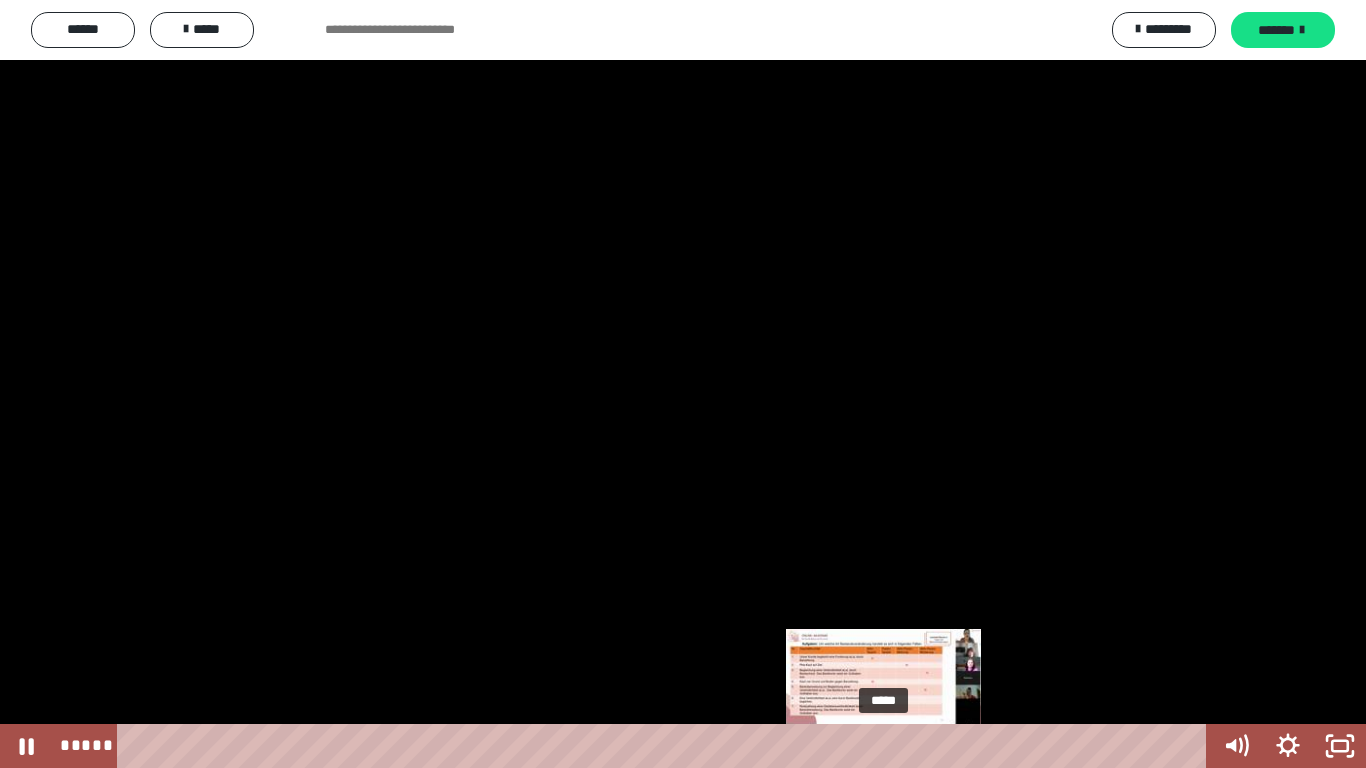 click on "*****" at bounding box center [666, 746] 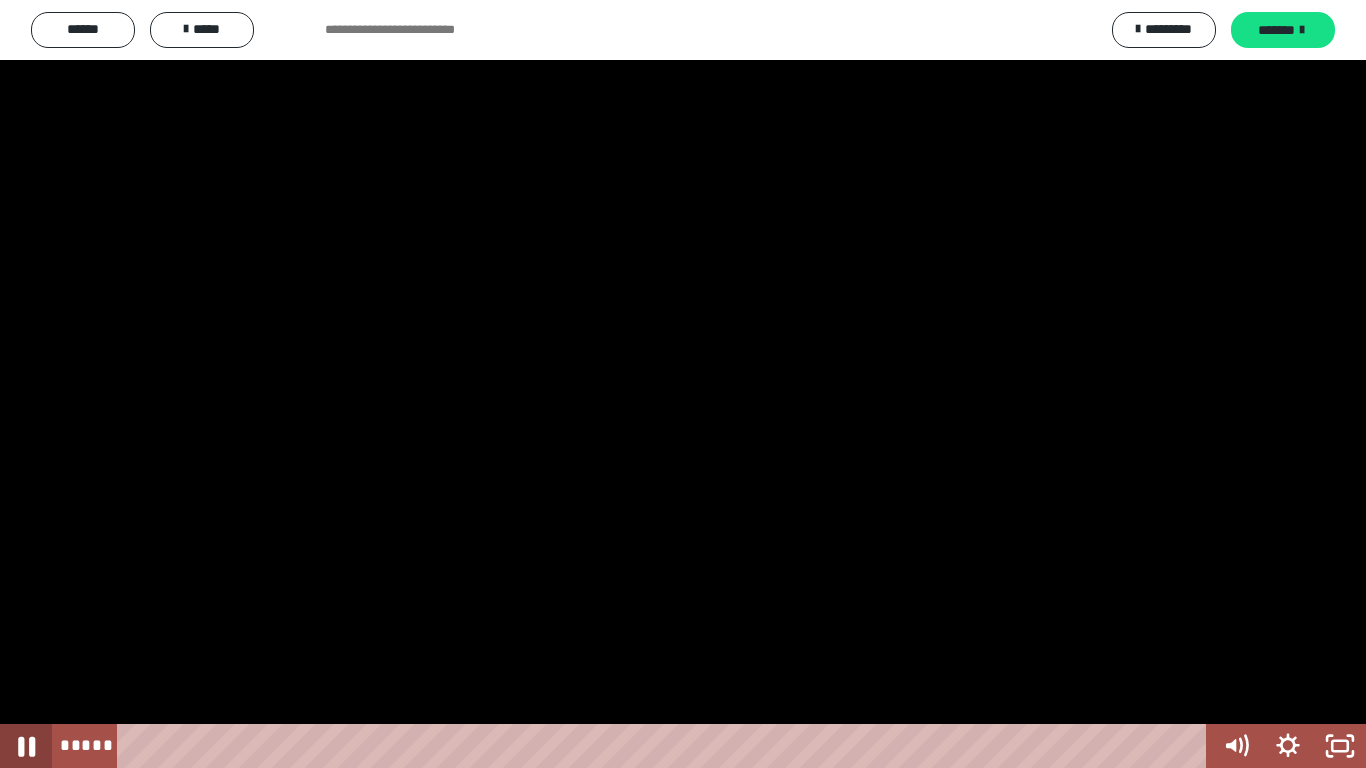 click 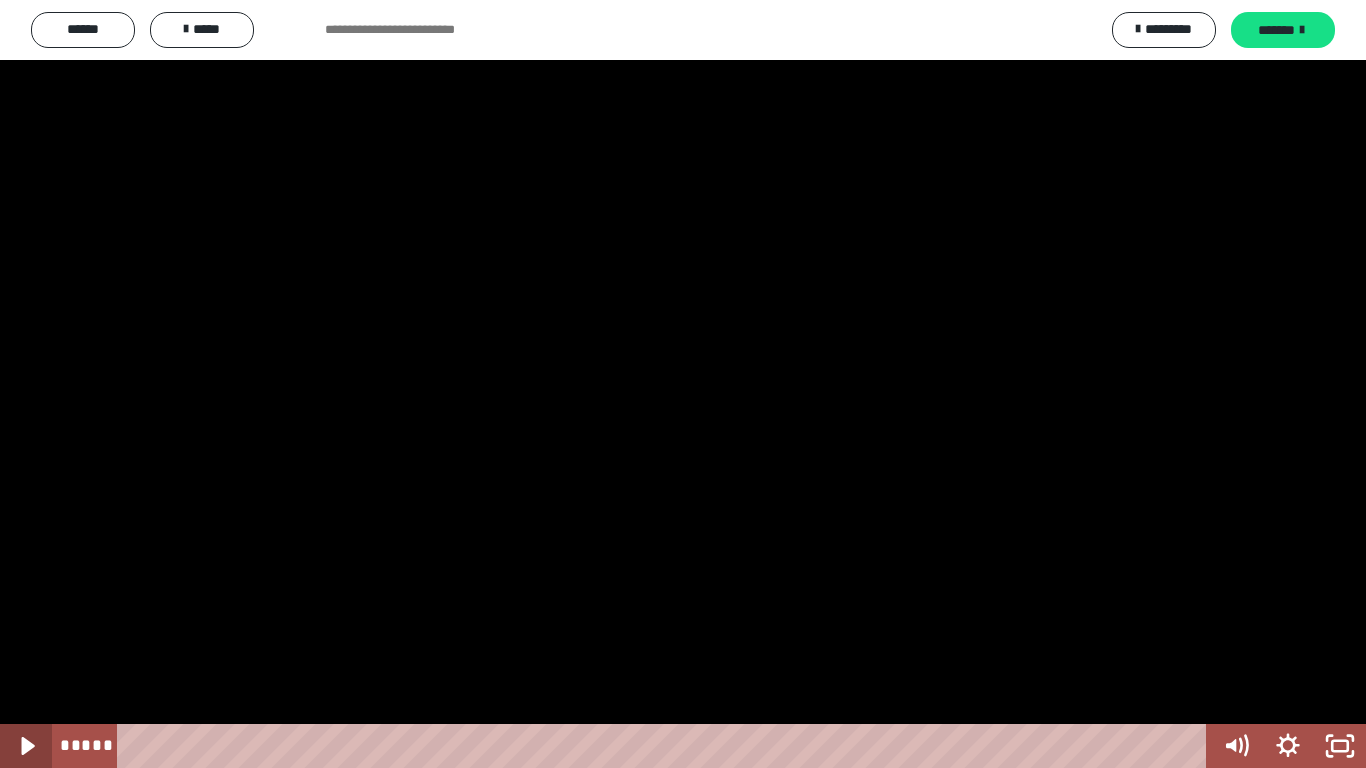 click 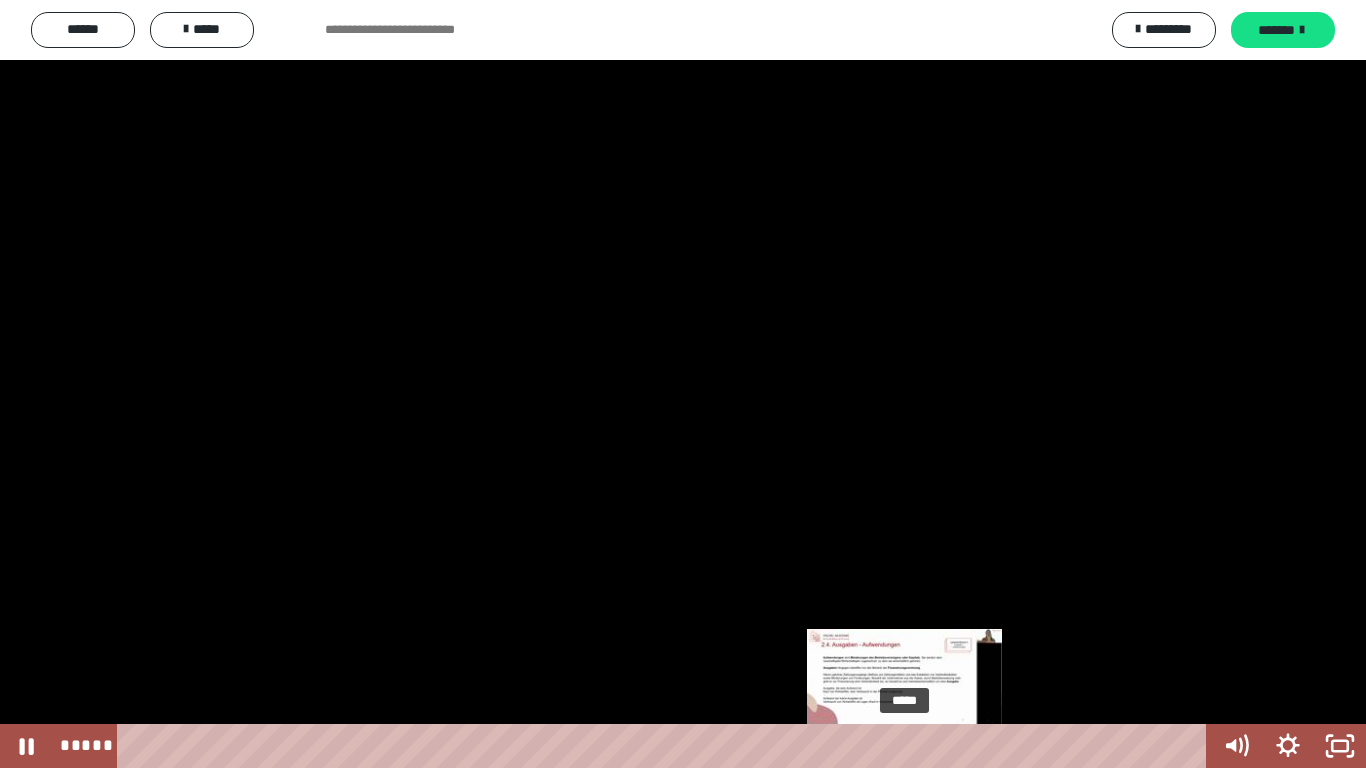 click on "*****" at bounding box center [666, 746] 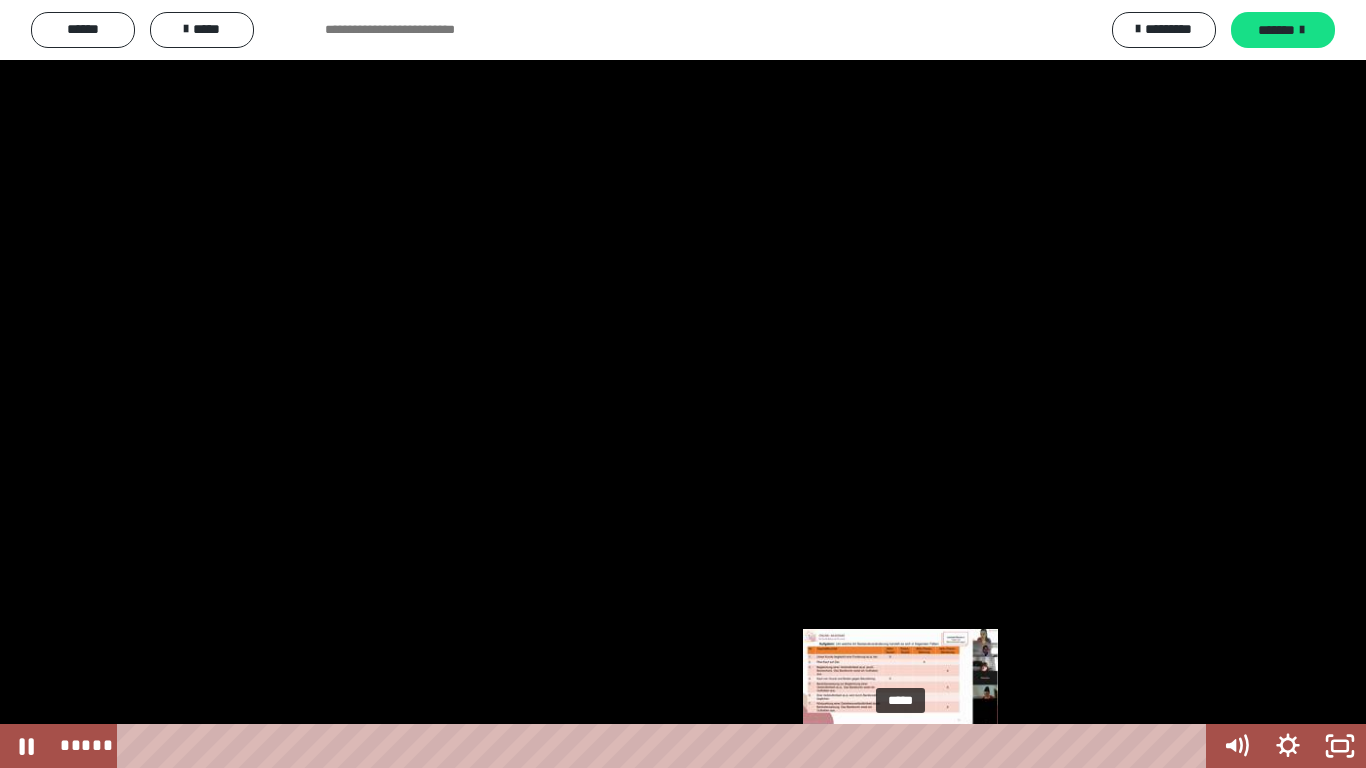 click at bounding box center (900, 746) 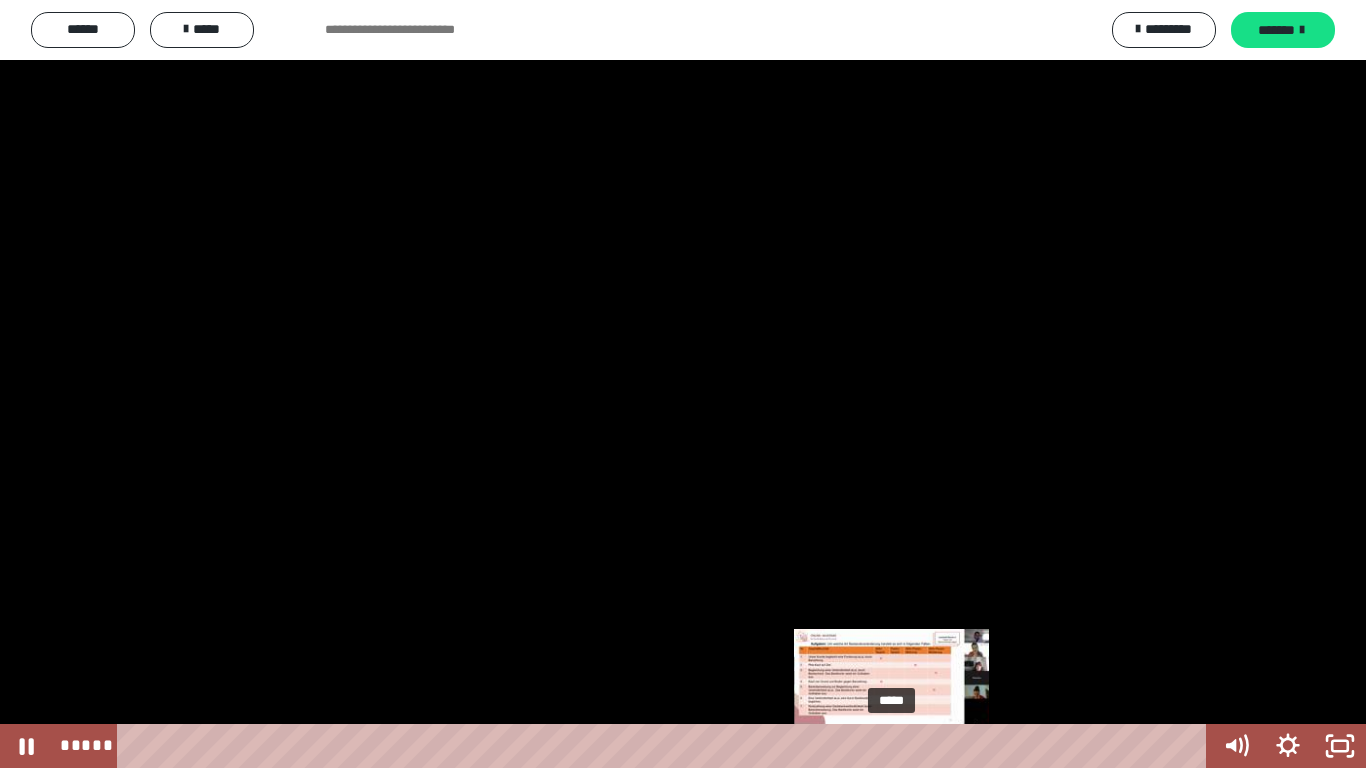 click at bounding box center (900, 746) 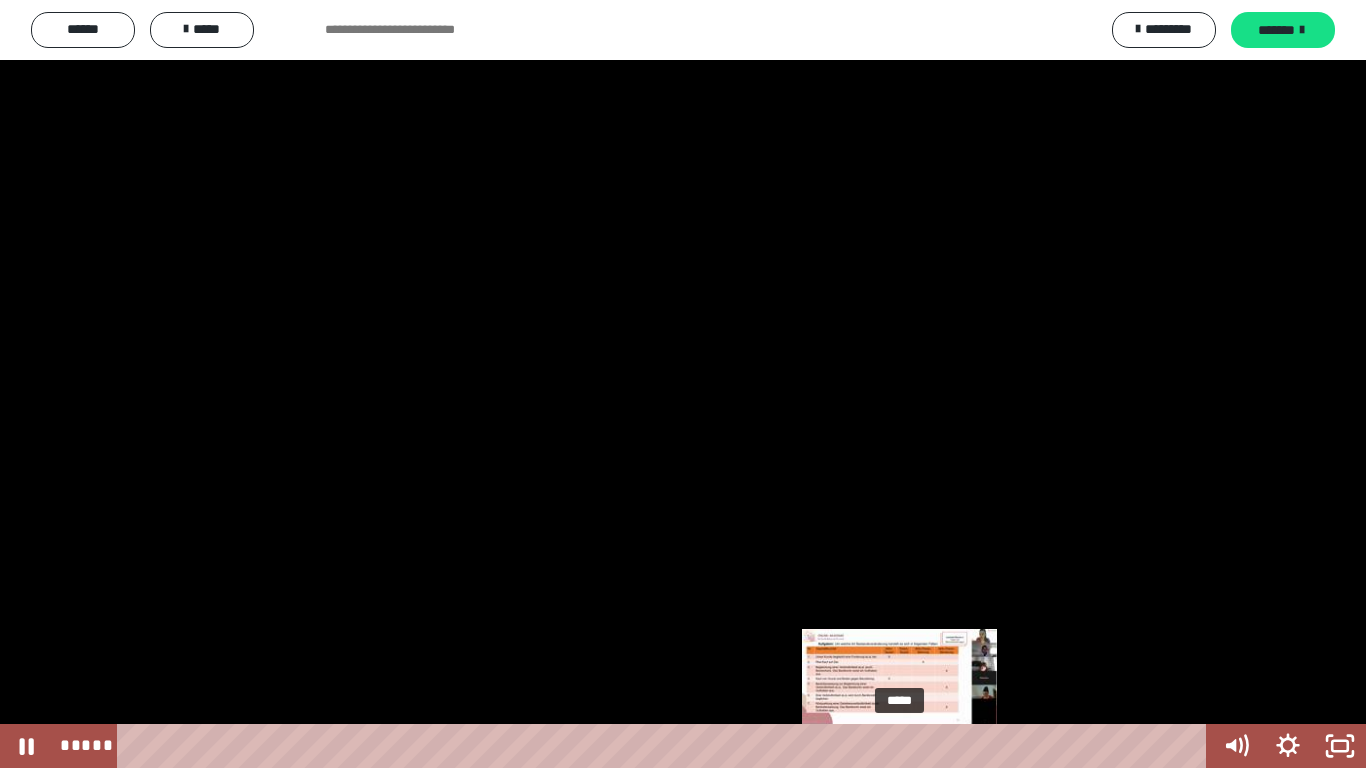 click at bounding box center (899, 746) 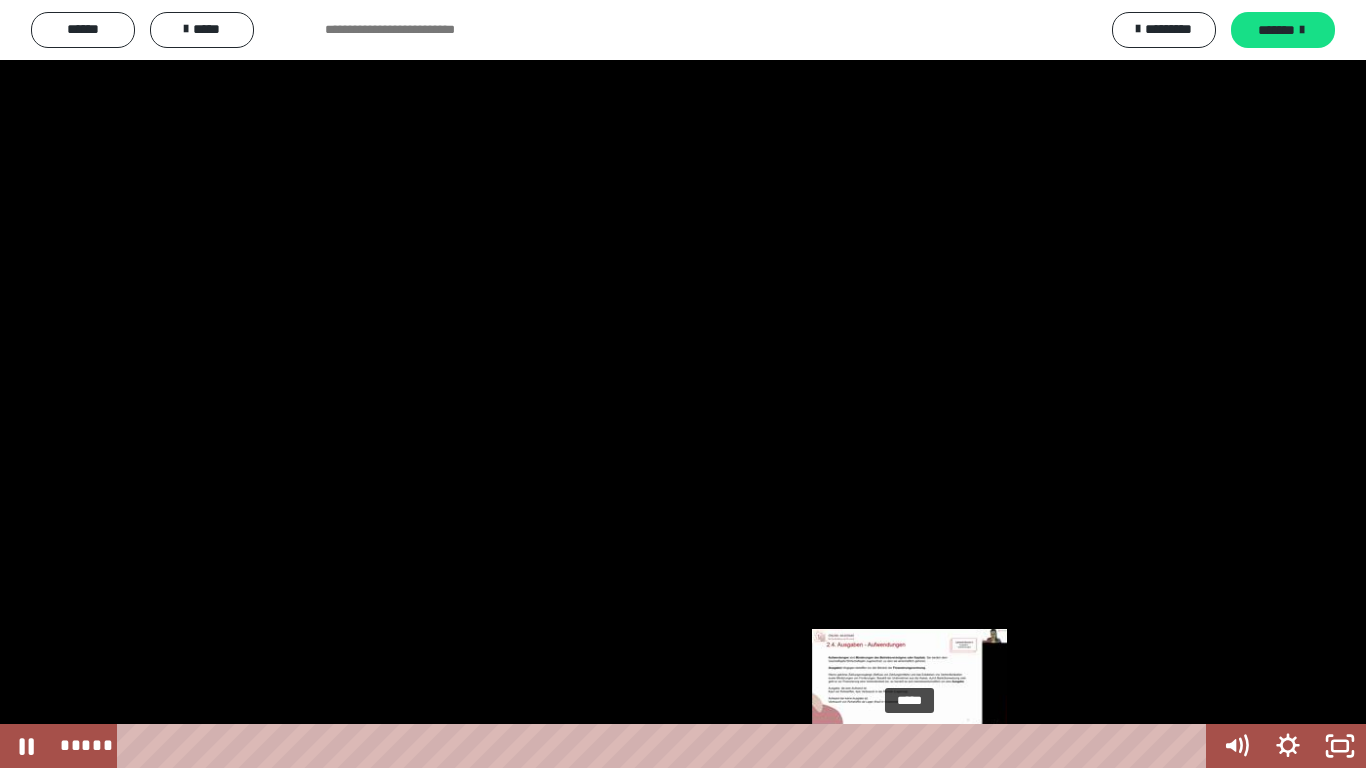 click on "*****" at bounding box center [666, 746] 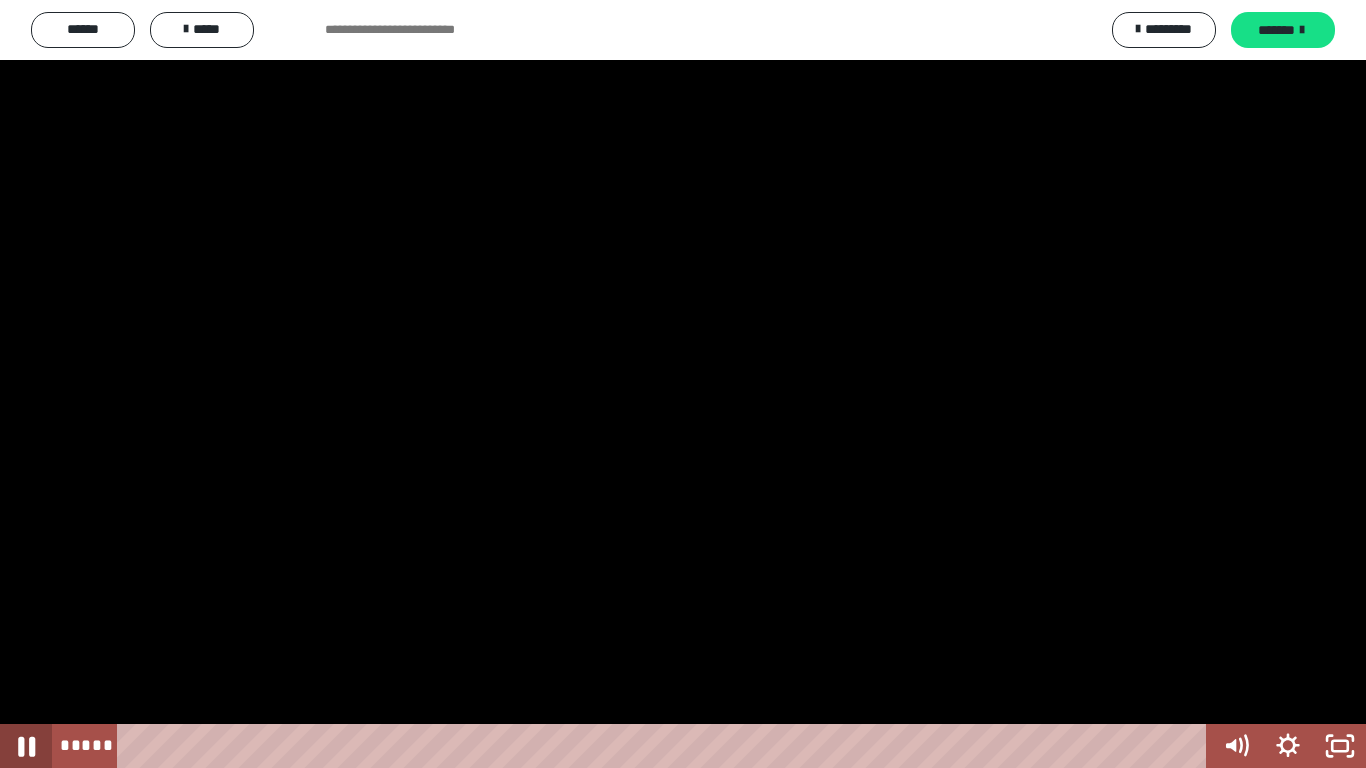 click 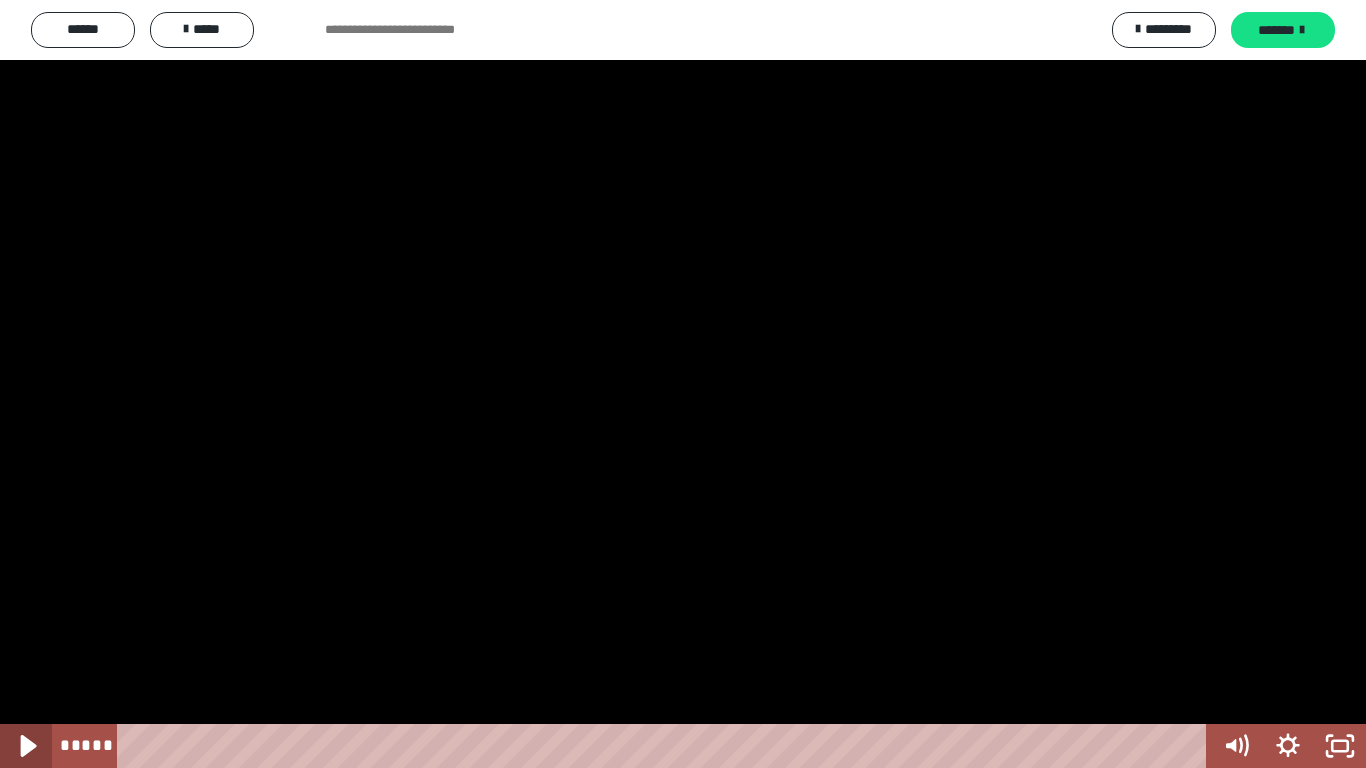 click 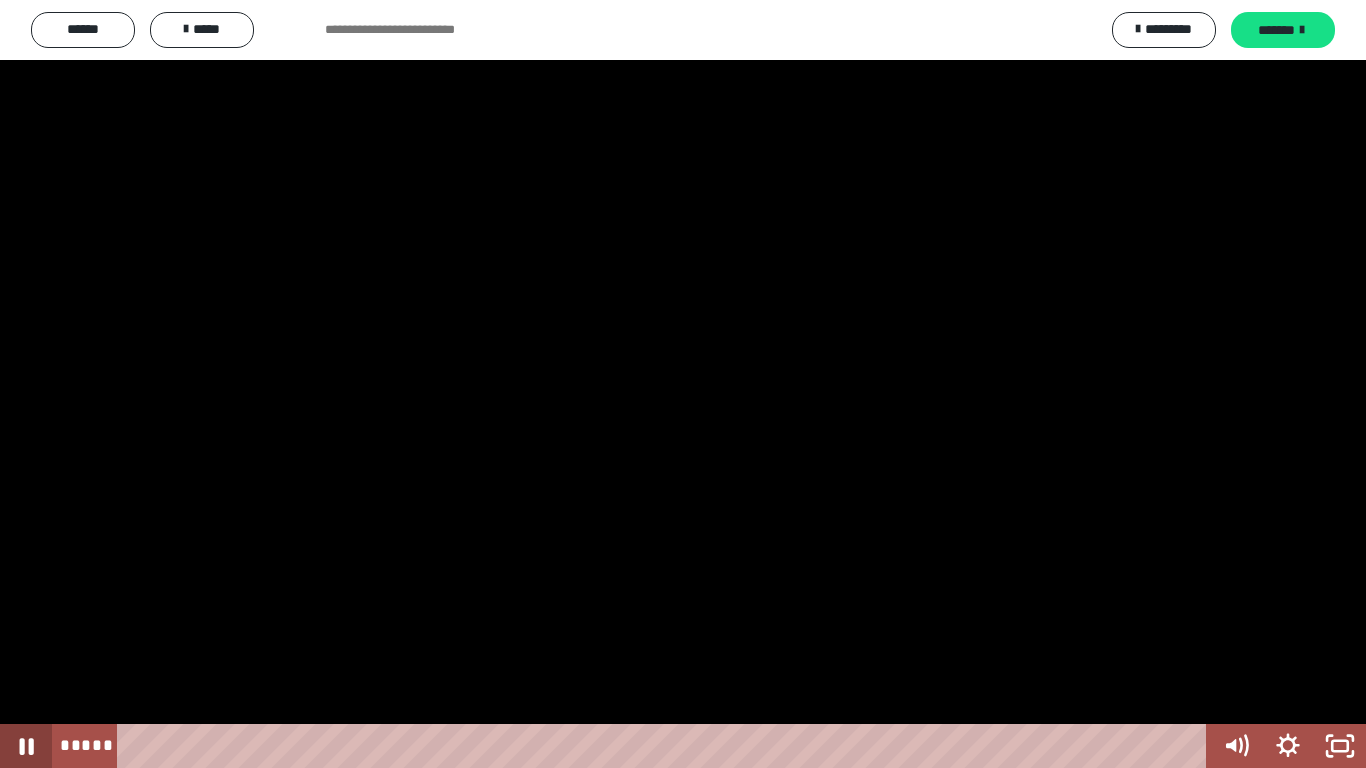 click 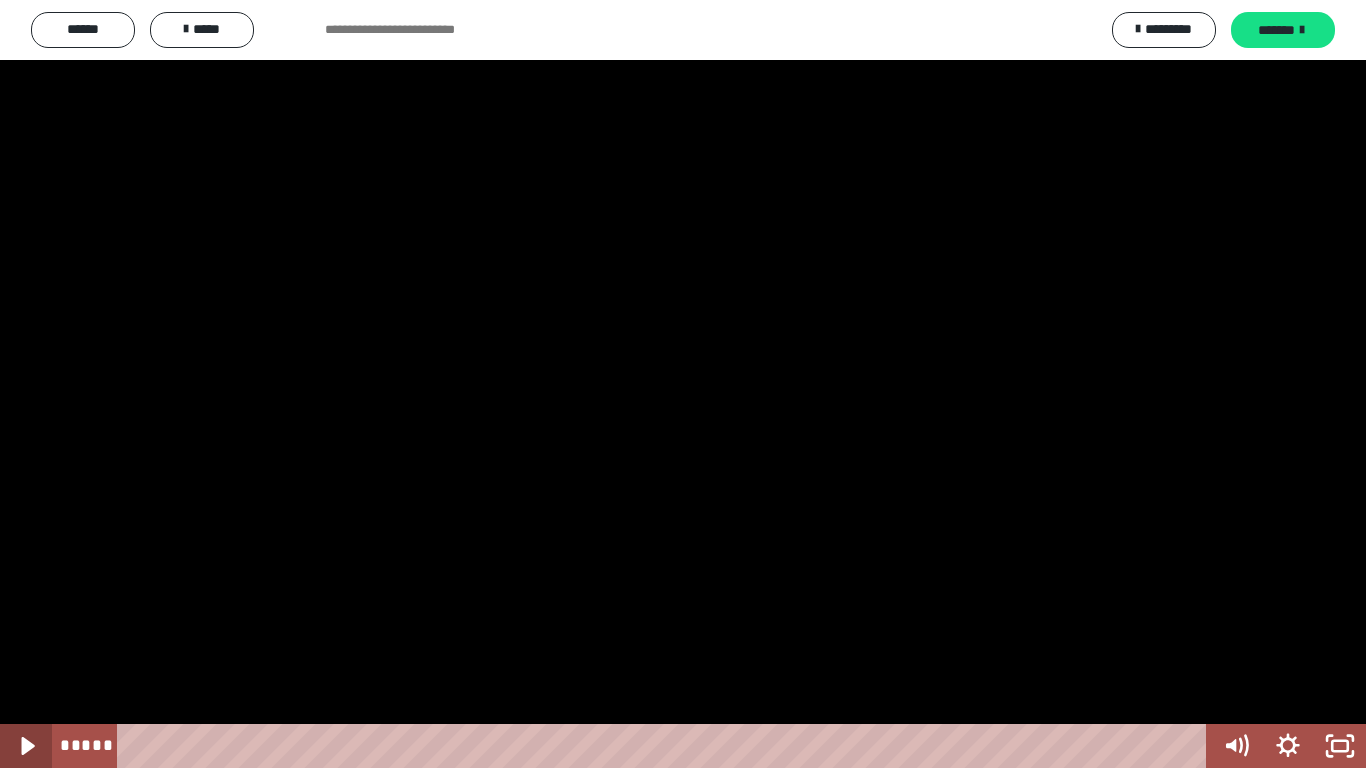 click 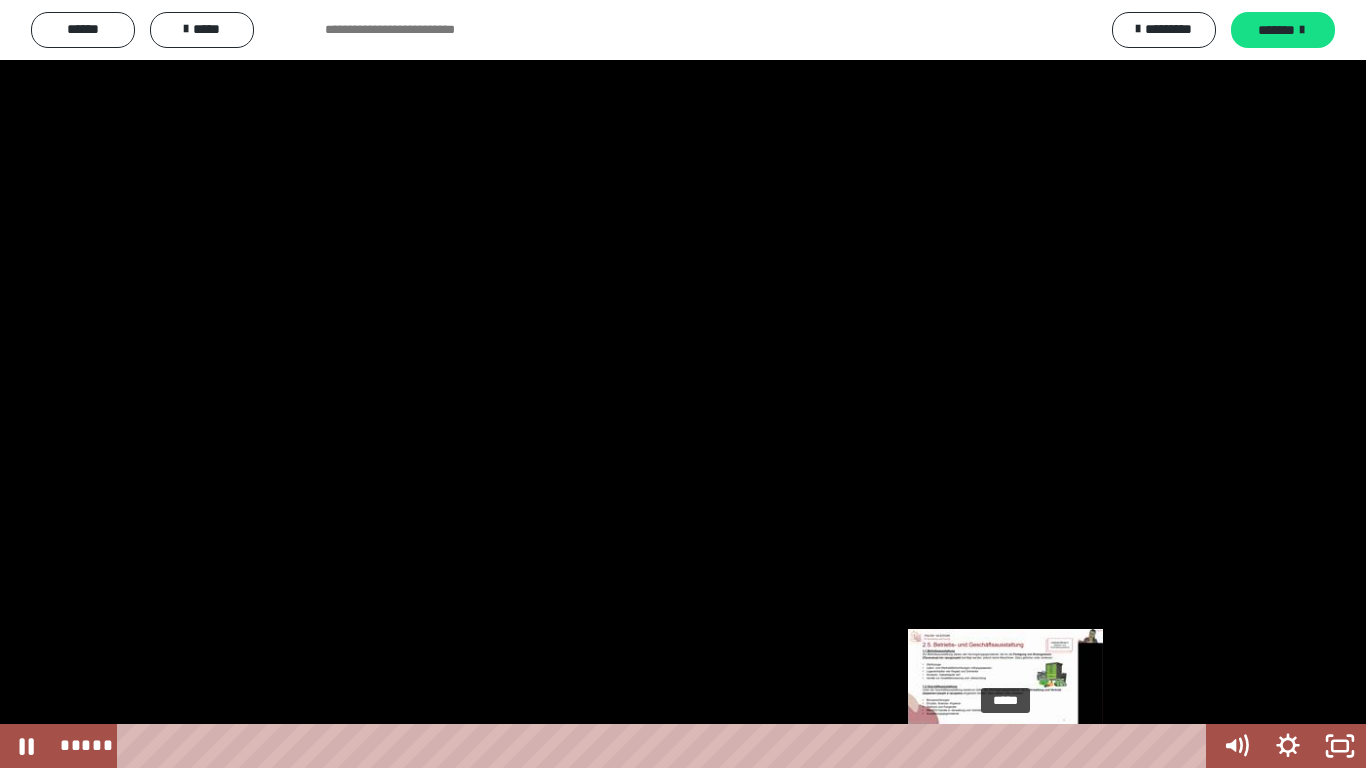 click at bounding box center [1005, 746] 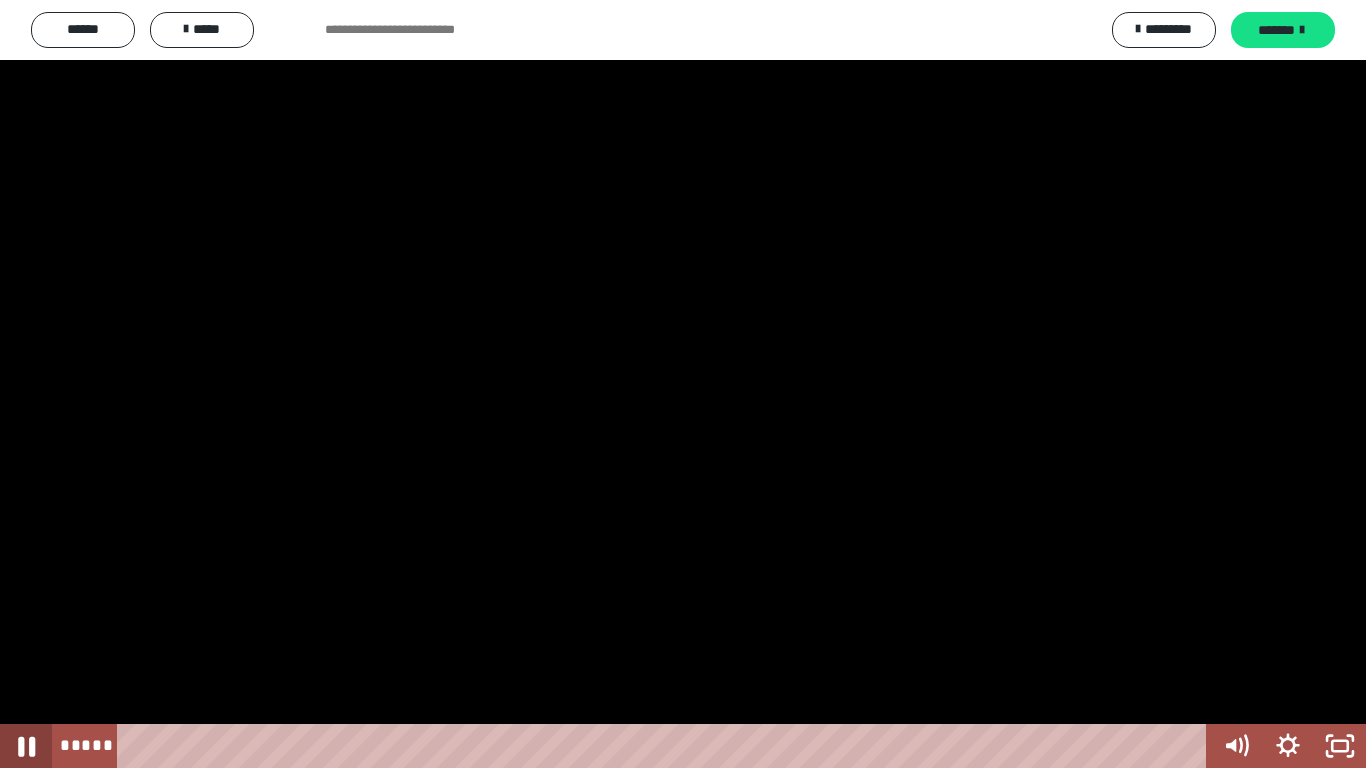 click 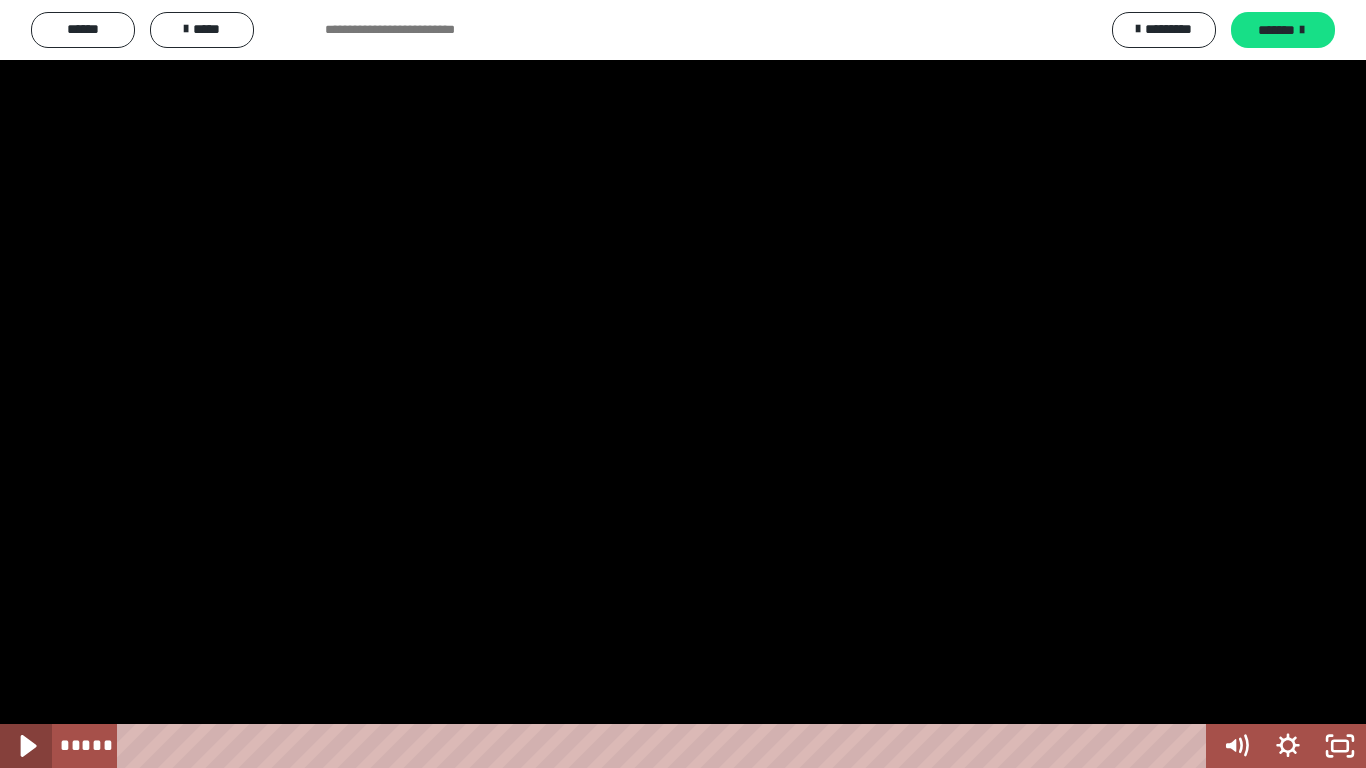 click 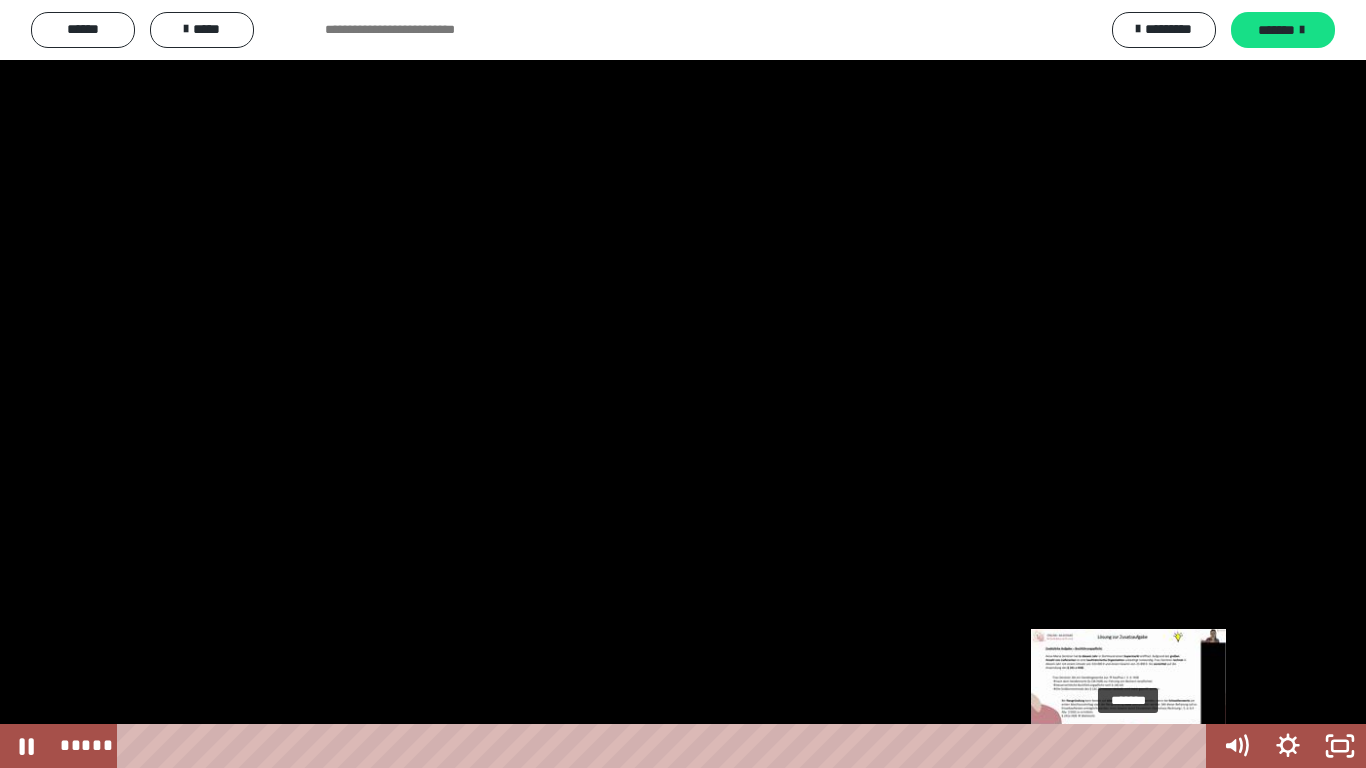 click on "*******" at bounding box center (666, 746) 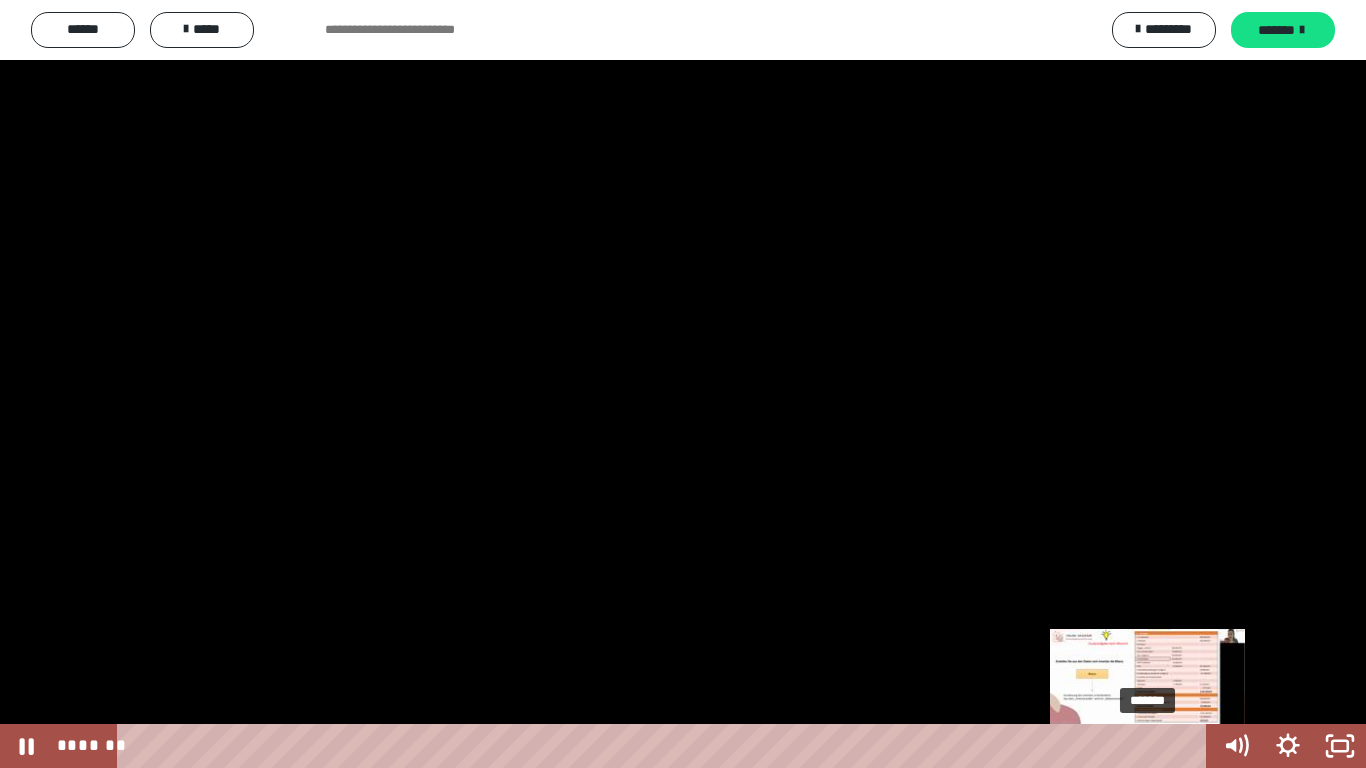 click on "*******" at bounding box center [666, 746] 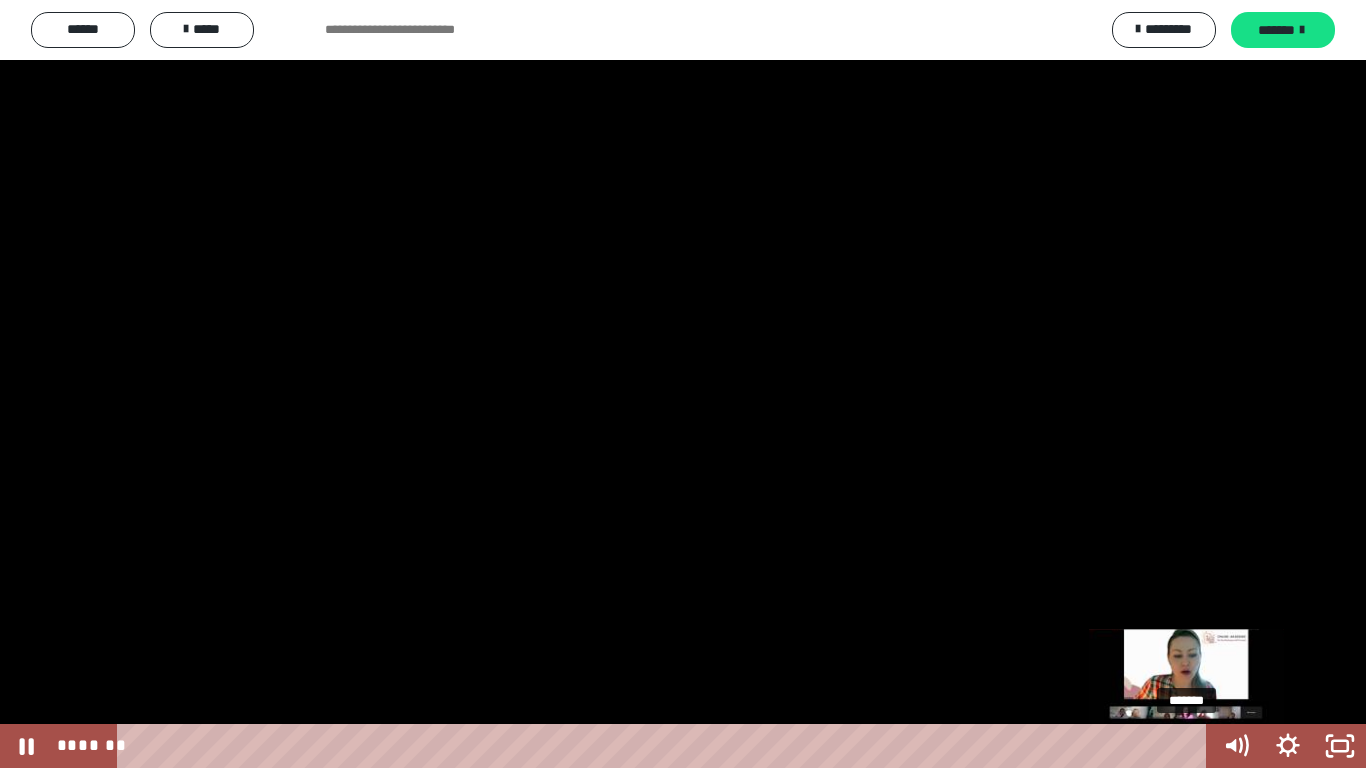 click on "*******" at bounding box center (666, 746) 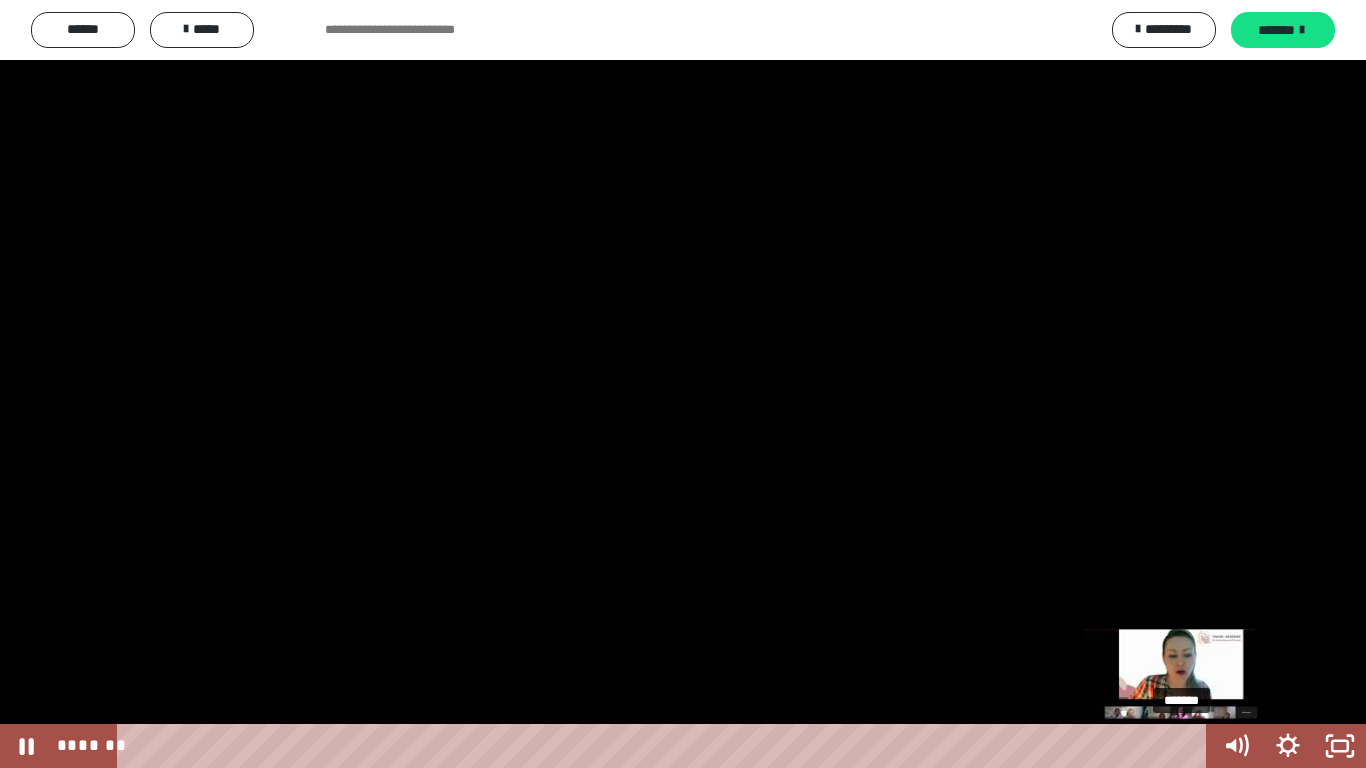 click at bounding box center (1181, 746) 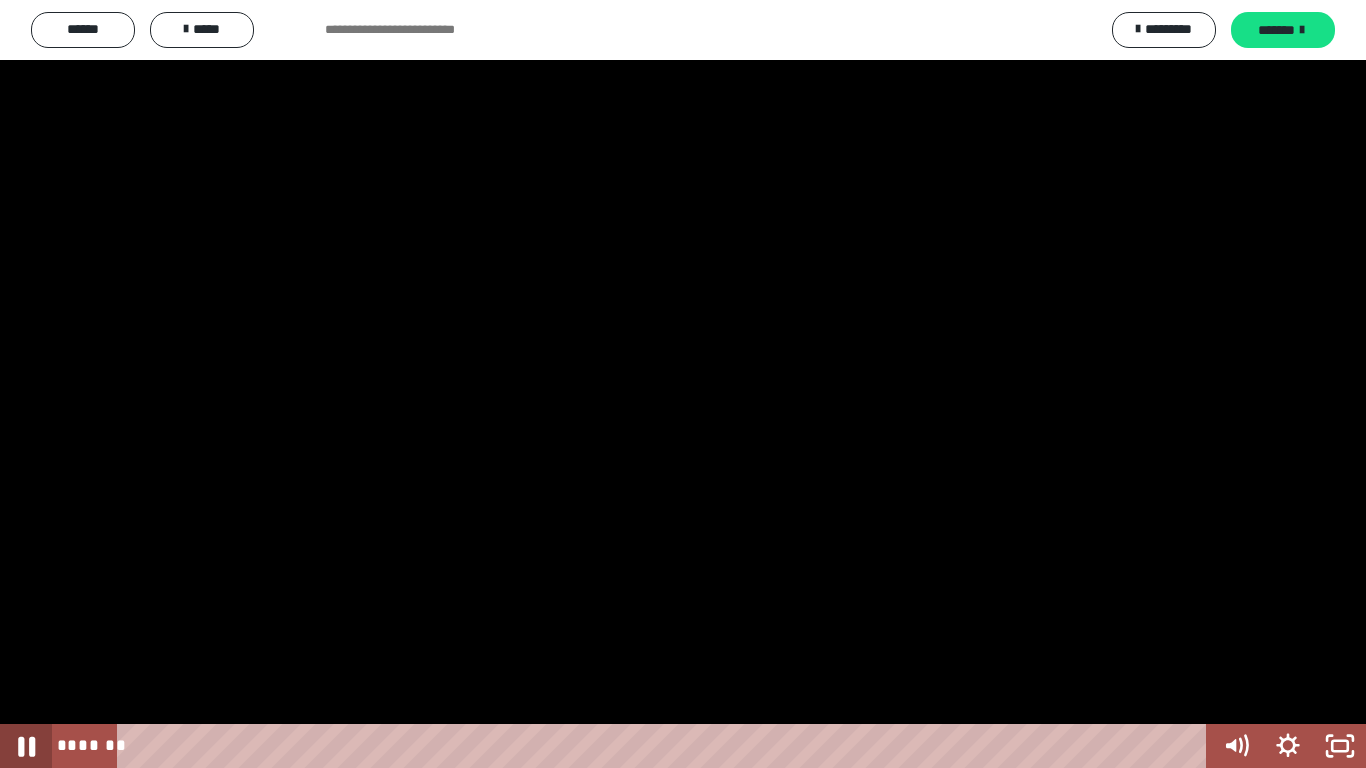 click 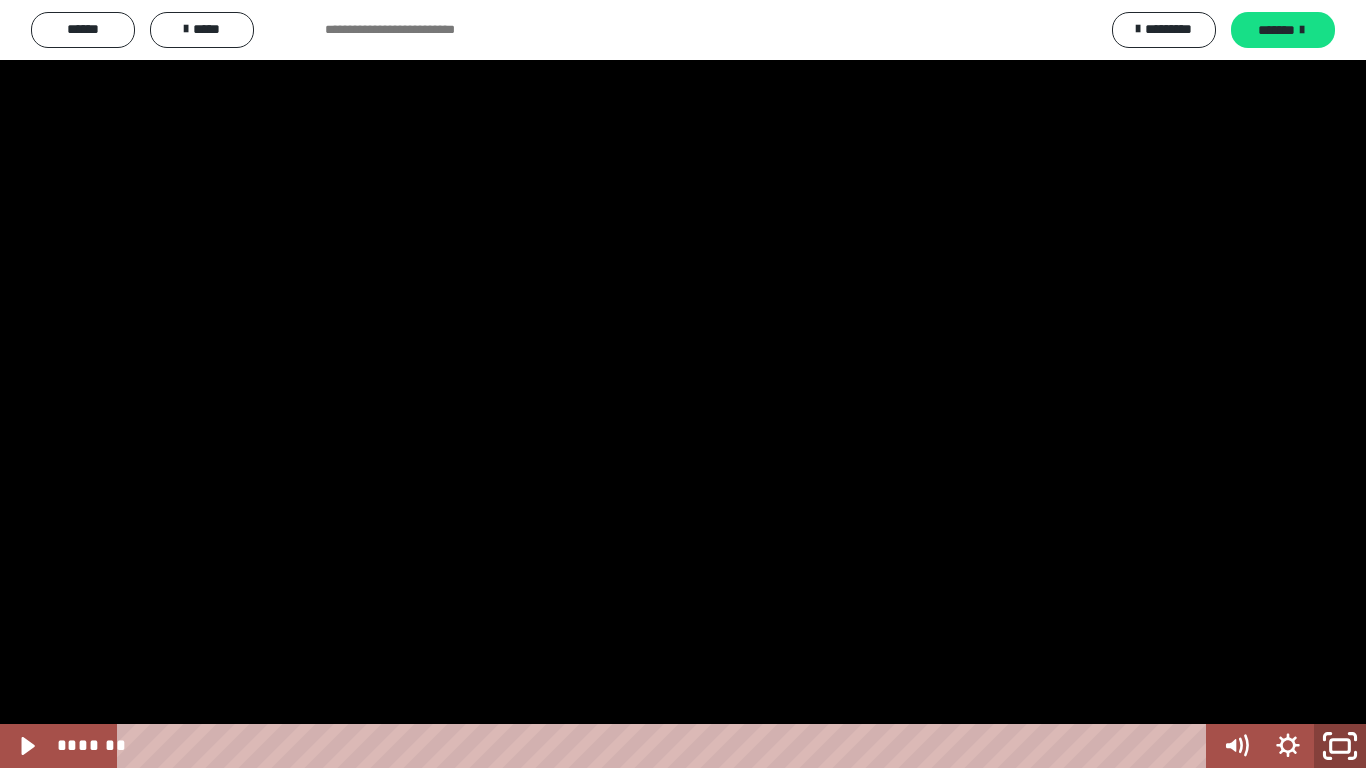 click 